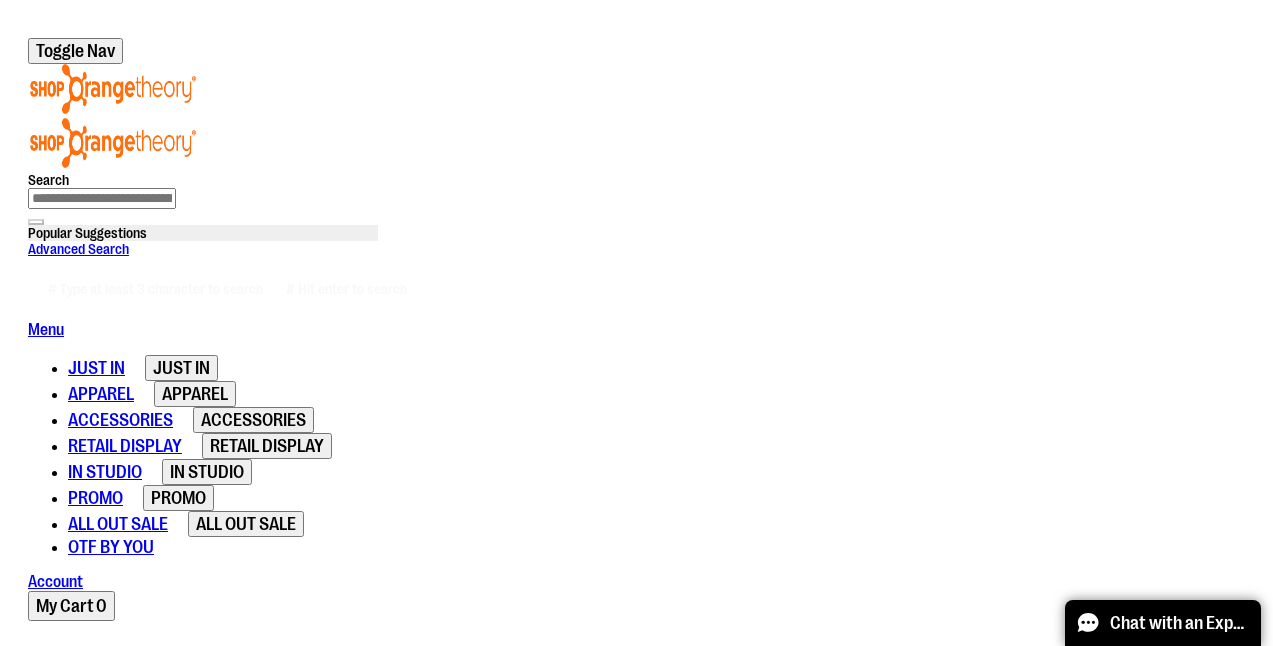 scroll, scrollTop: 283, scrollLeft: 0, axis: vertical 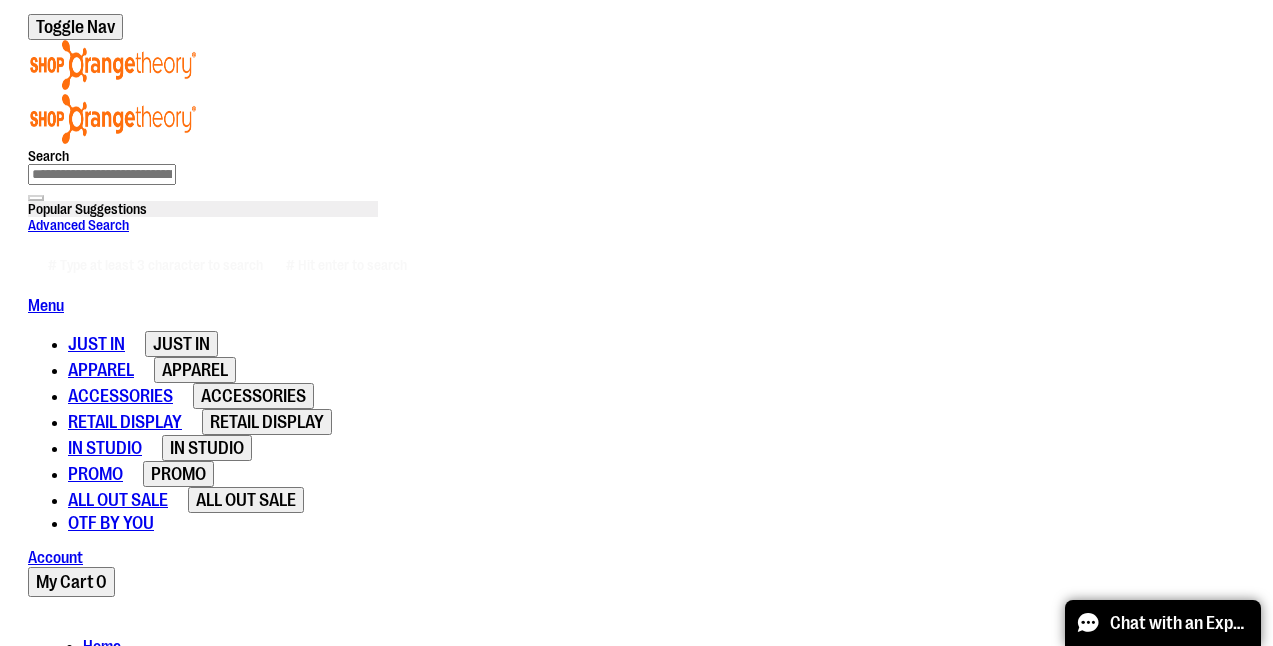 type on "**********" 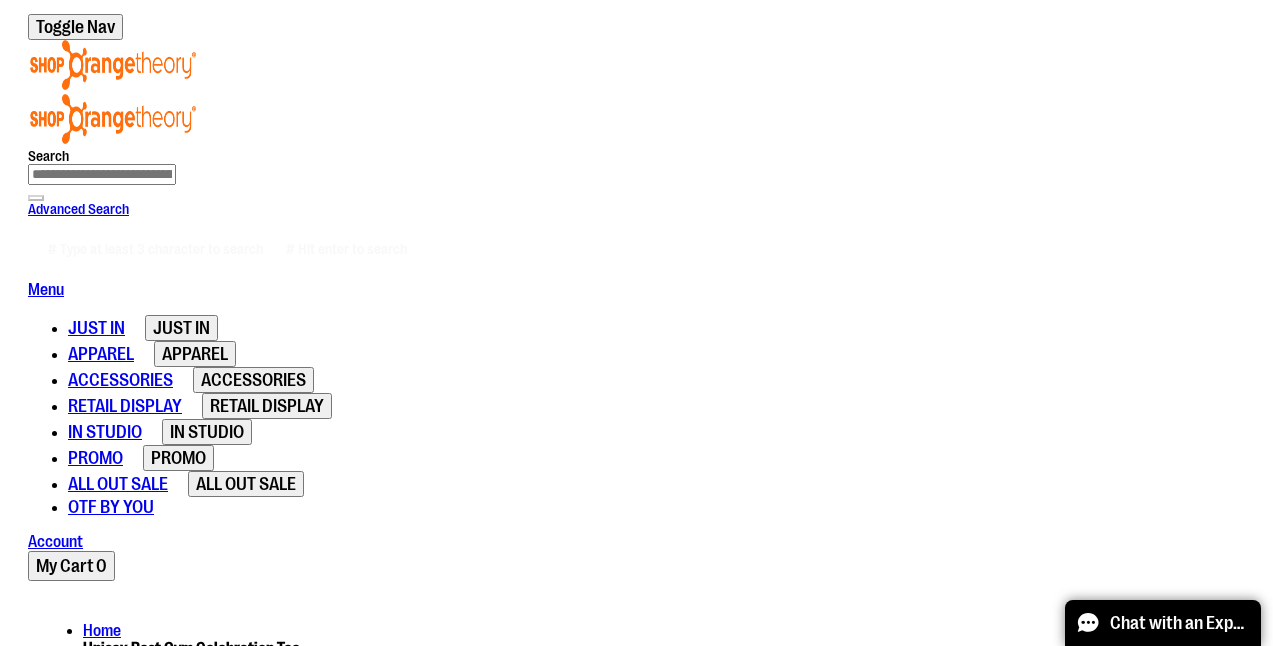 type on "*" 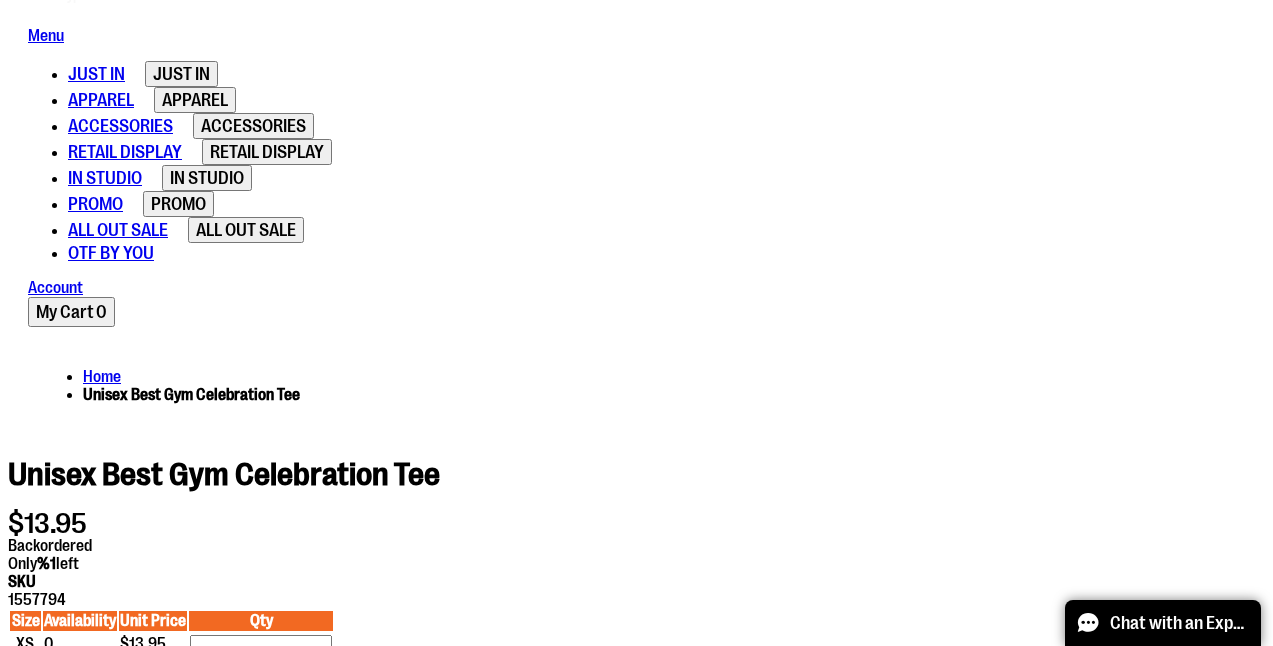 scroll, scrollTop: 542, scrollLeft: 0, axis: vertical 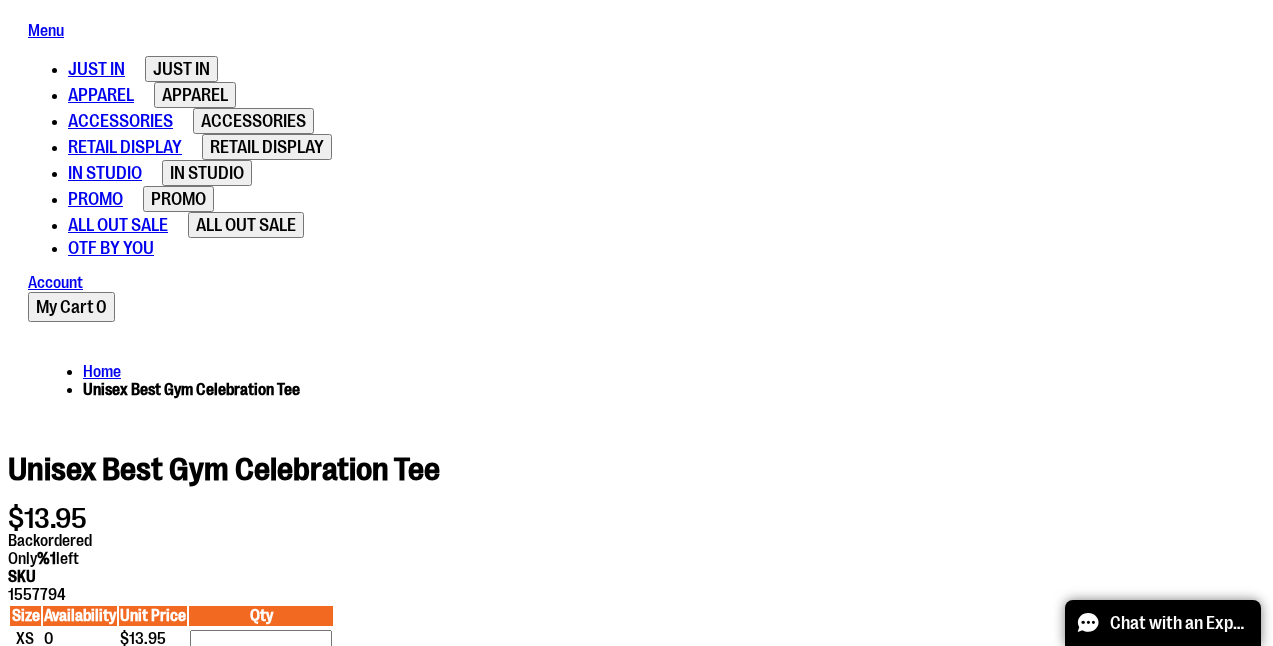 click on "Add to Cart" at bounding box center [118, 805] 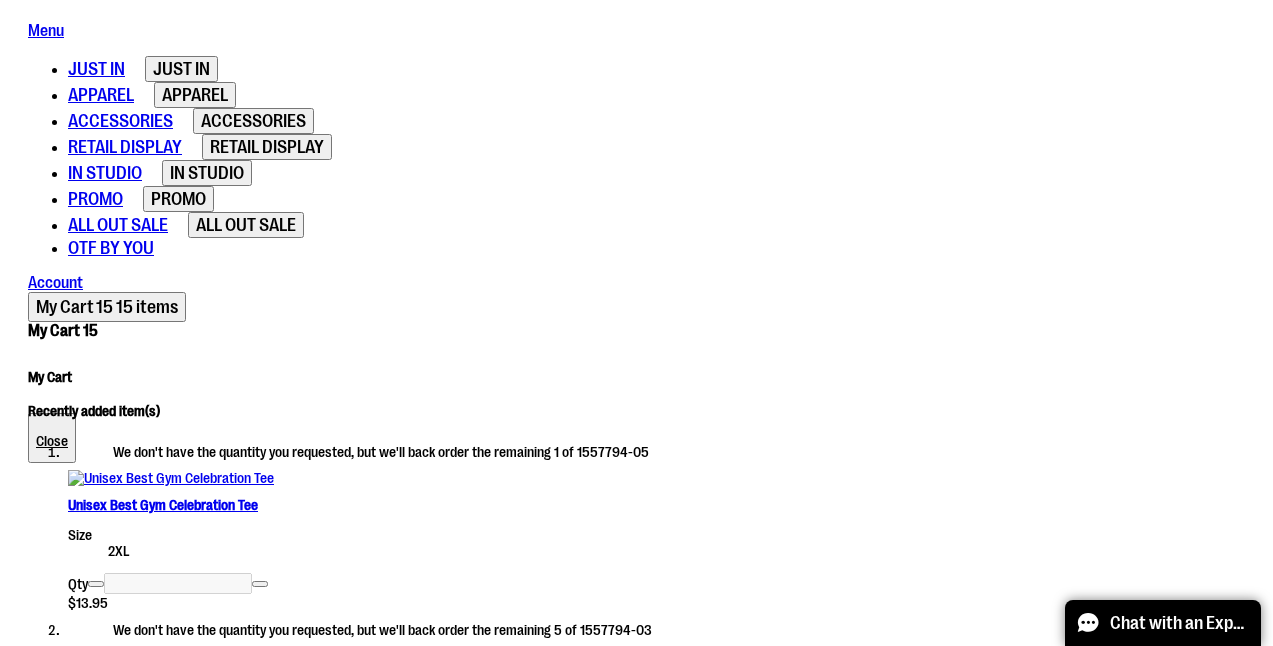 scroll, scrollTop: 394, scrollLeft: 0, axis: vertical 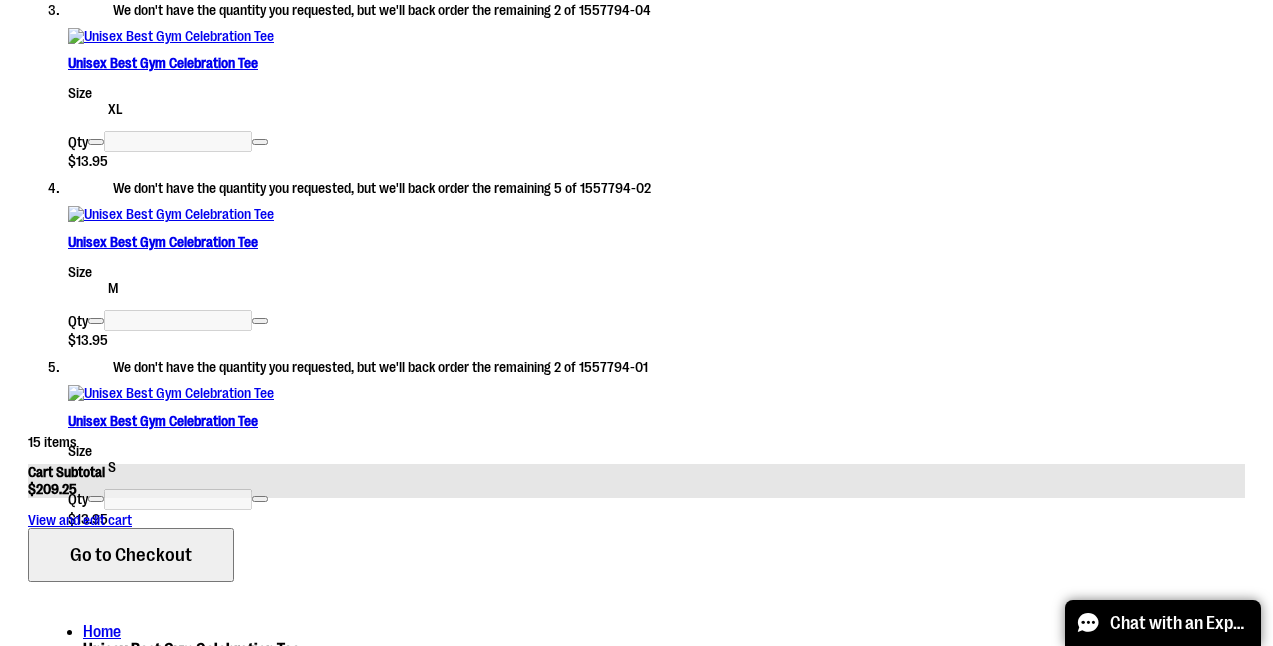 click at bounding box center (636, 2200) 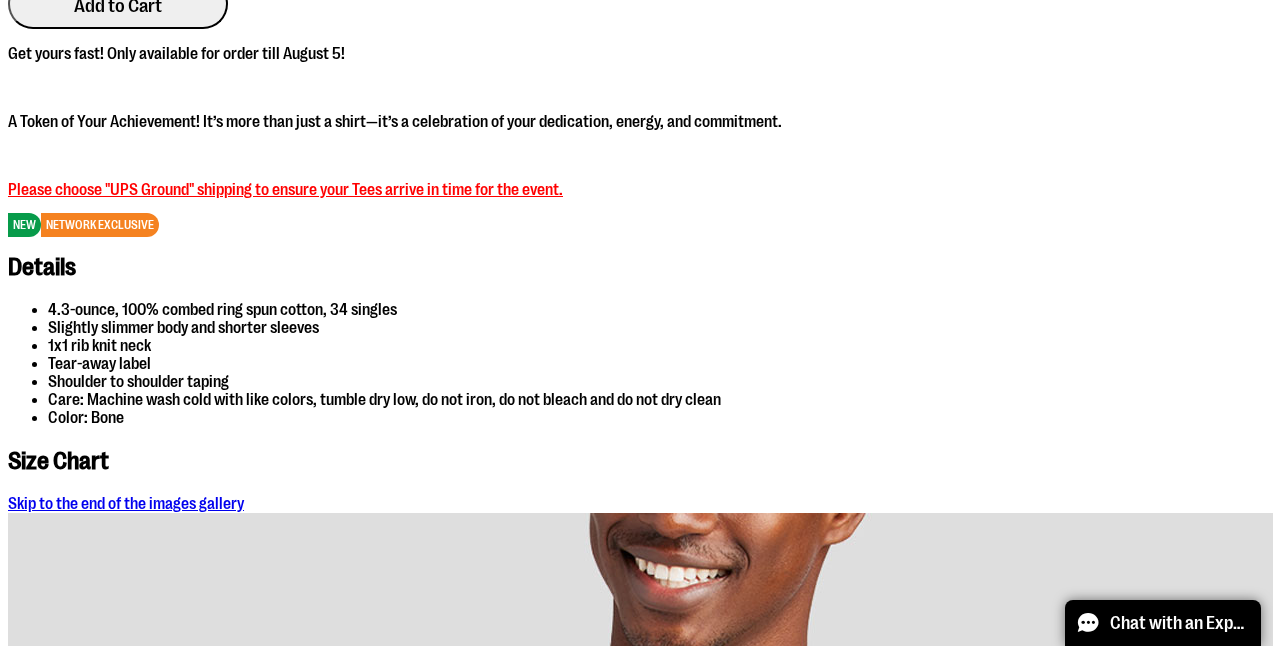 scroll, scrollTop: 424, scrollLeft: 0, axis: vertical 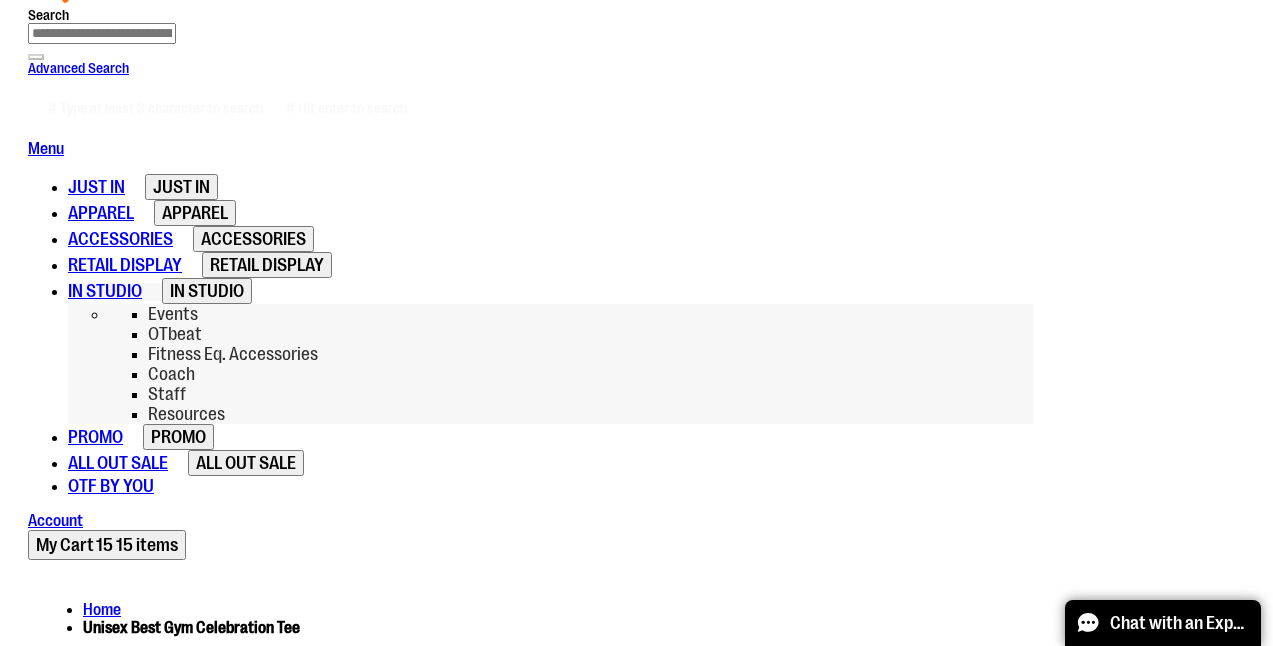 click on "Staff" at bounding box center (167, 394) 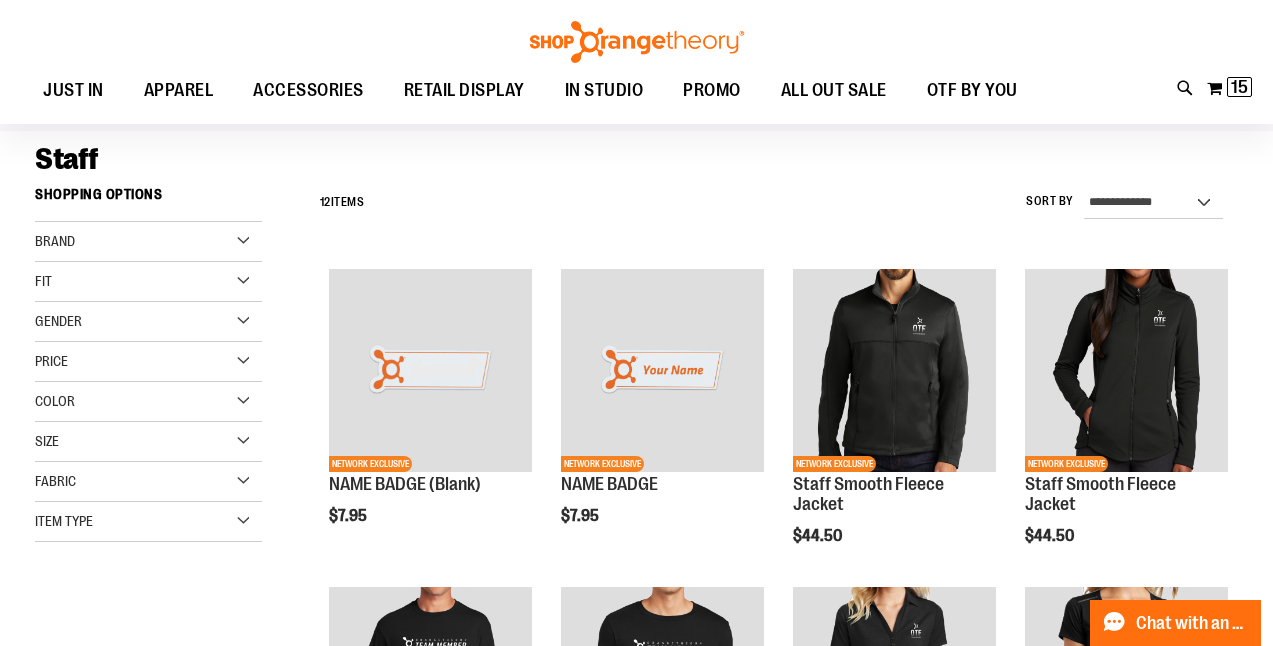 scroll, scrollTop: 202, scrollLeft: 0, axis: vertical 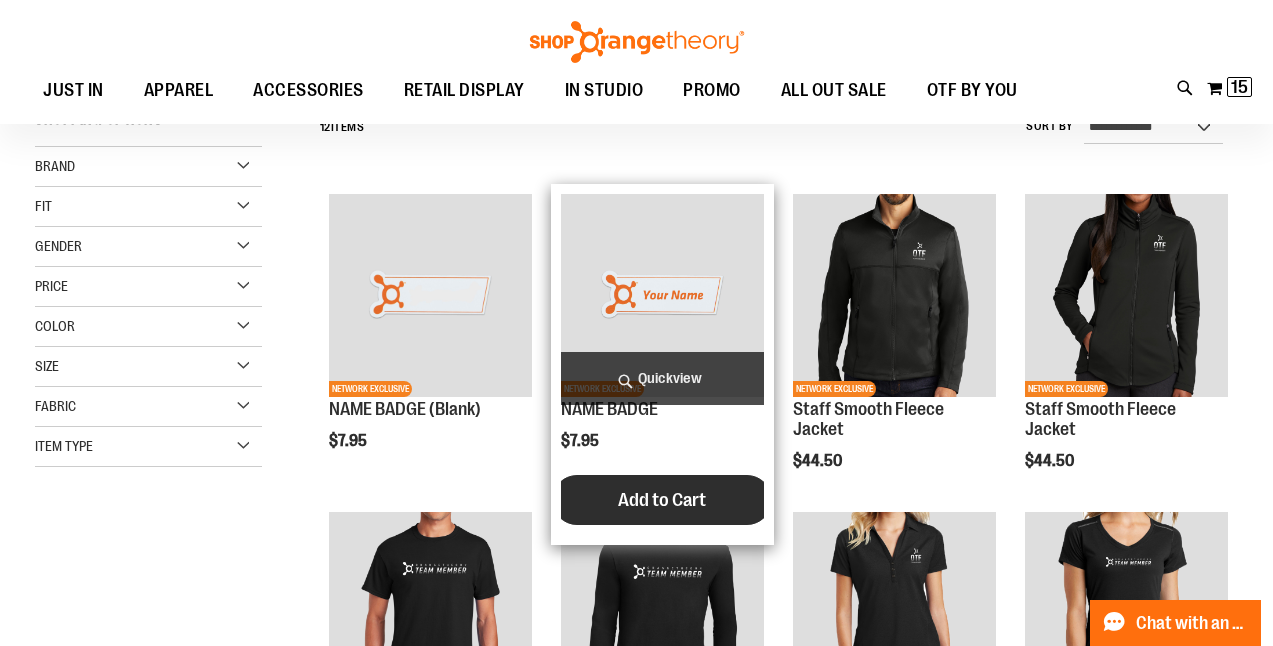 type on "**********" 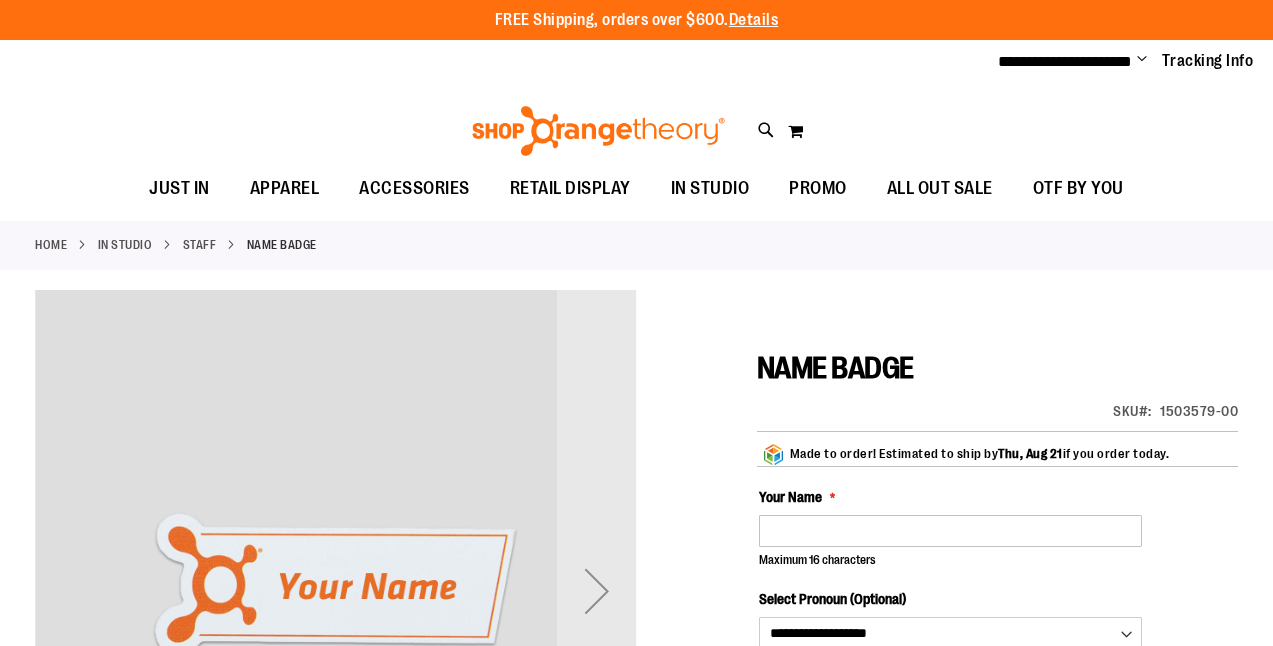 scroll, scrollTop: 0, scrollLeft: 0, axis: both 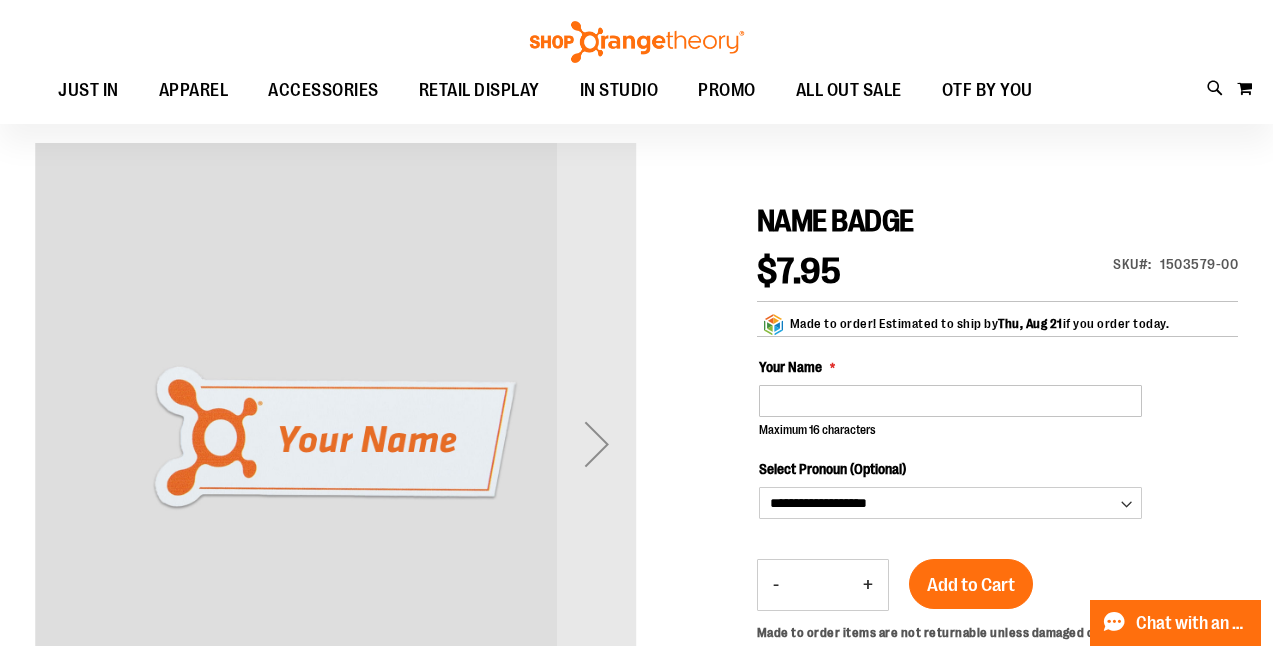 type on "**********" 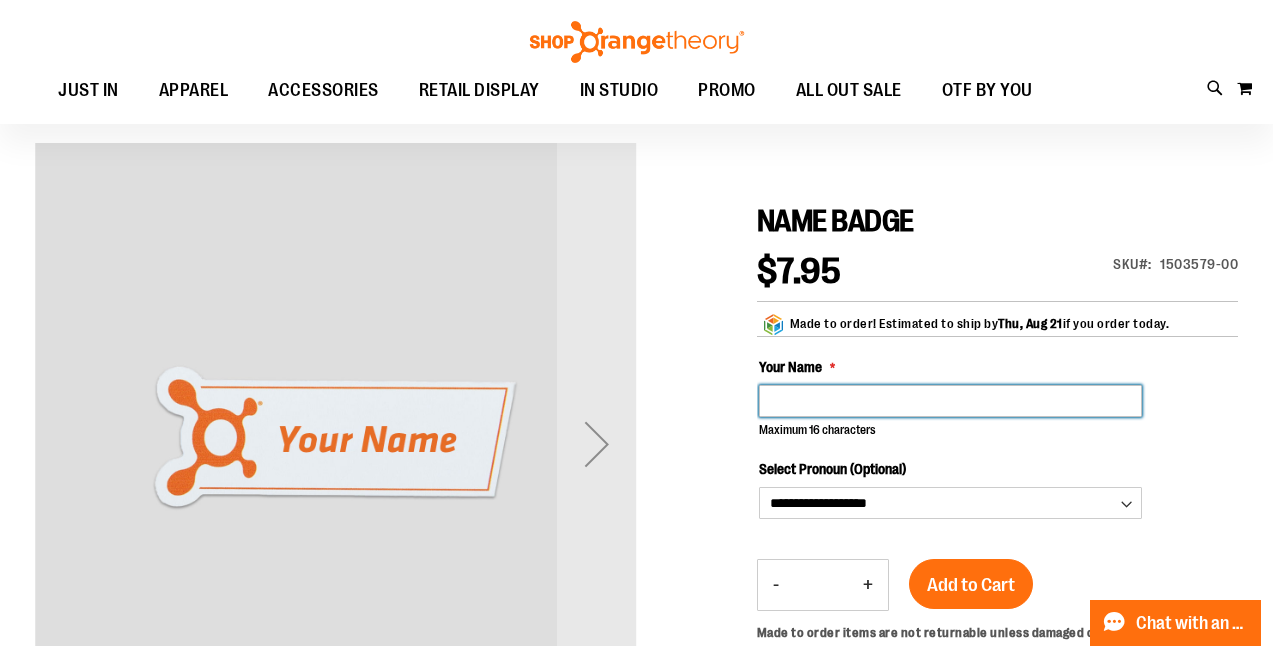 click on "**********" at bounding box center (997, 623) 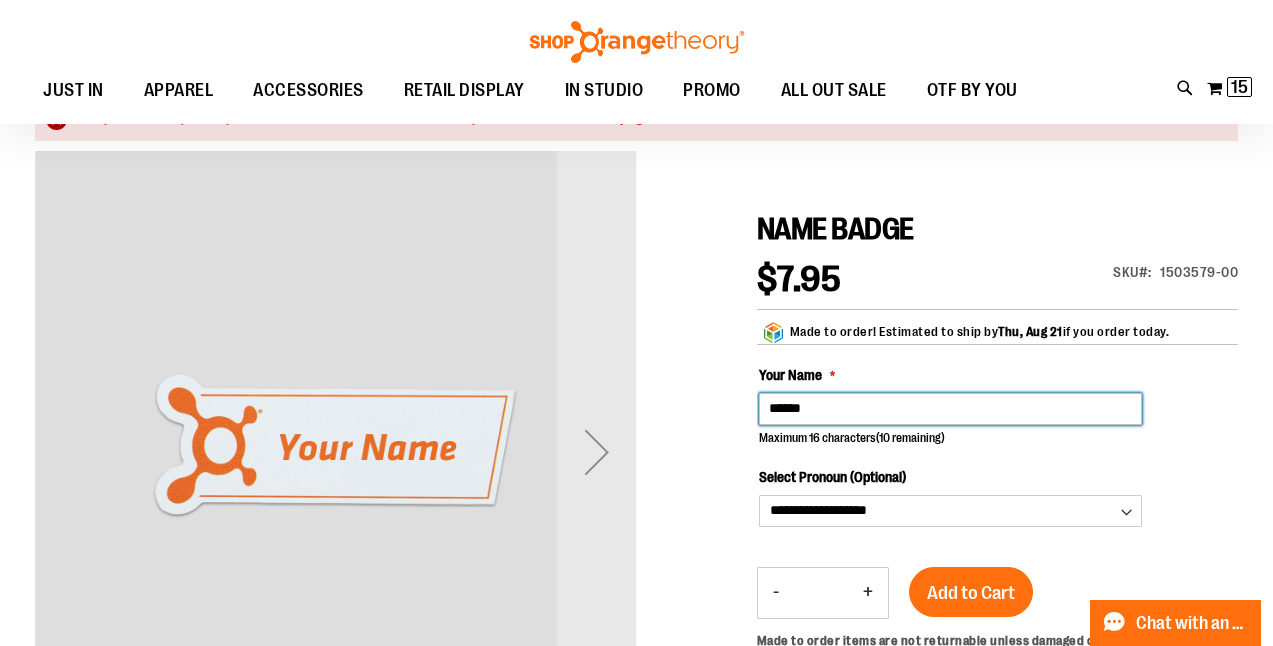 scroll, scrollTop: 244, scrollLeft: 0, axis: vertical 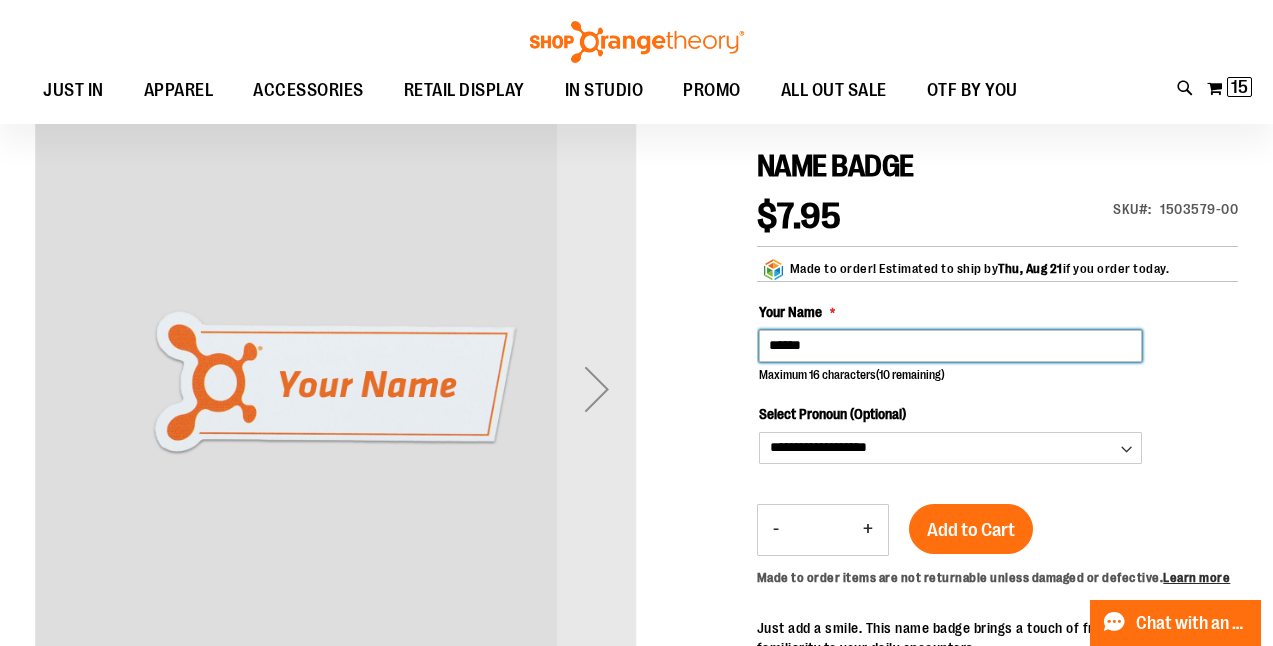 type on "******" 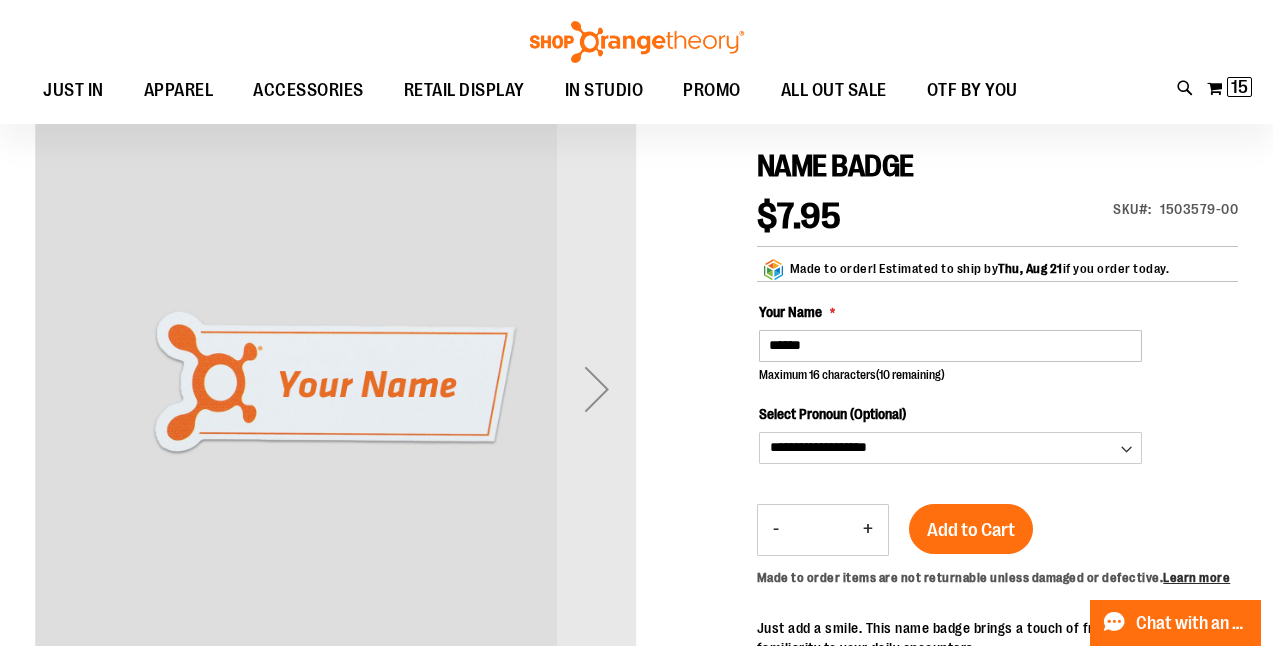 click on "+" at bounding box center (868, 530) 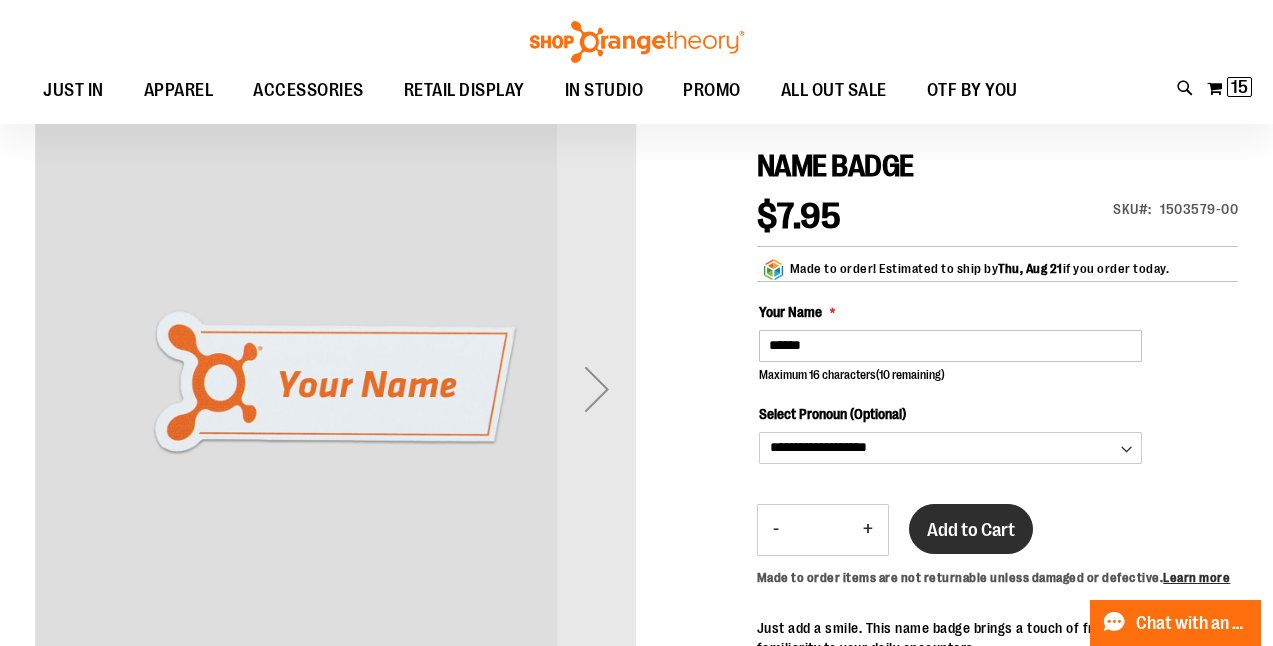 click on "Add to Cart" at bounding box center (971, 530) 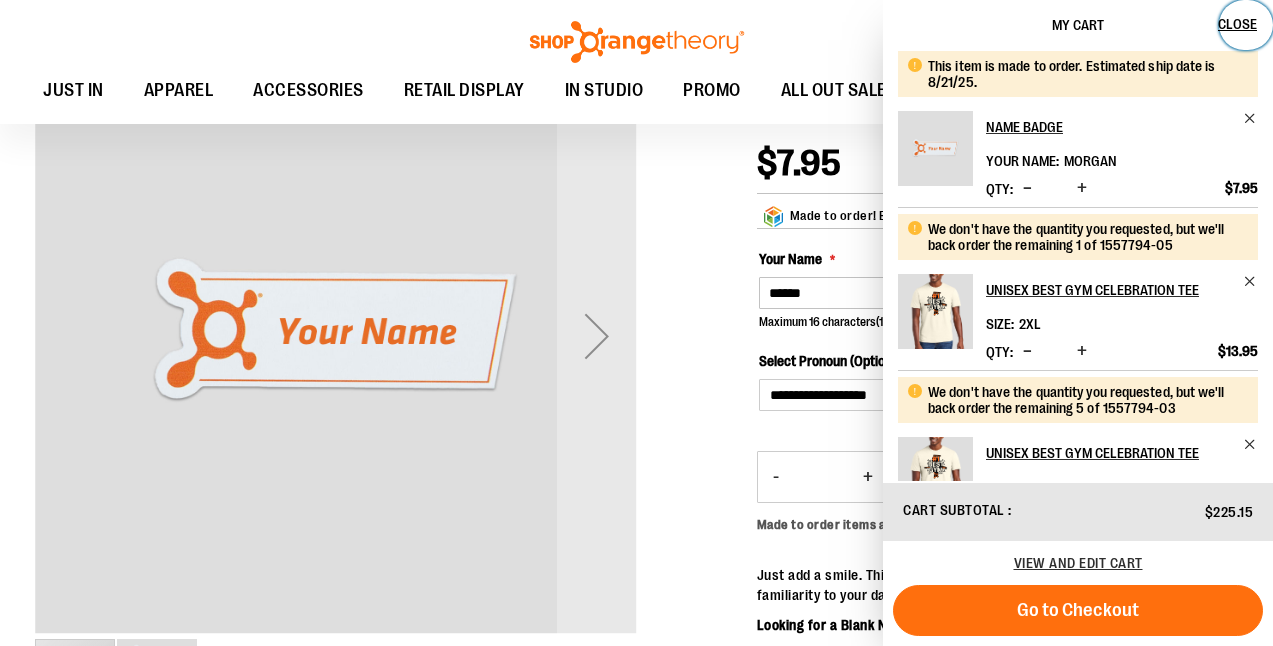 click on "Close" at bounding box center [1237, 24] 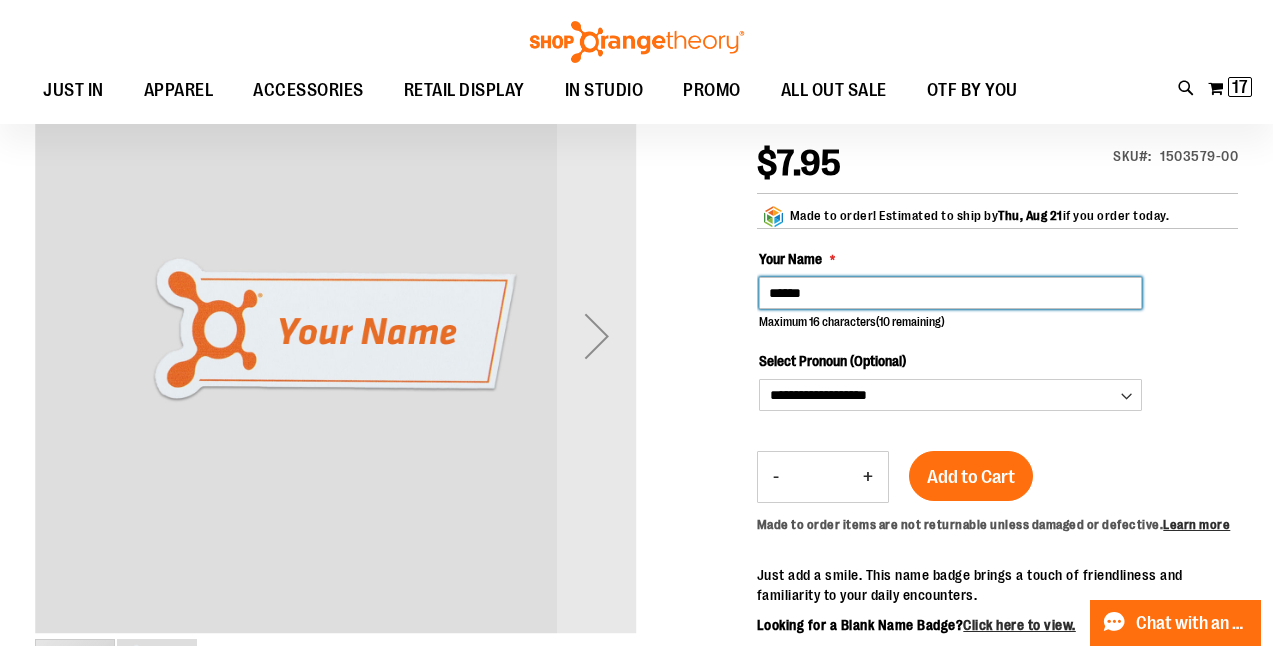 click on "******" at bounding box center [950, 293] 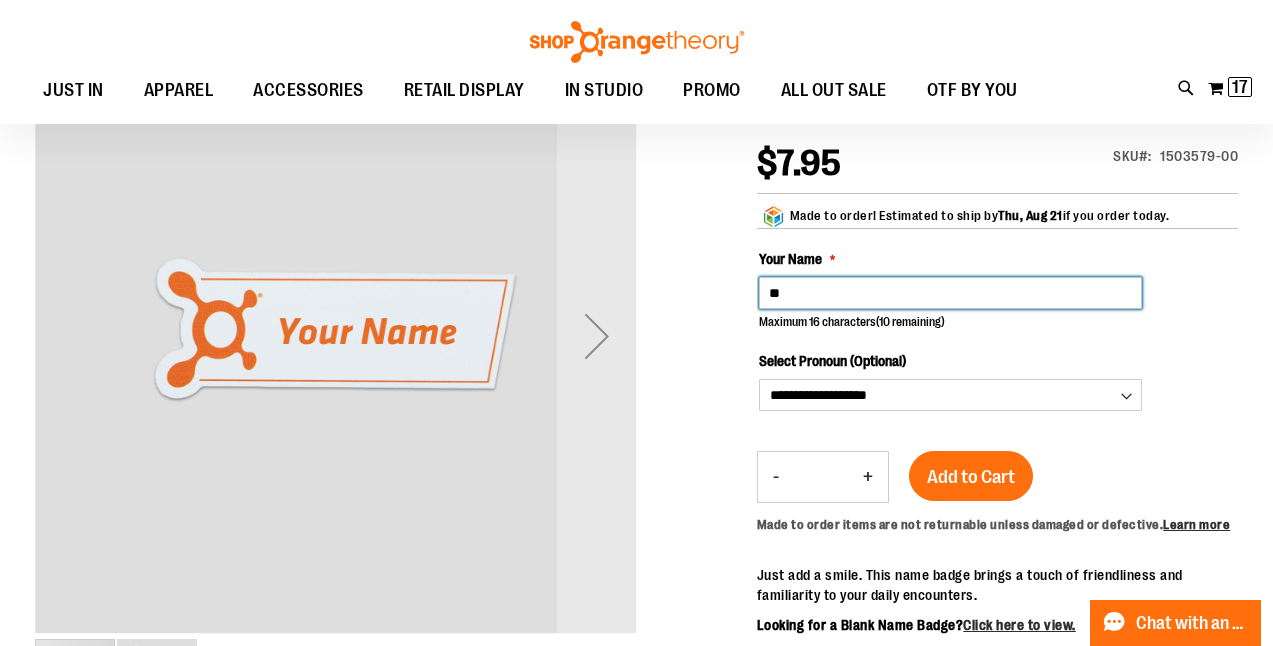 type on "*" 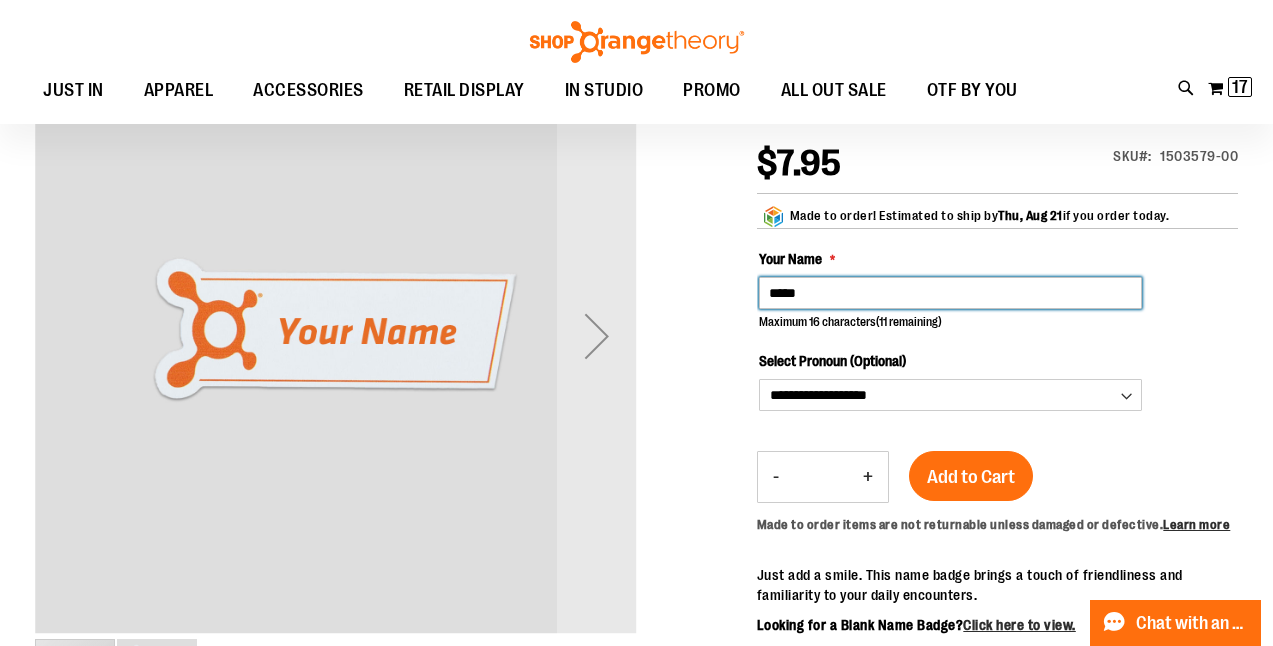 type on "*****" 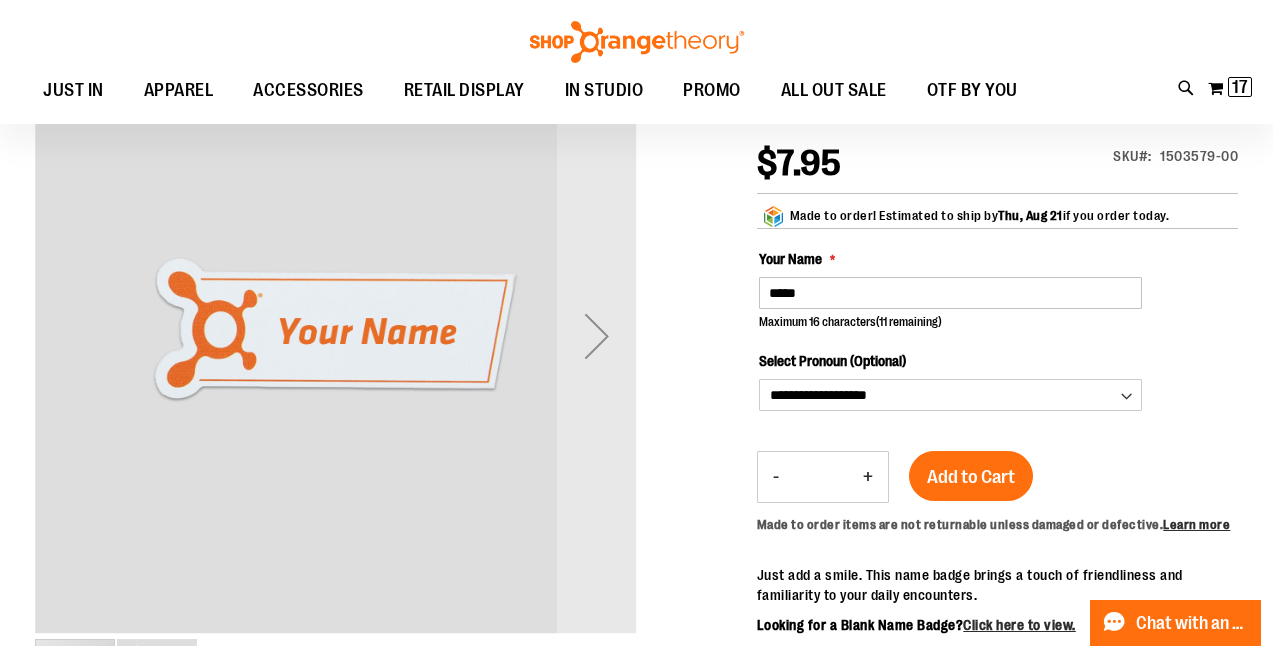 click on "-" at bounding box center (776, 477) 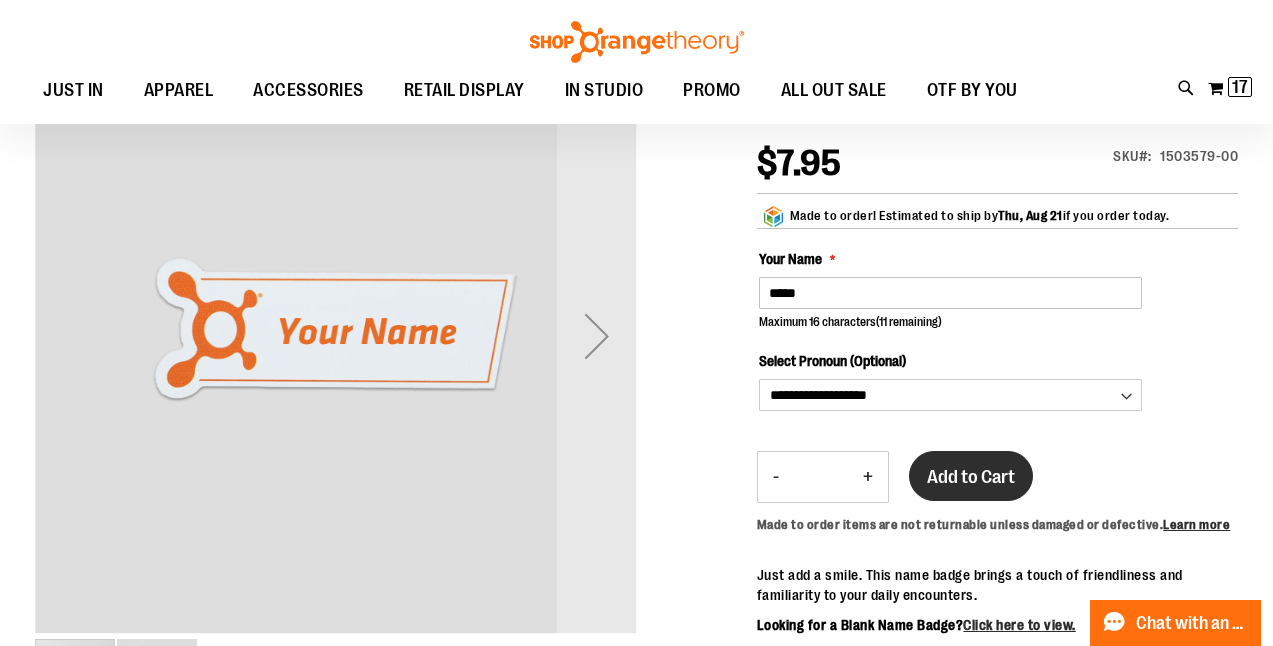 click on "Add to Cart" at bounding box center [971, 477] 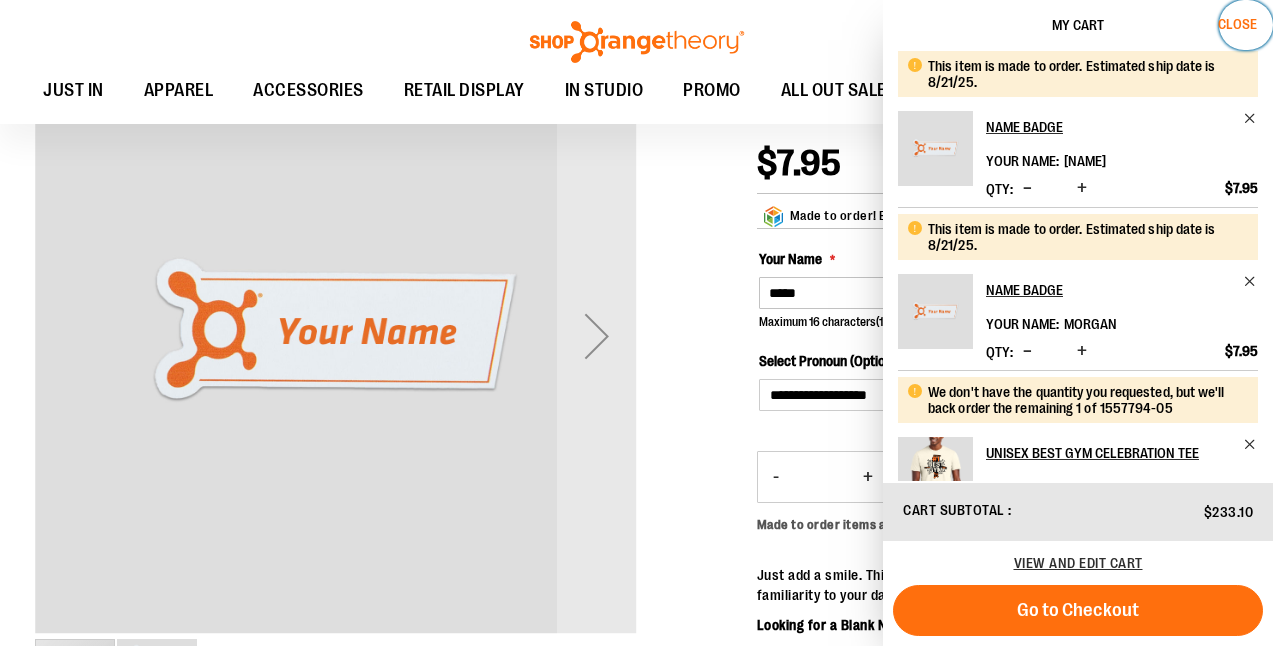 click on "Close" at bounding box center [1237, 24] 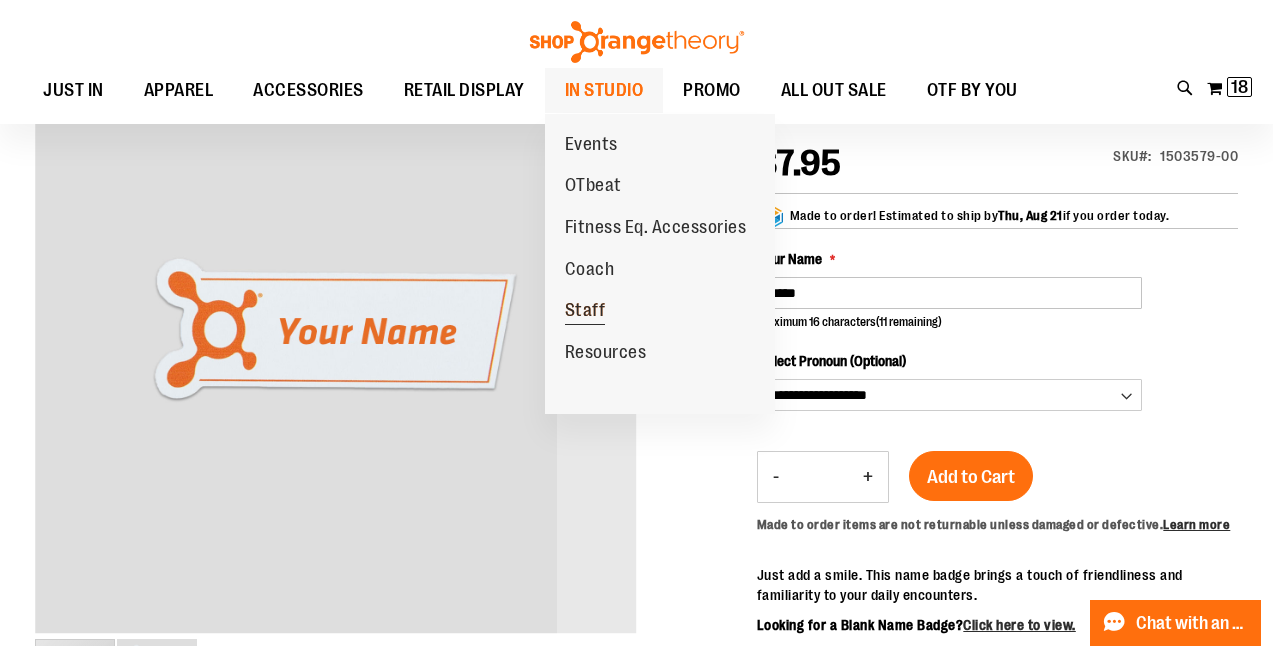 click on "Staff" at bounding box center (585, 312) 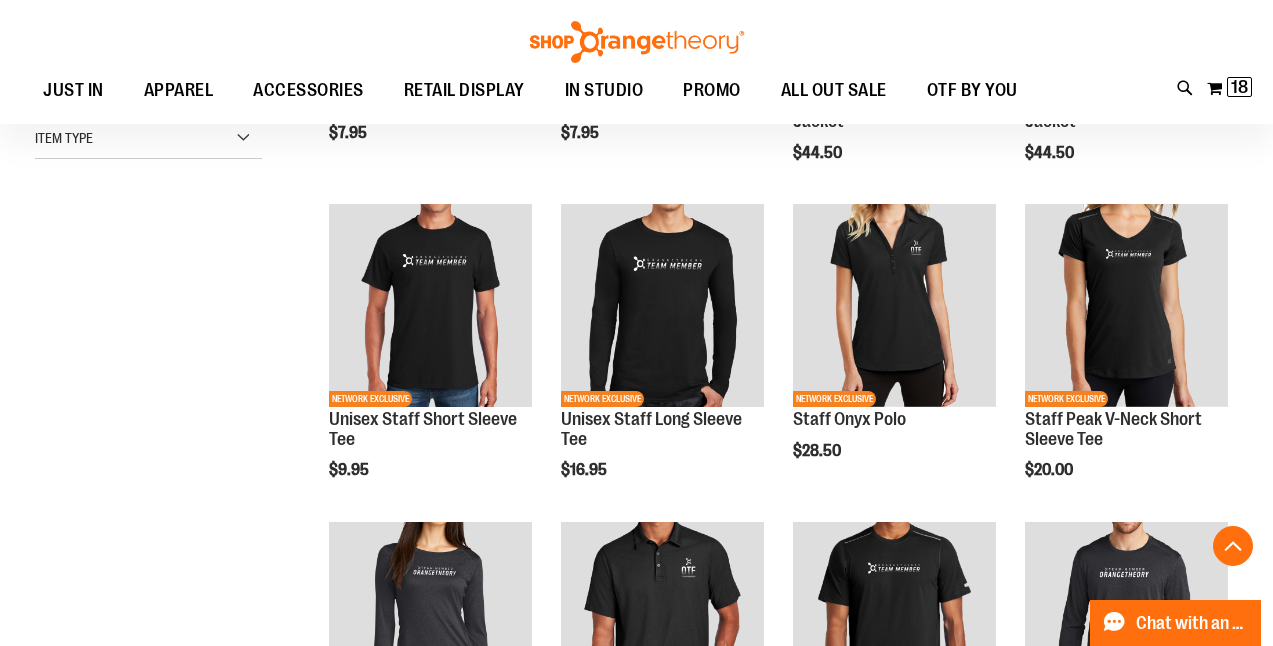 scroll, scrollTop: 489, scrollLeft: 0, axis: vertical 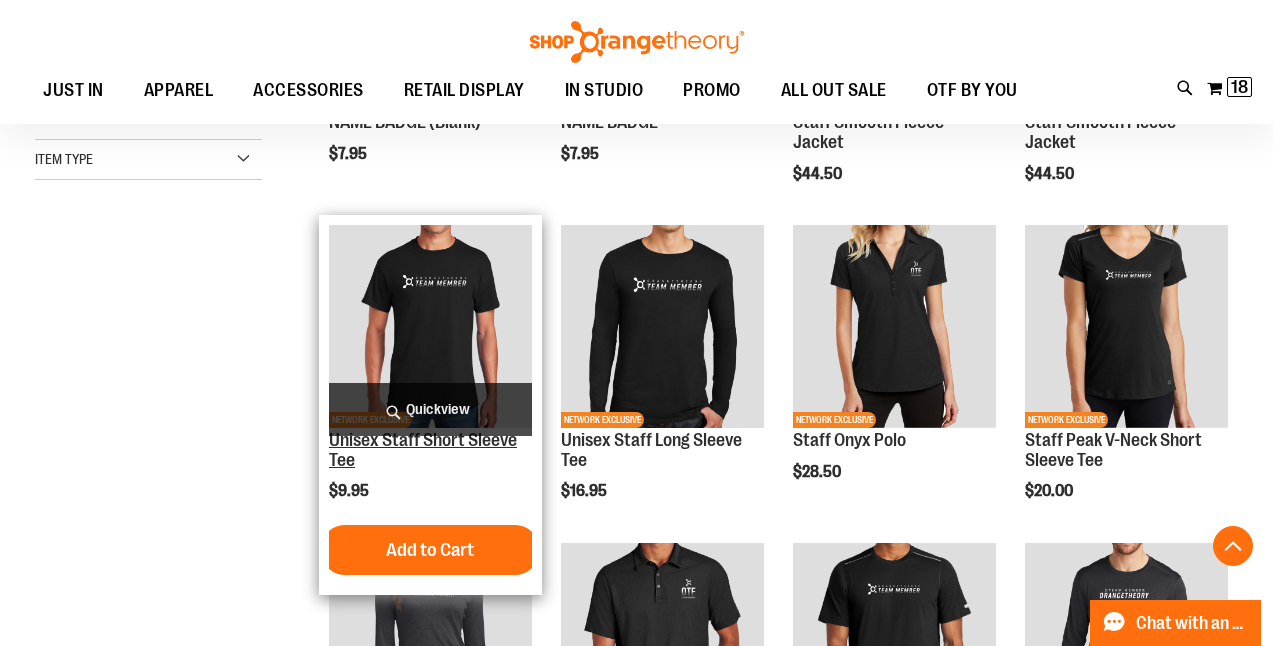 type on "**********" 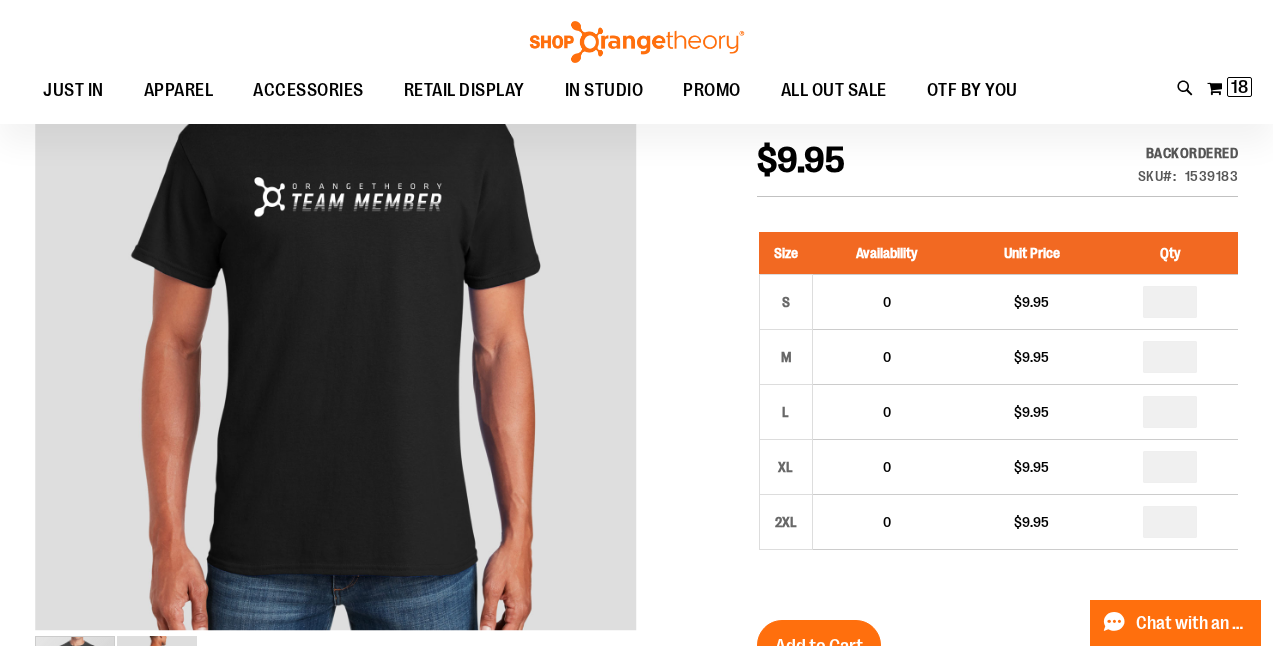 scroll, scrollTop: 269, scrollLeft: 0, axis: vertical 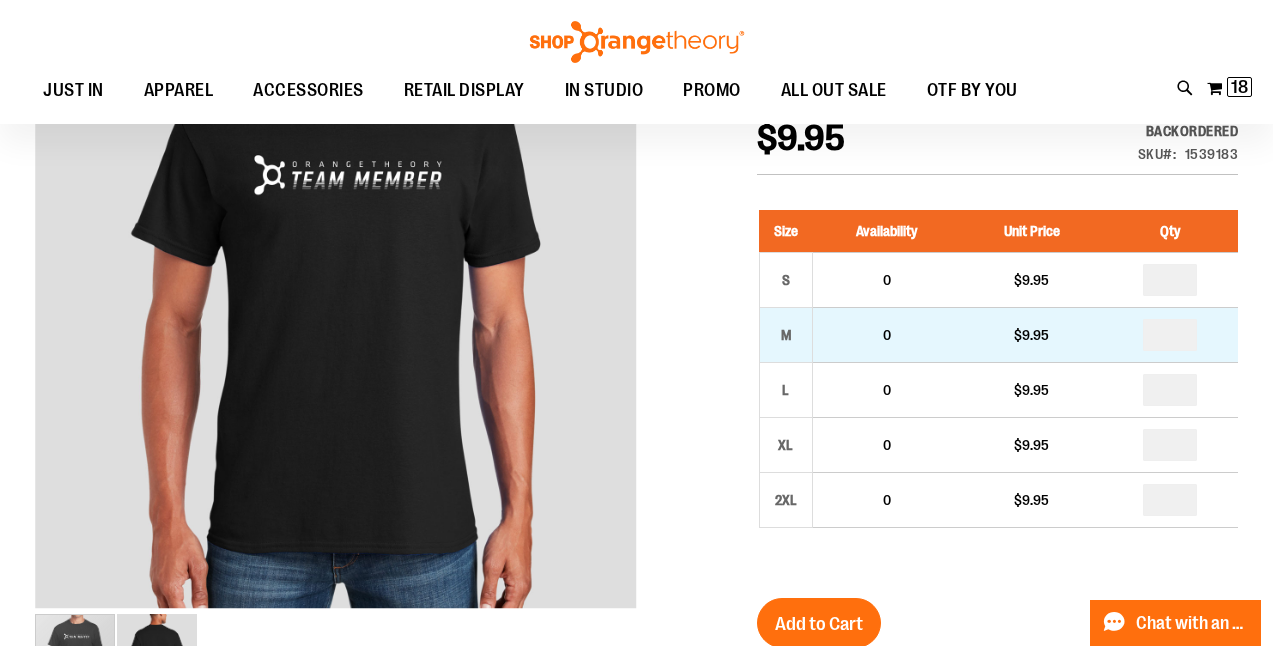 type on "**********" 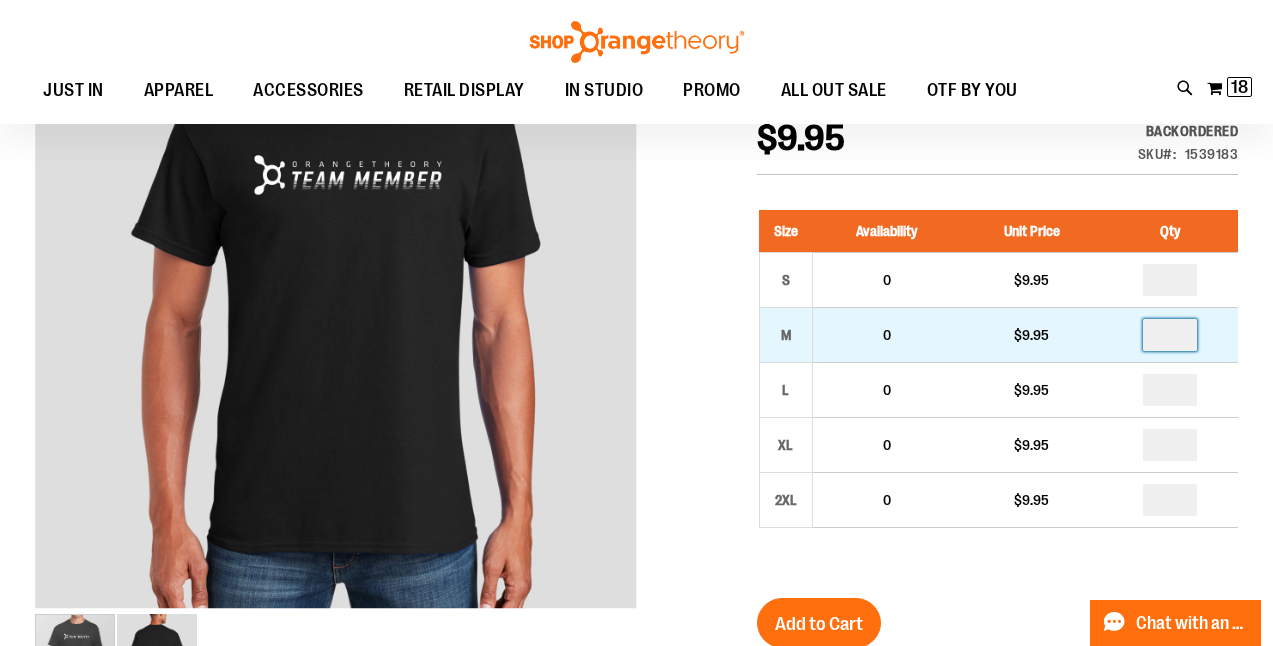 click at bounding box center (1170, 335) 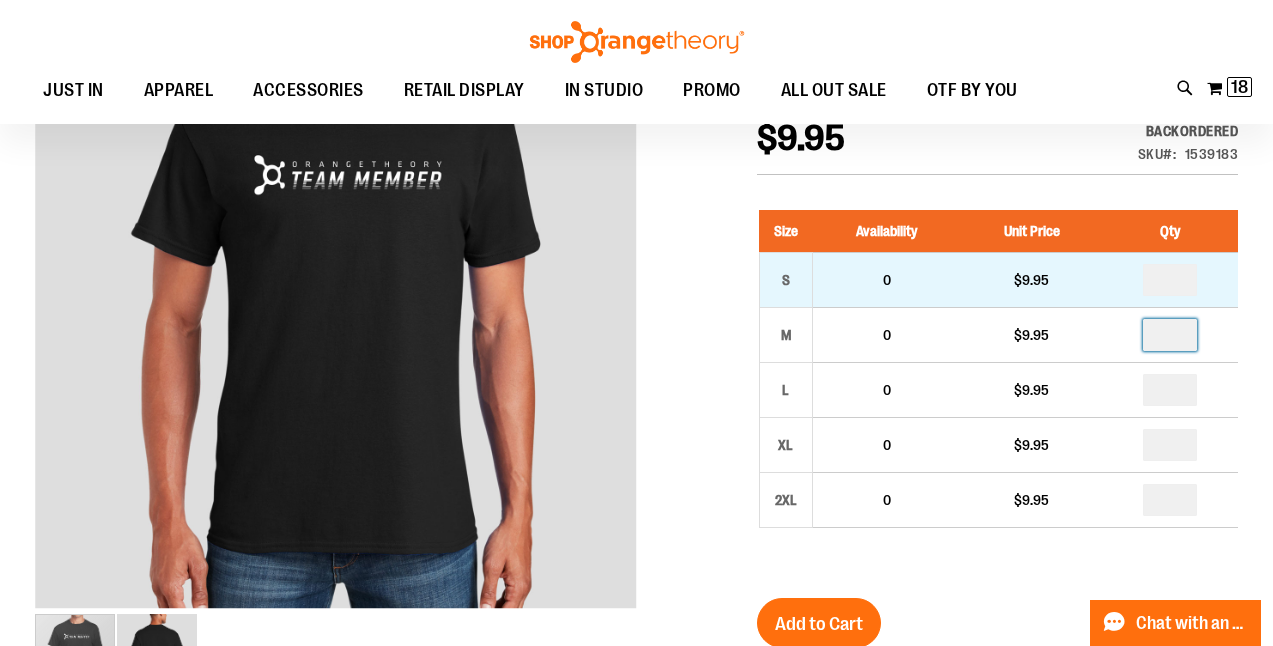 type on "*" 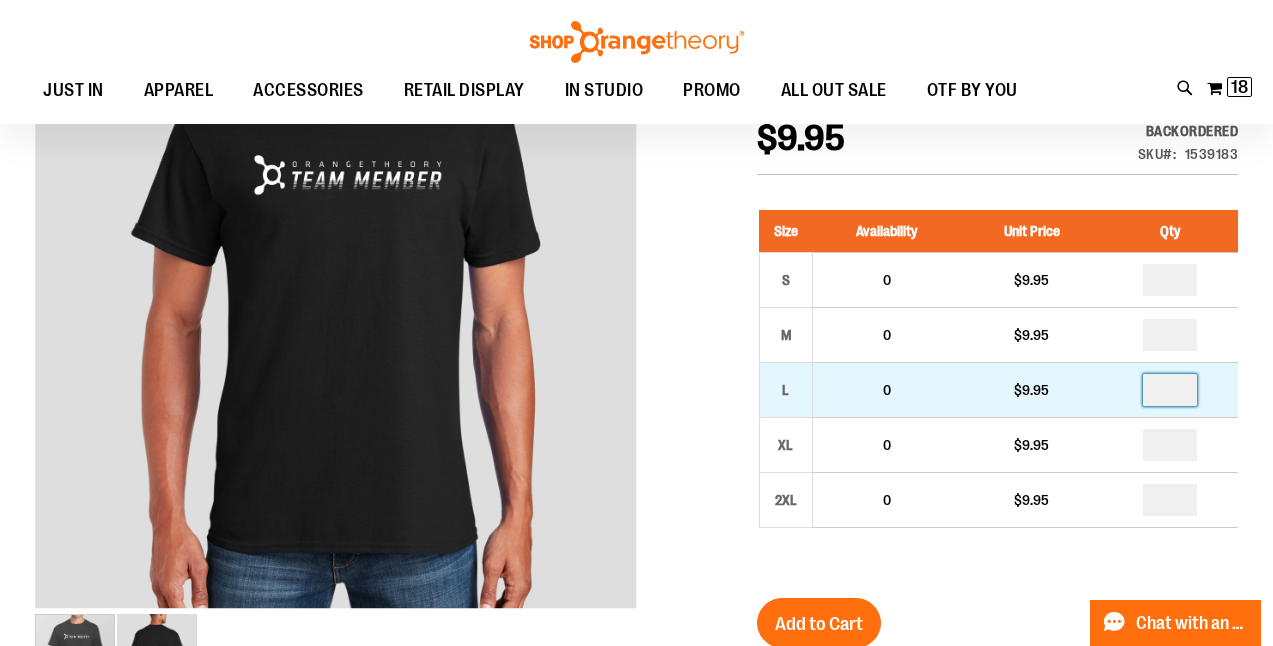 click at bounding box center (1170, 390) 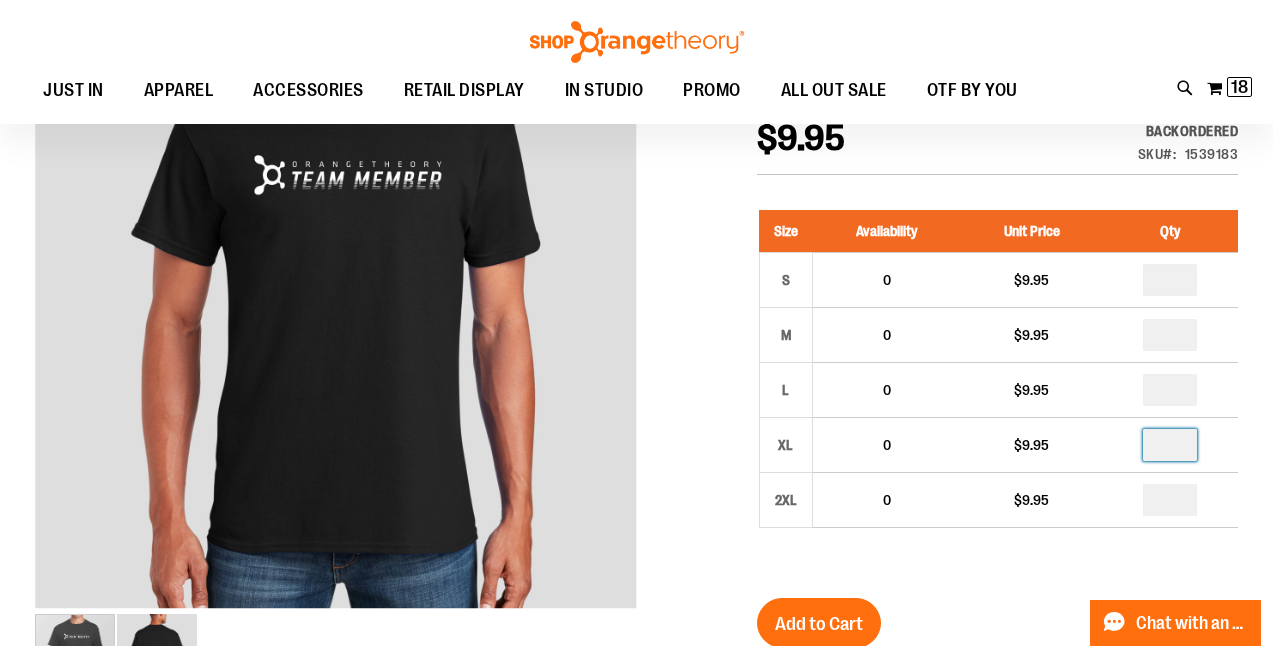 click at bounding box center [1170, 445] 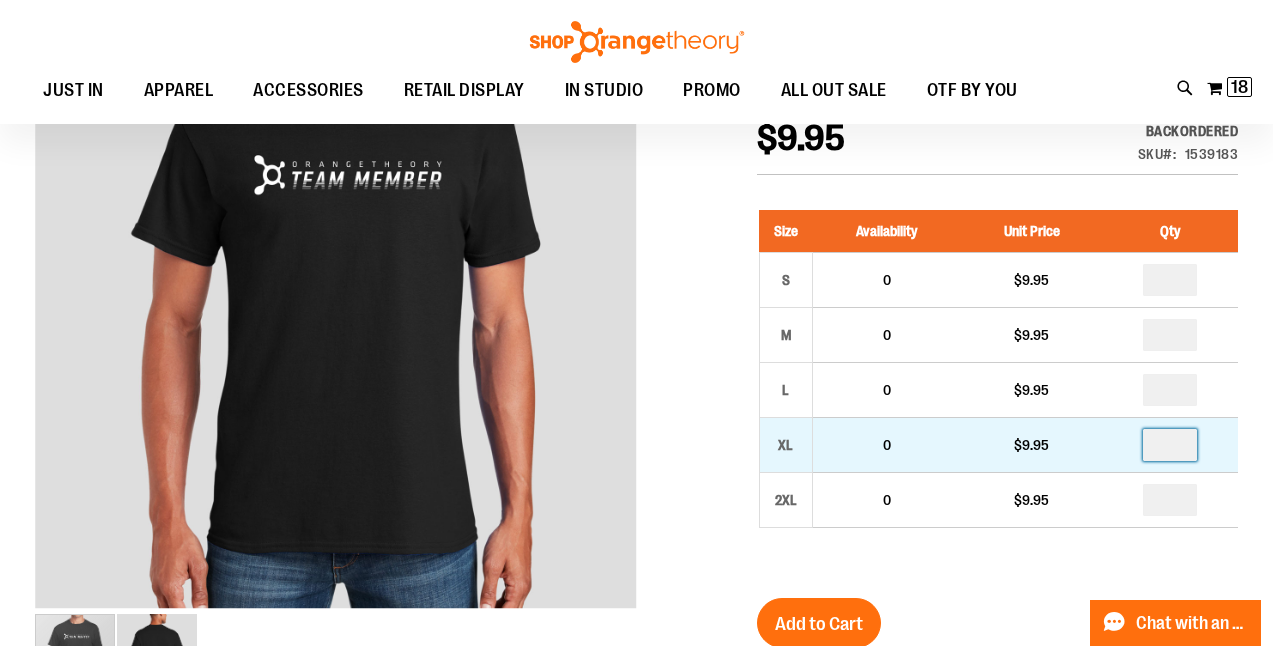 type on "*" 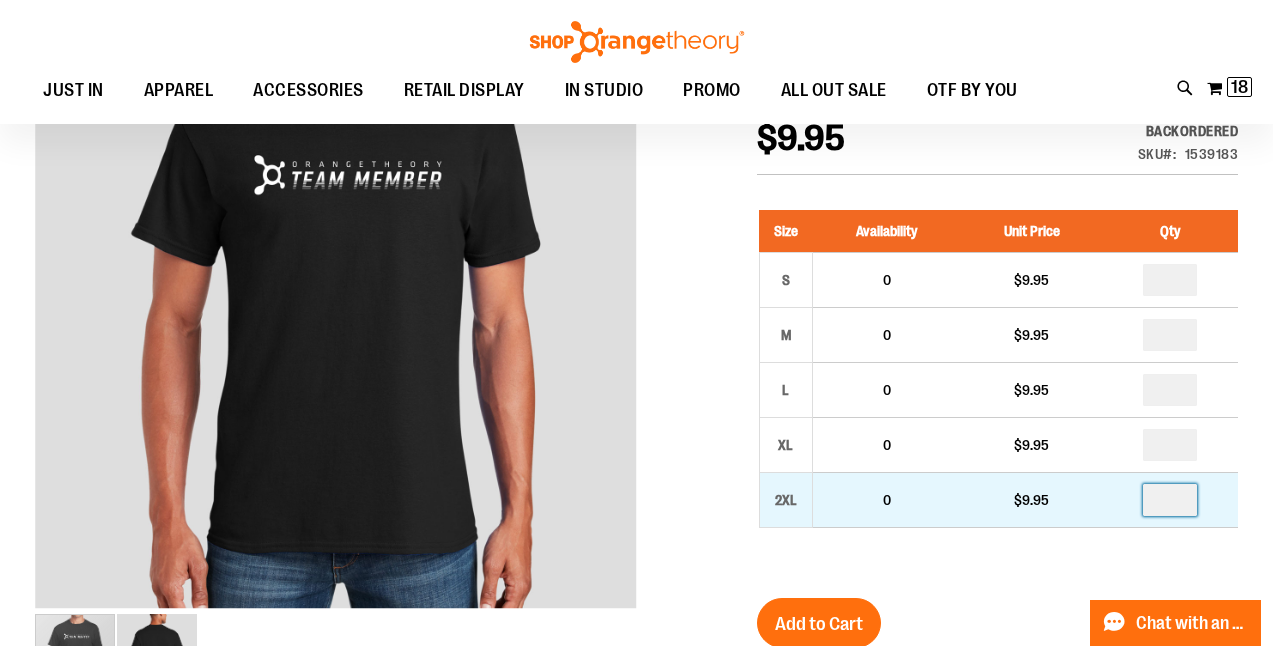 type on "*" 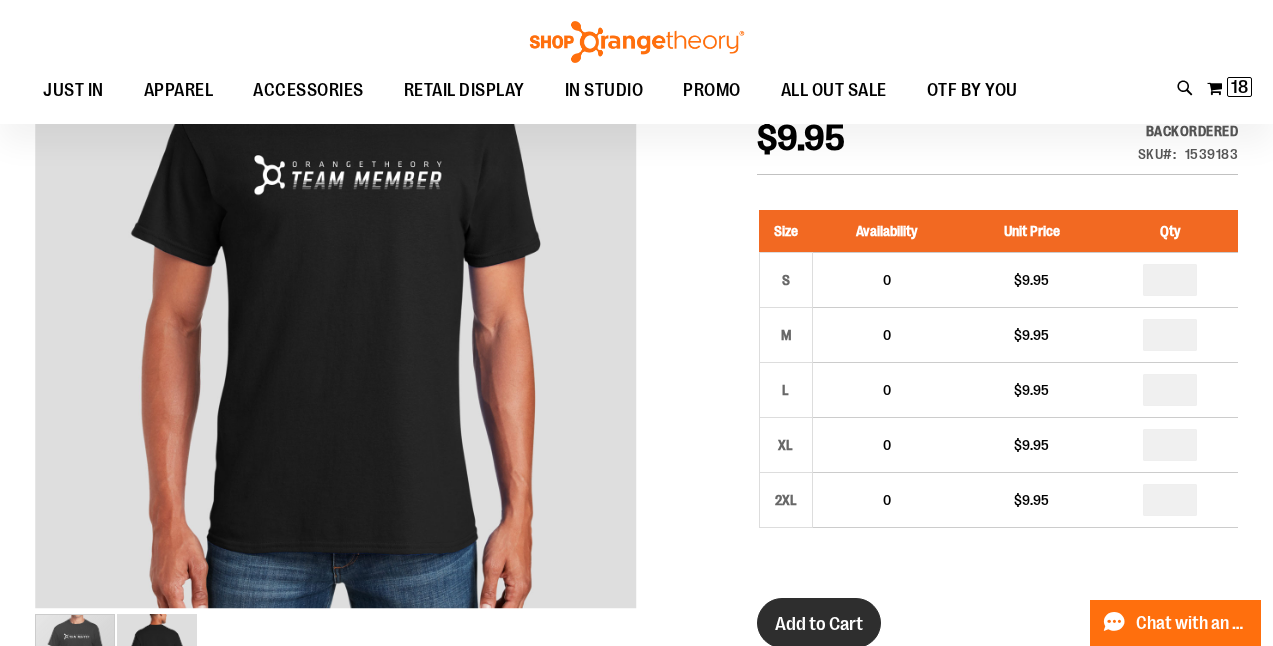click on "Add to Cart" at bounding box center [819, 624] 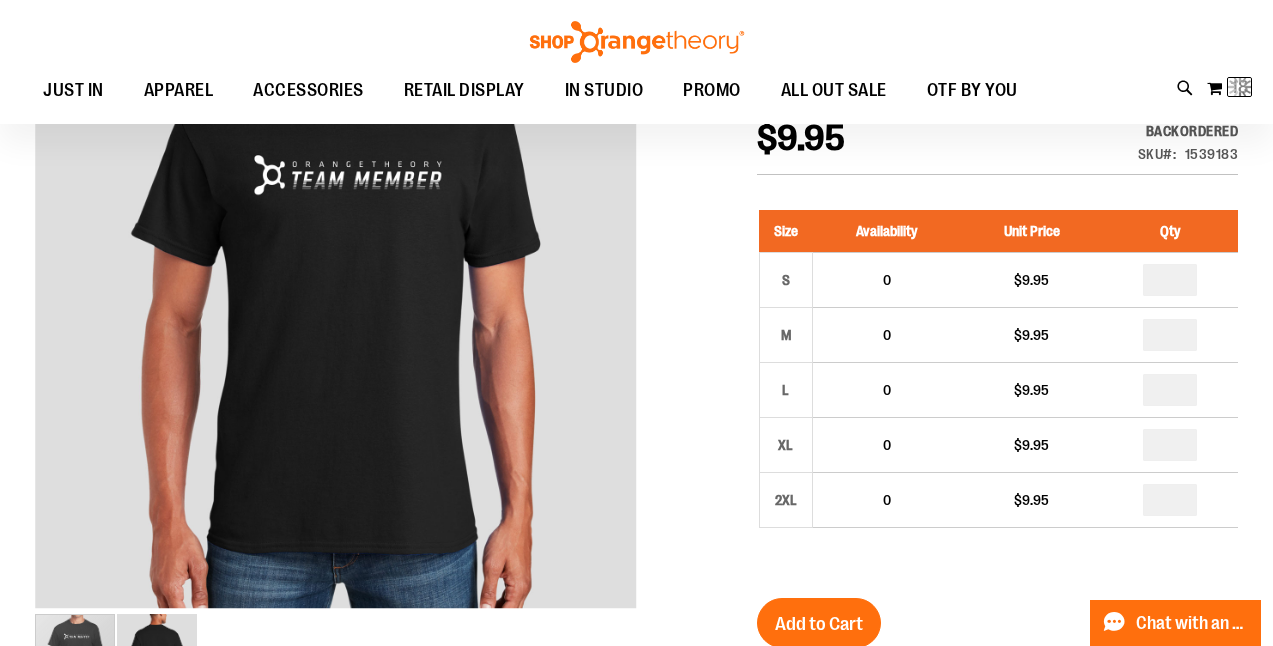 scroll, scrollTop: 271, scrollLeft: 0, axis: vertical 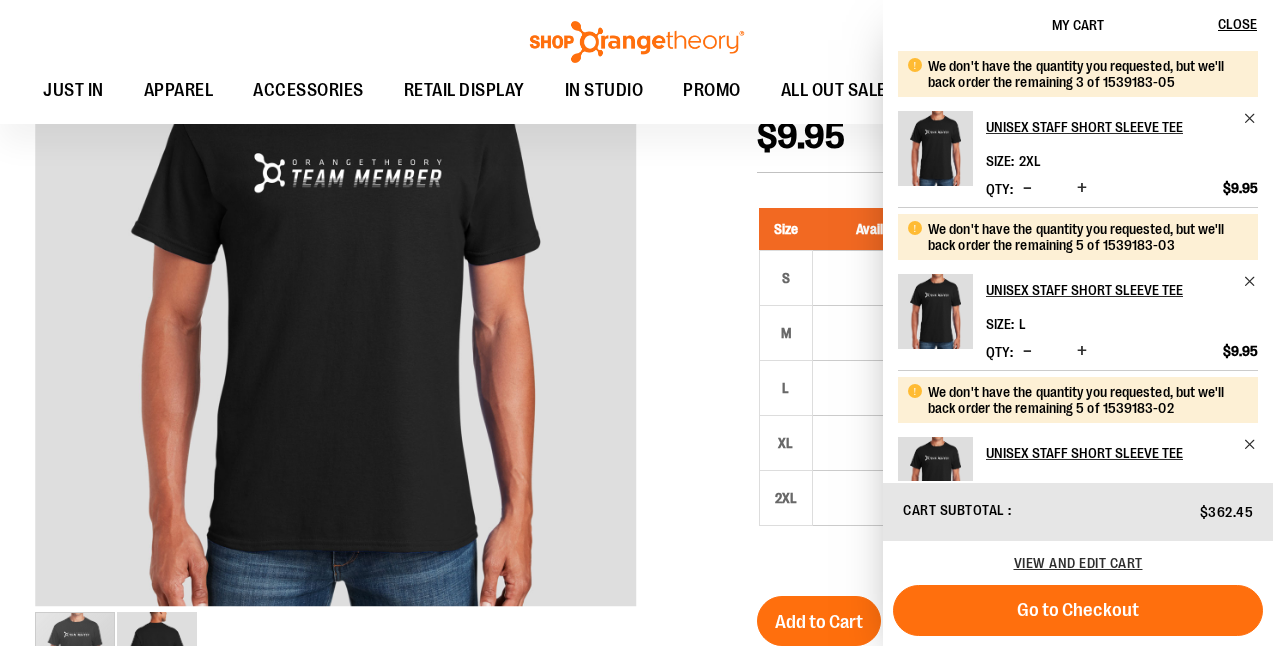 click at bounding box center [636, 584] 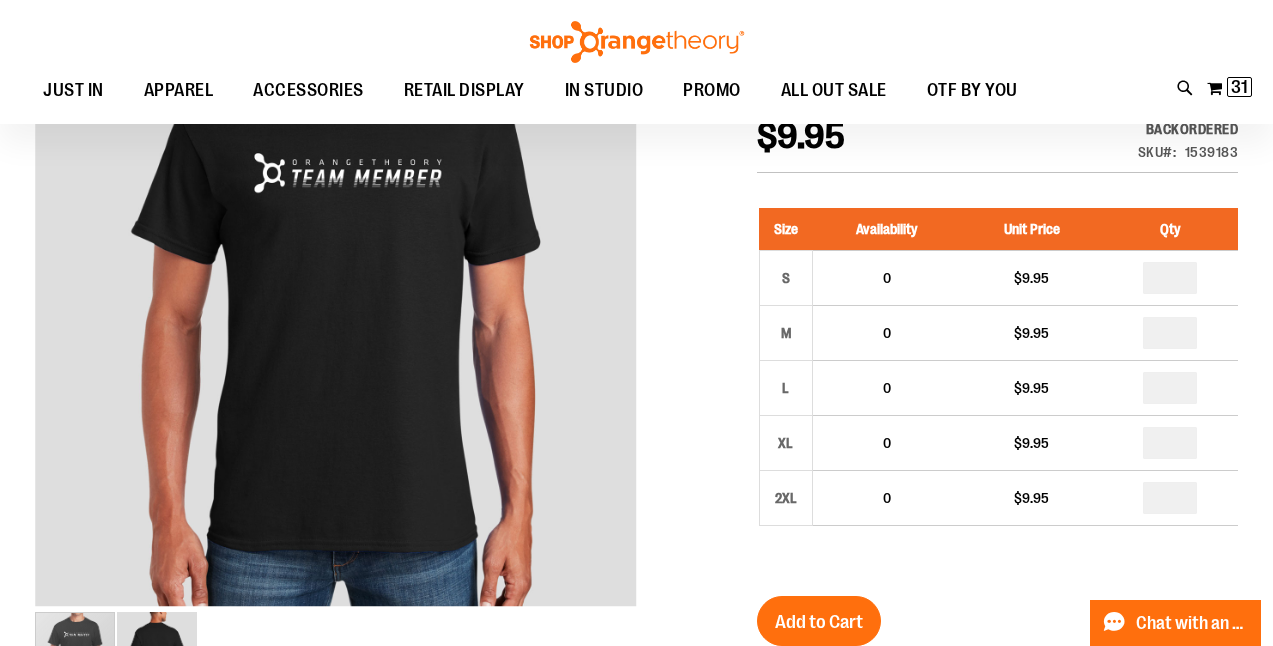 scroll, scrollTop: 0, scrollLeft: 0, axis: both 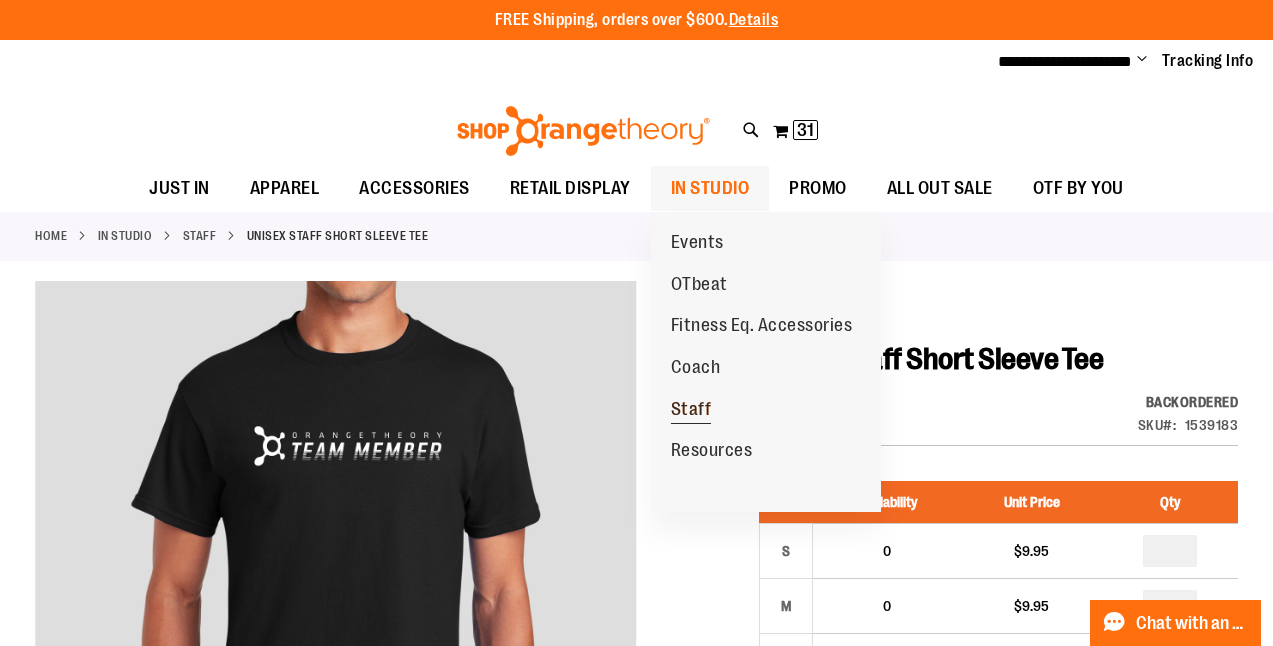 click on "Staff" at bounding box center (691, 411) 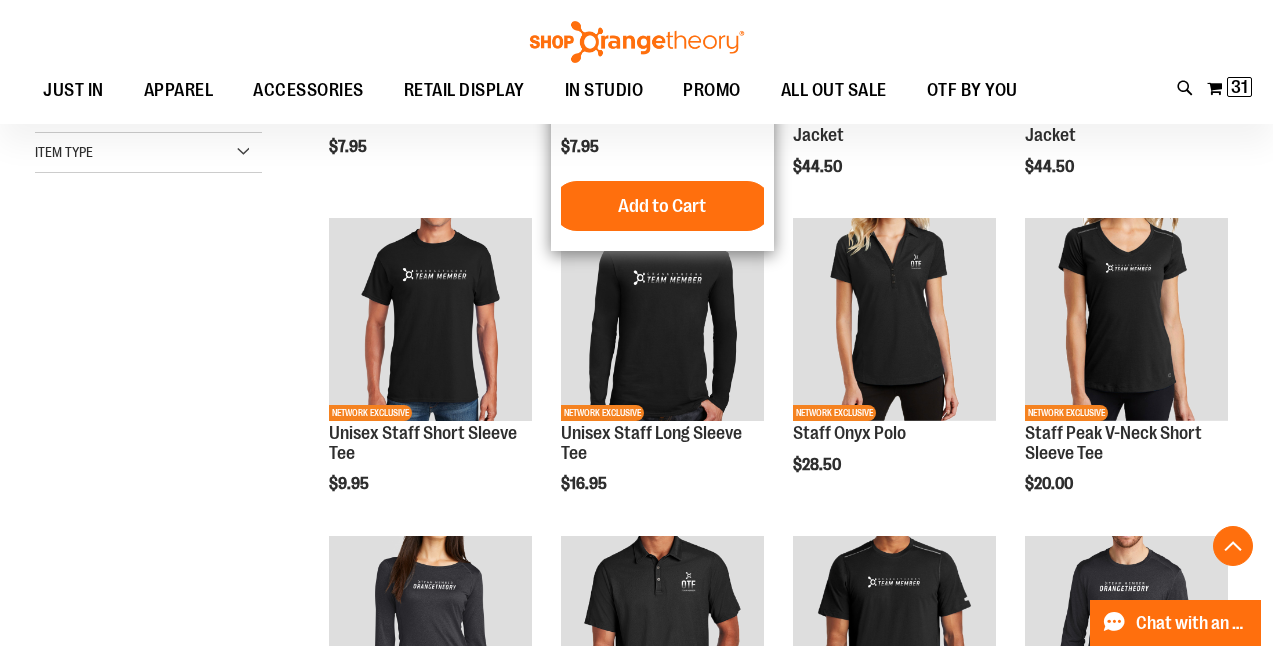 scroll, scrollTop: 497, scrollLeft: 0, axis: vertical 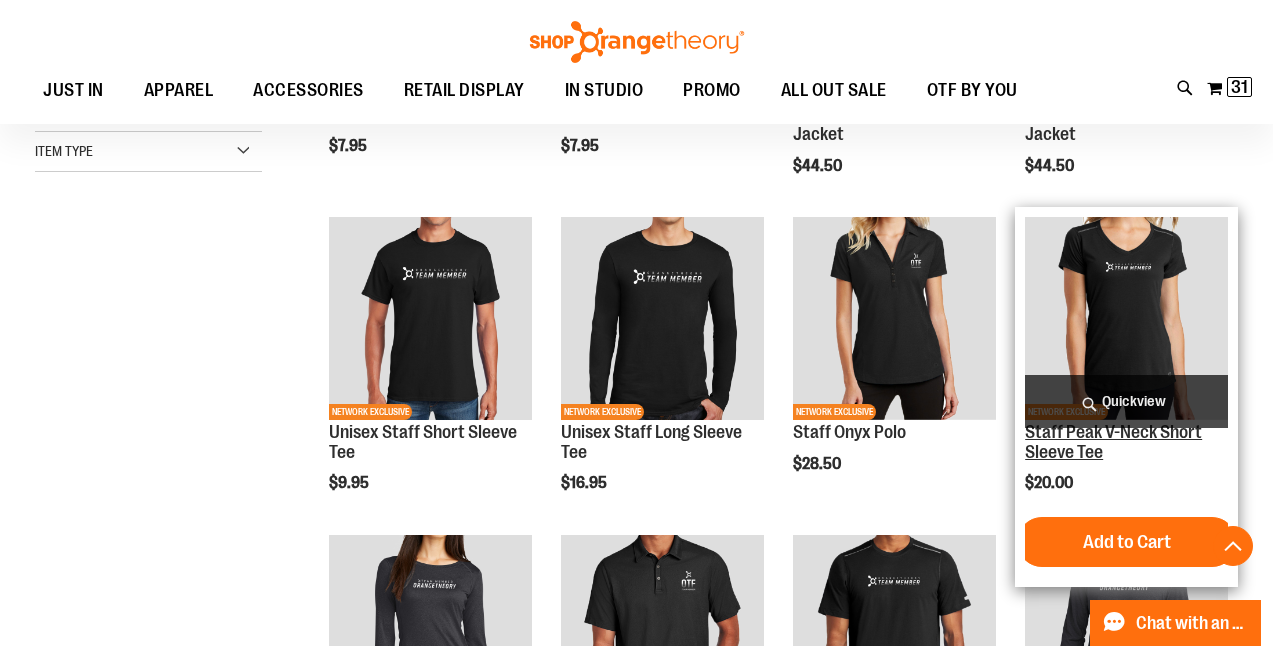 type on "**********" 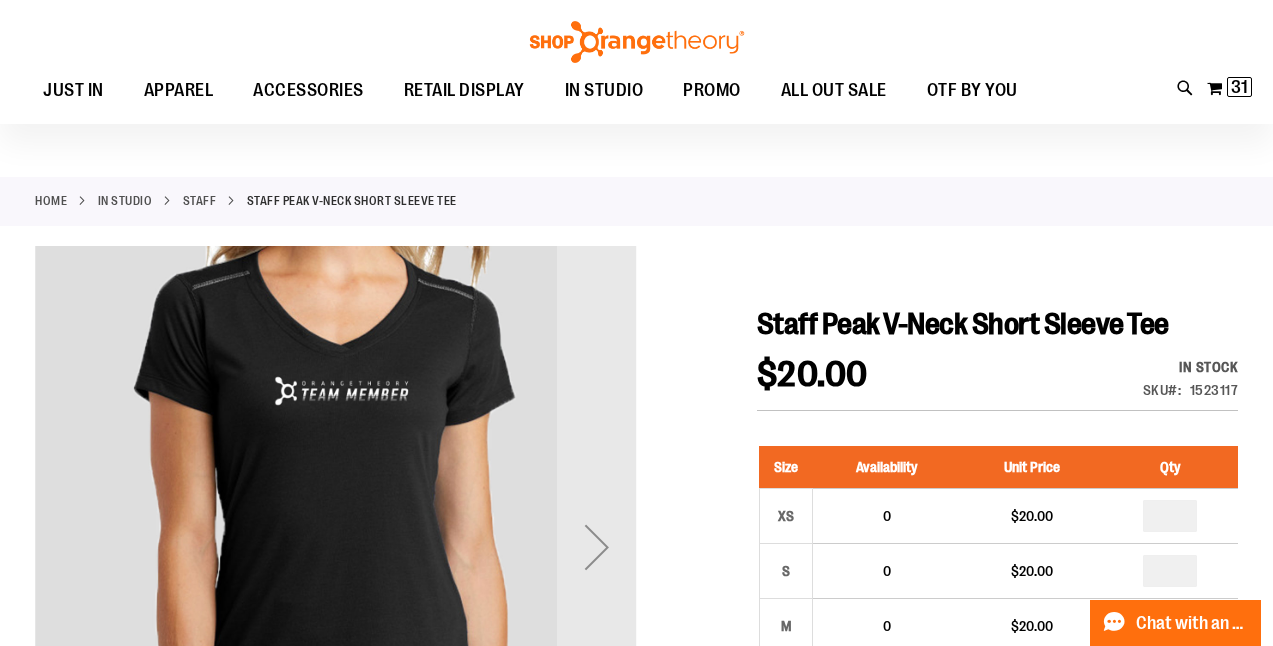 scroll, scrollTop: 0, scrollLeft: 0, axis: both 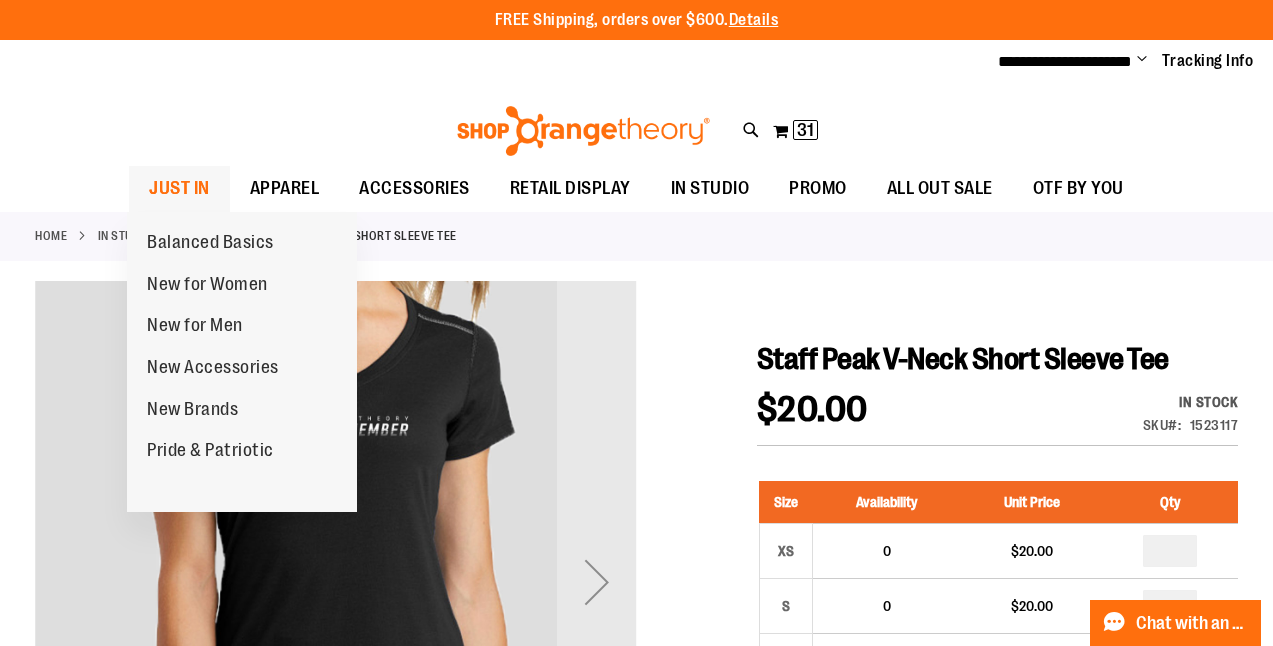 type on "**********" 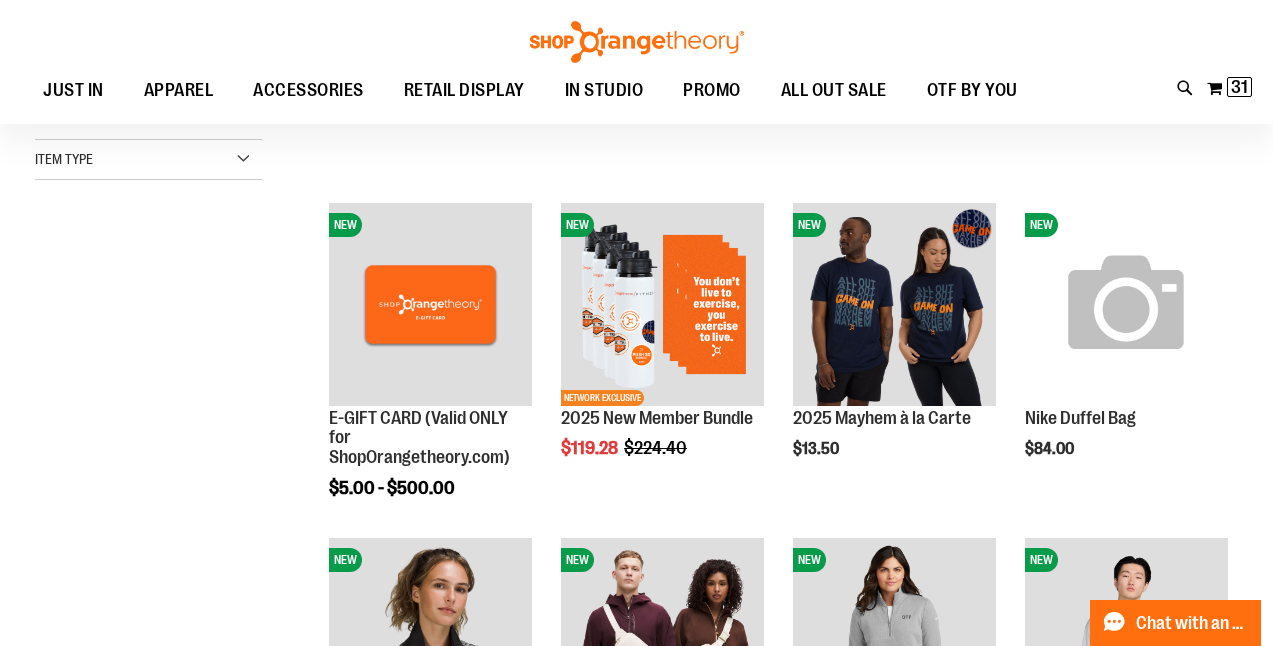 scroll, scrollTop: 544, scrollLeft: 0, axis: vertical 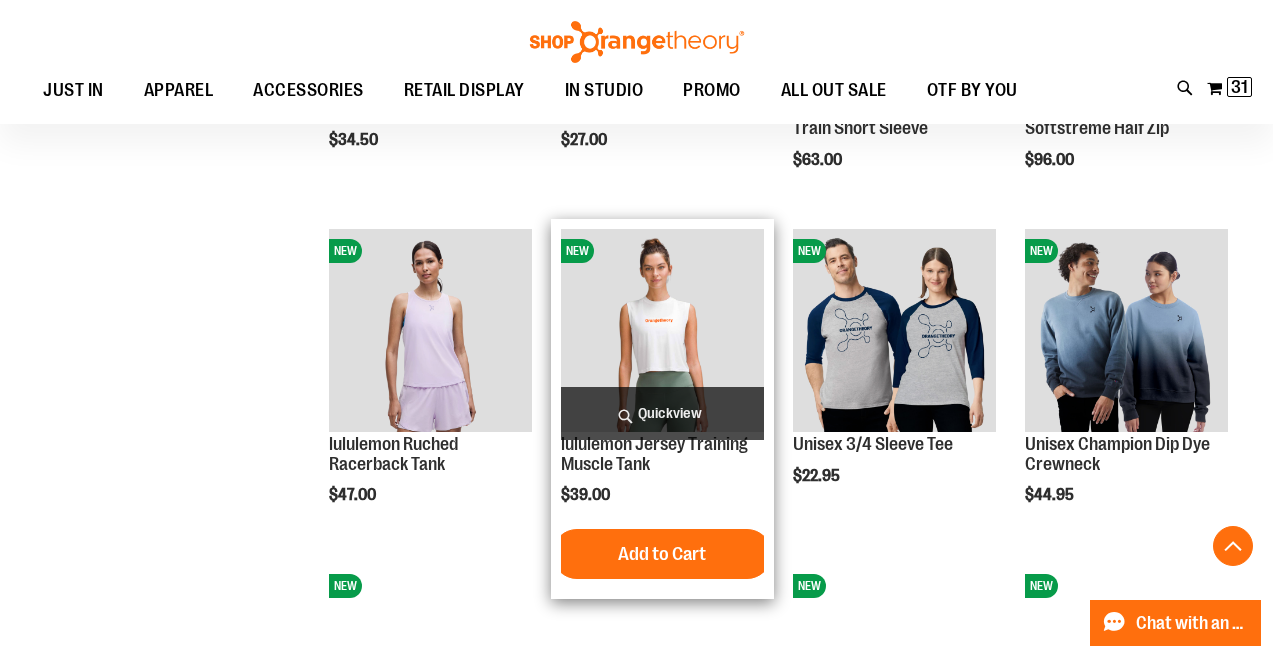 type on "**********" 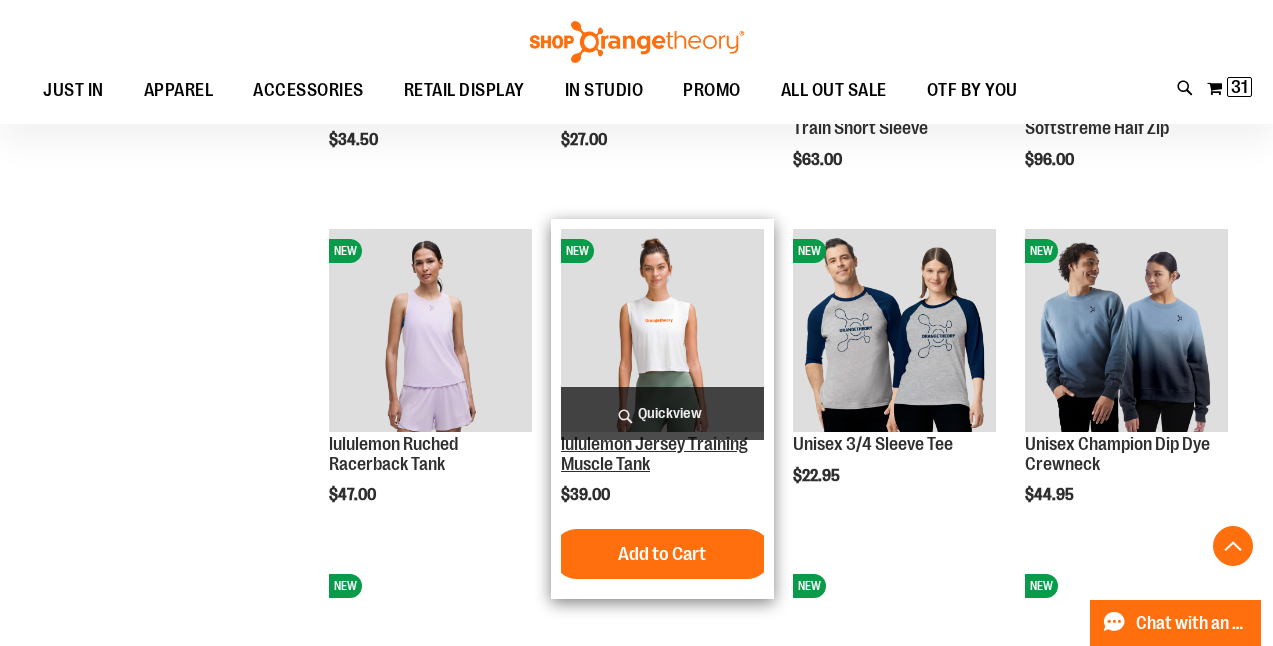 click on "lululemon Jersey Training Muscle Tank" at bounding box center (654, 454) 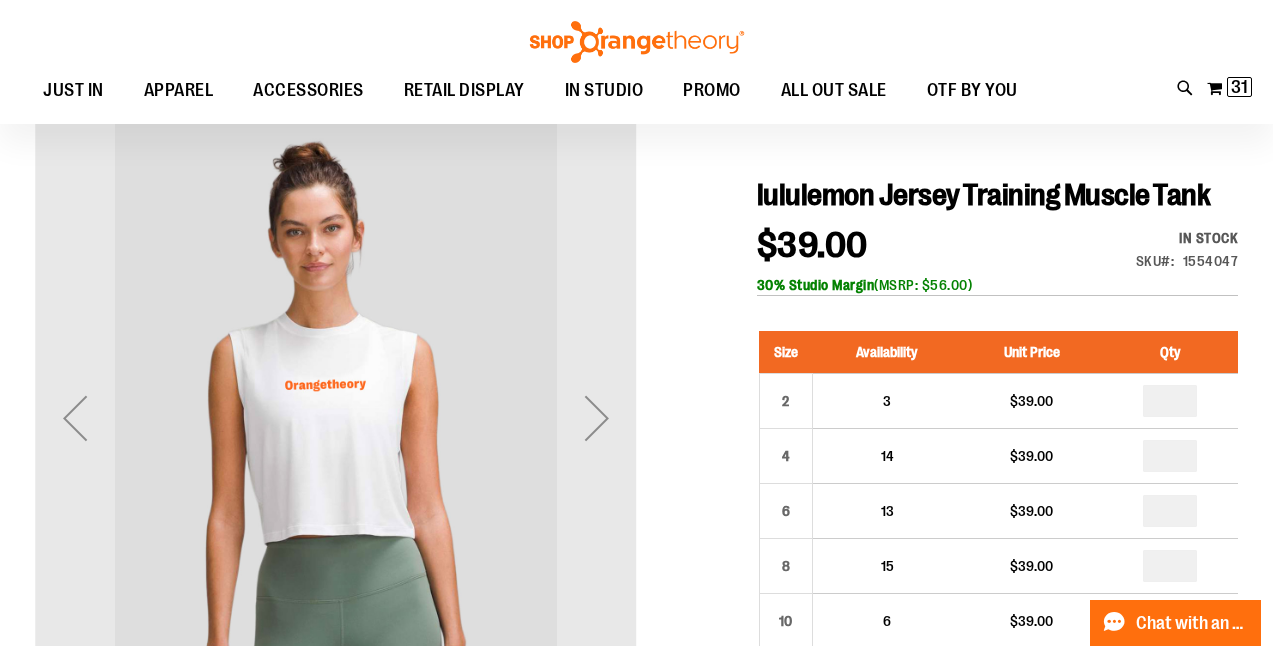 scroll, scrollTop: 162, scrollLeft: 0, axis: vertical 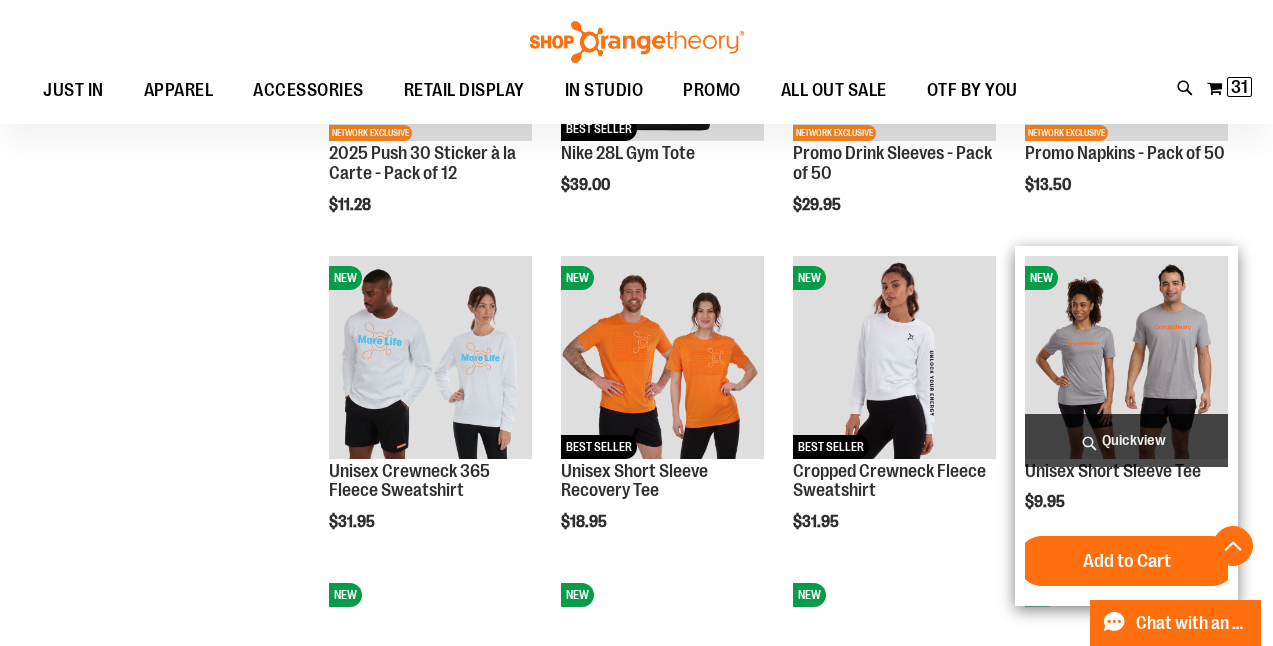 type on "**********" 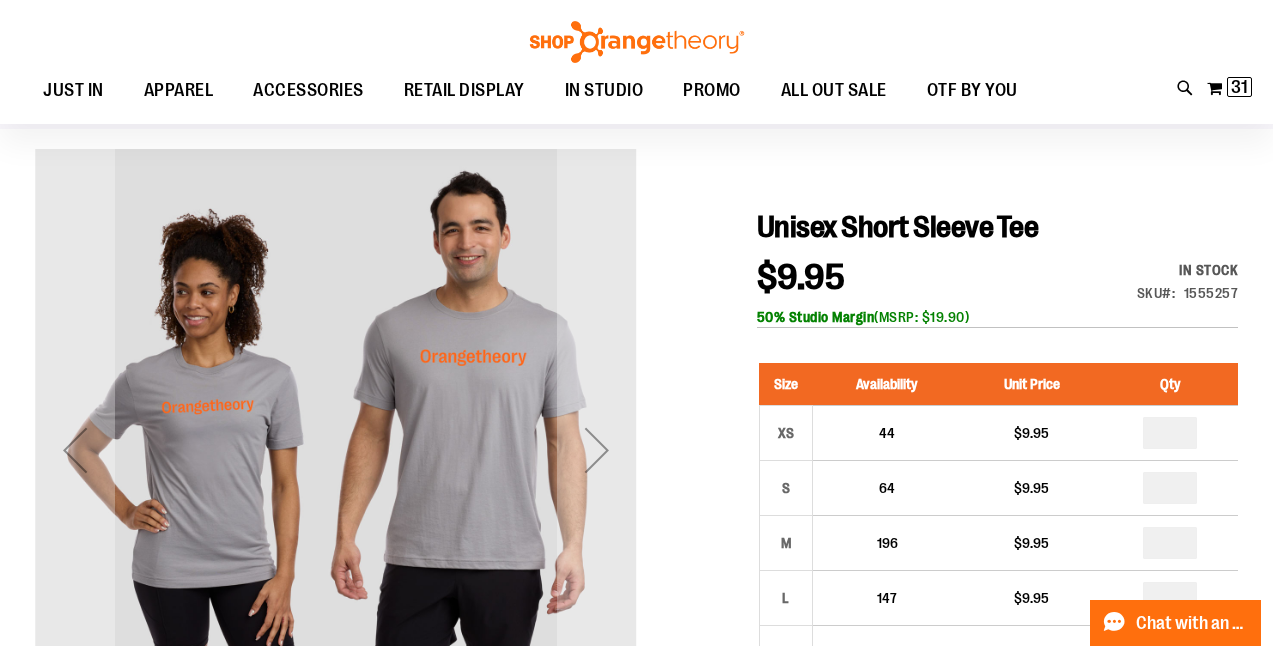 scroll, scrollTop: 204, scrollLeft: 0, axis: vertical 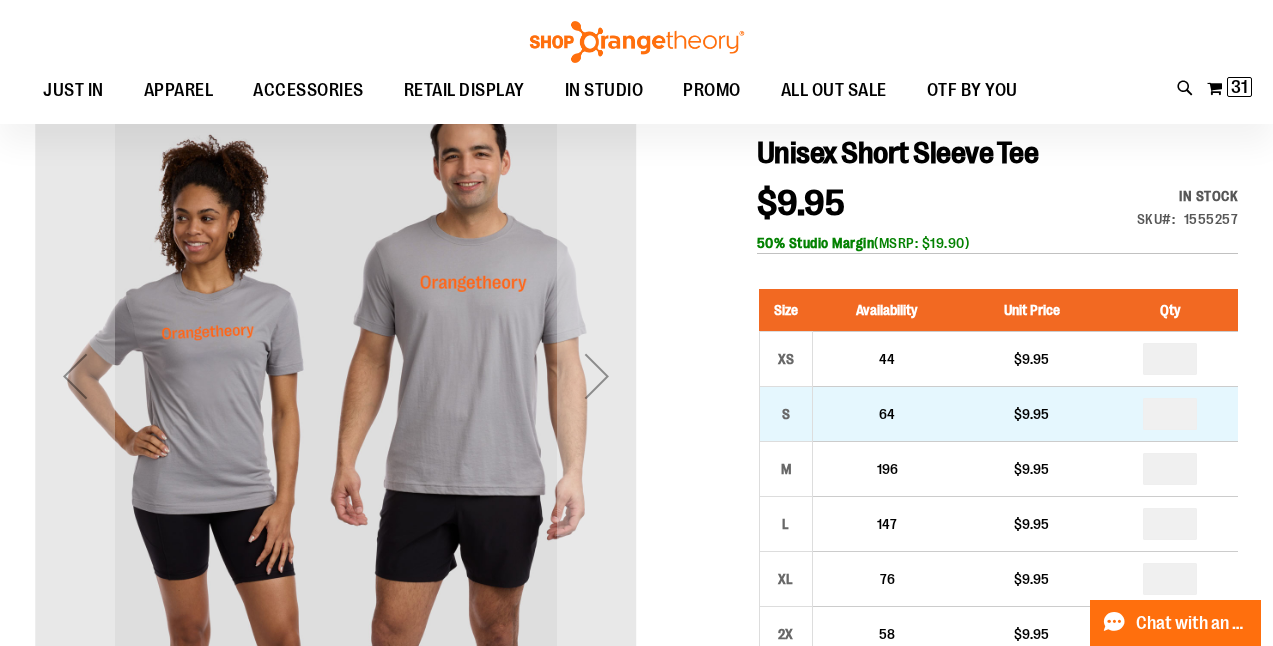 type on "**********" 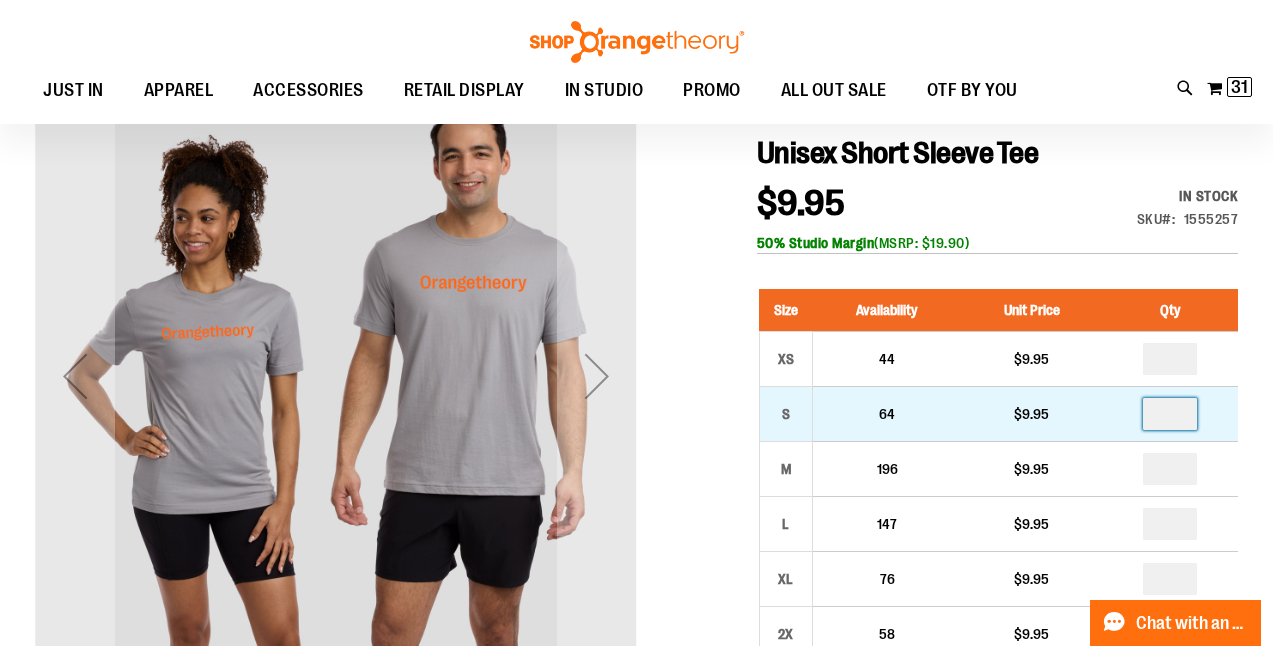 click at bounding box center [1170, 414] 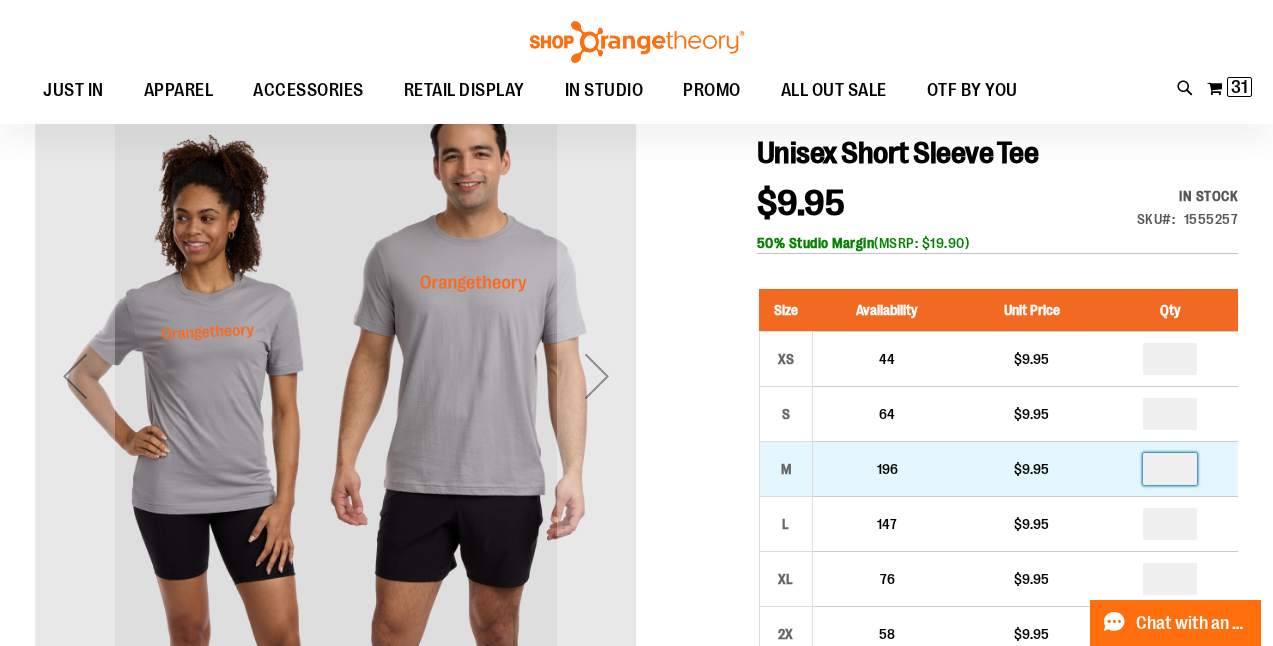 click at bounding box center [1170, 469] 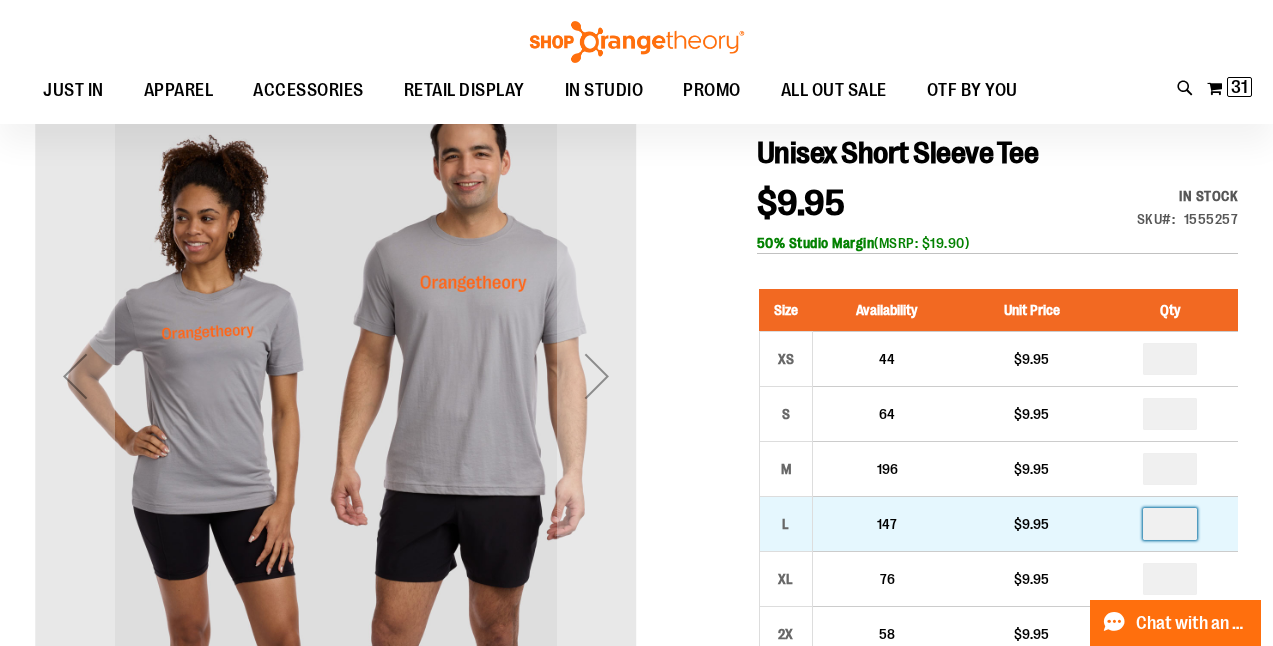 click at bounding box center (1170, 524) 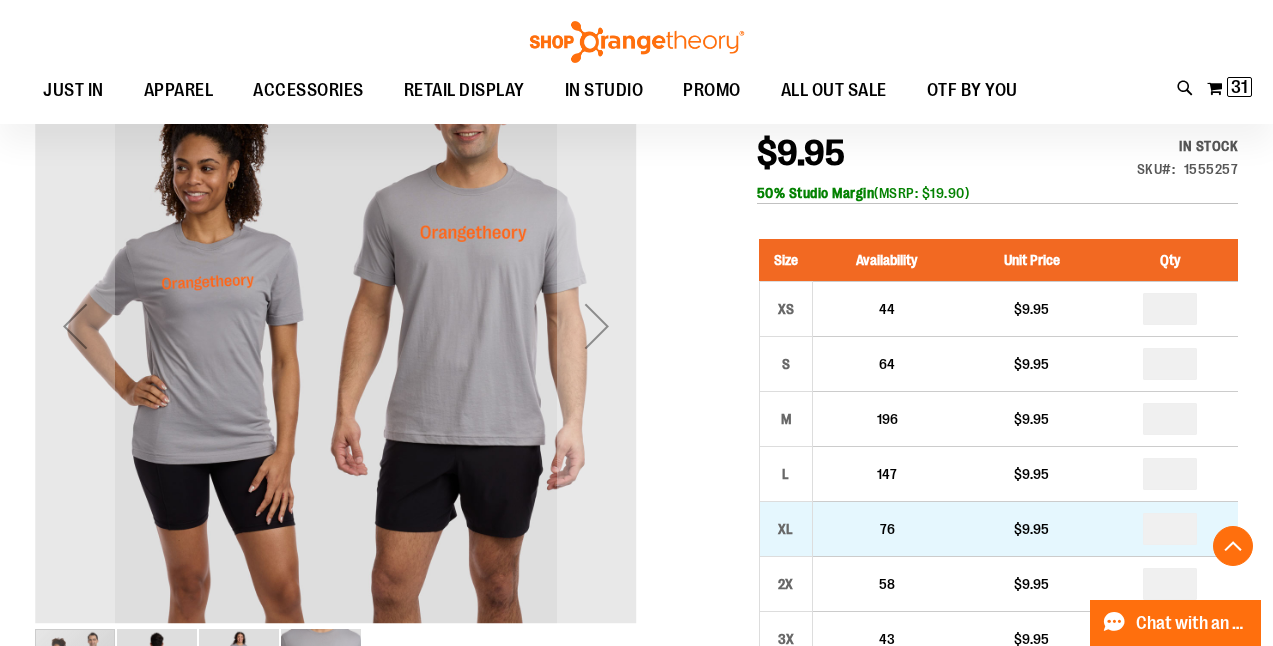 scroll, scrollTop: 364, scrollLeft: 0, axis: vertical 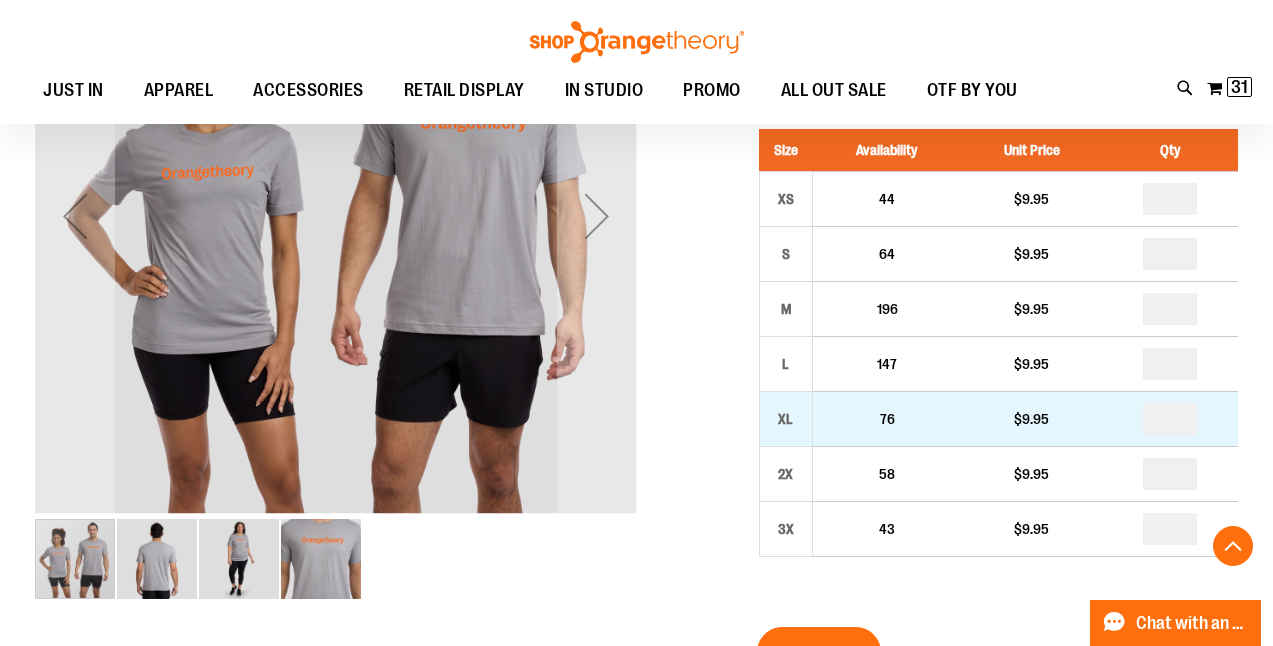 type on "**" 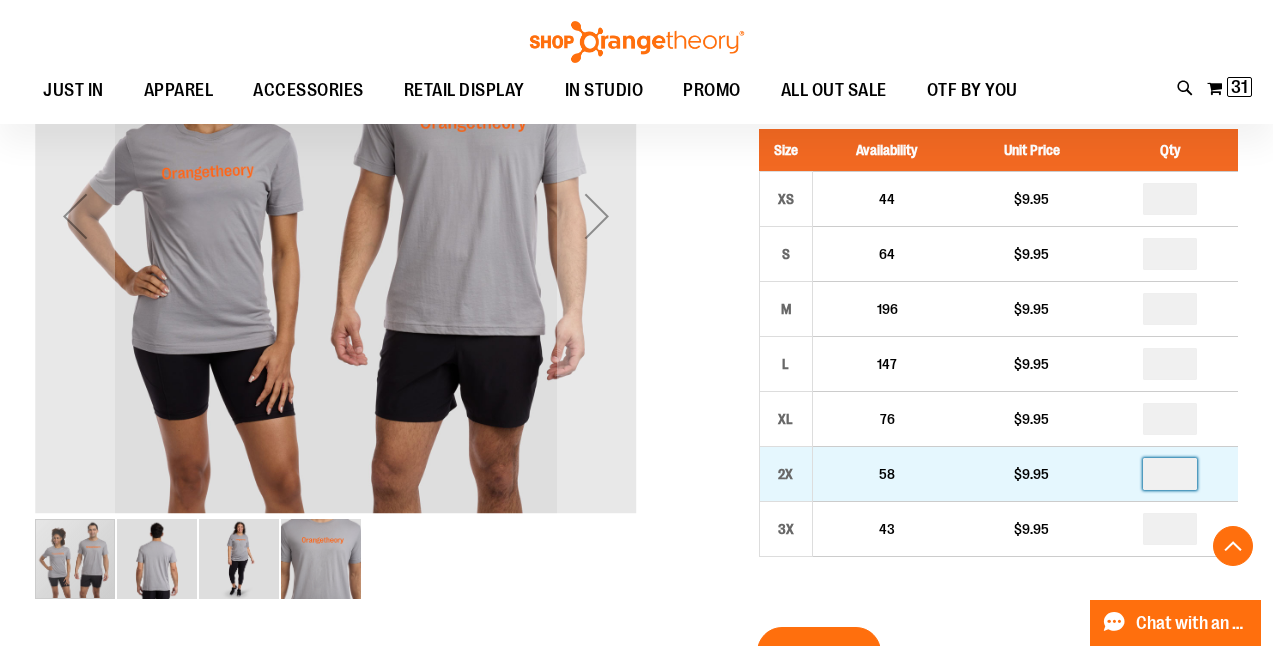 click at bounding box center [1170, 474] 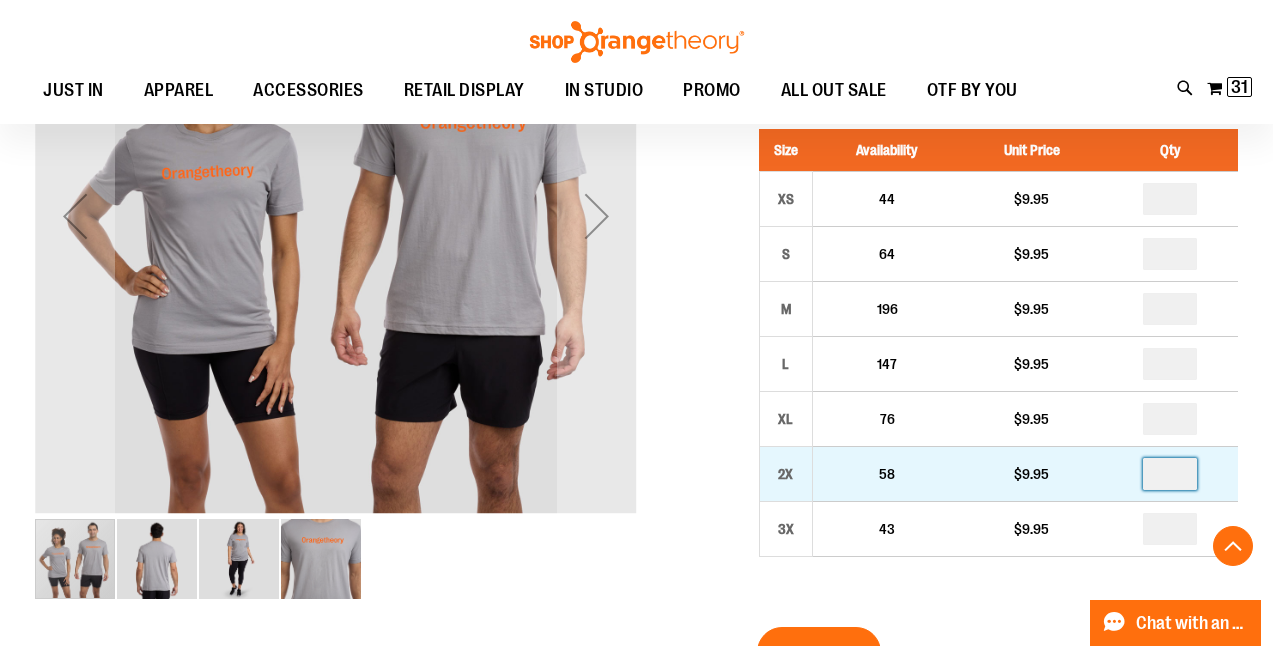 type on "*" 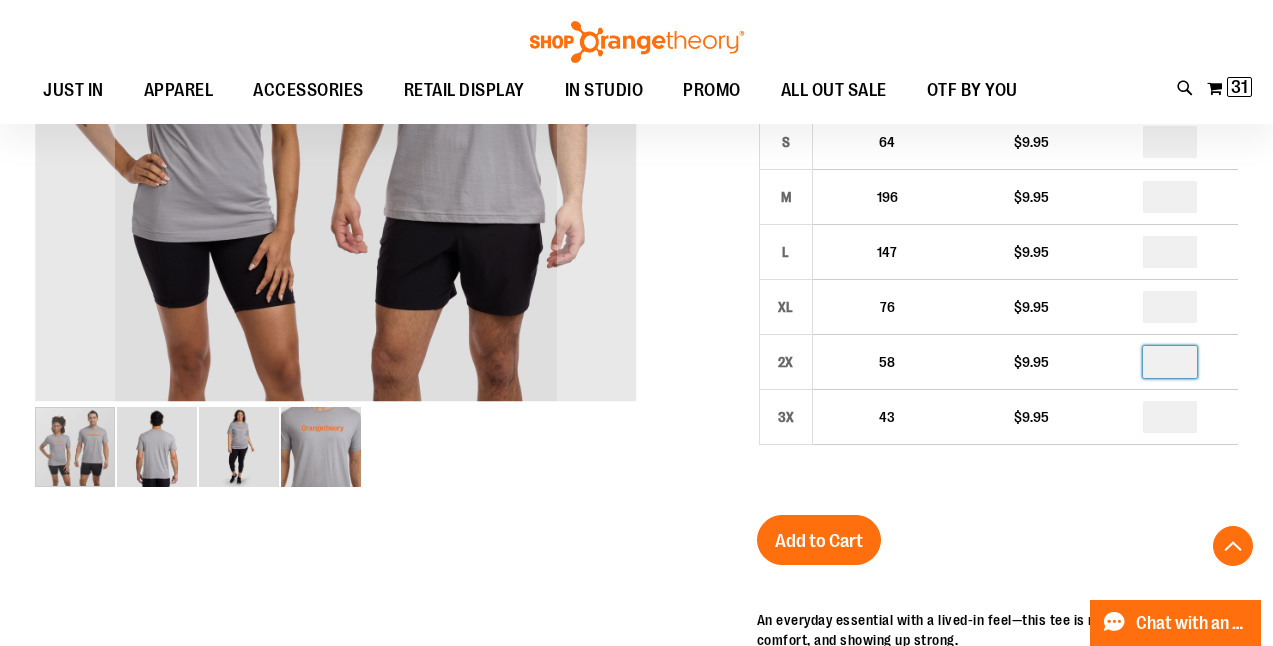 scroll, scrollTop: 498, scrollLeft: 0, axis: vertical 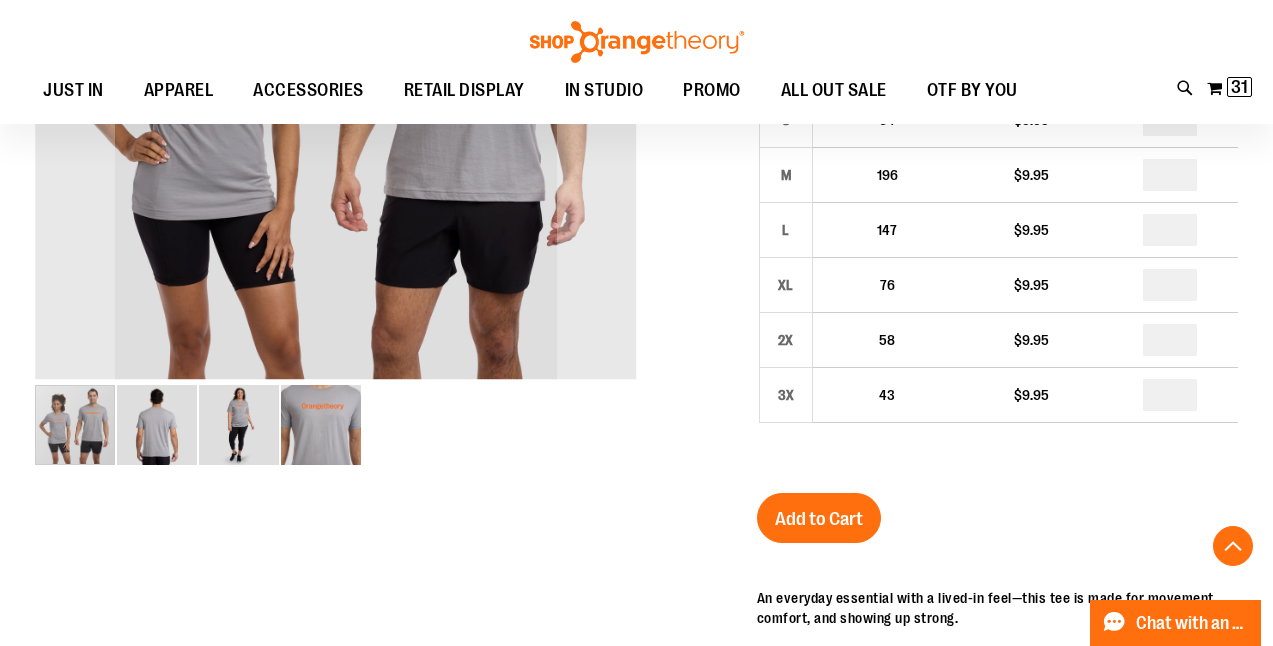 click on "Add to Cart" at bounding box center (819, 519) 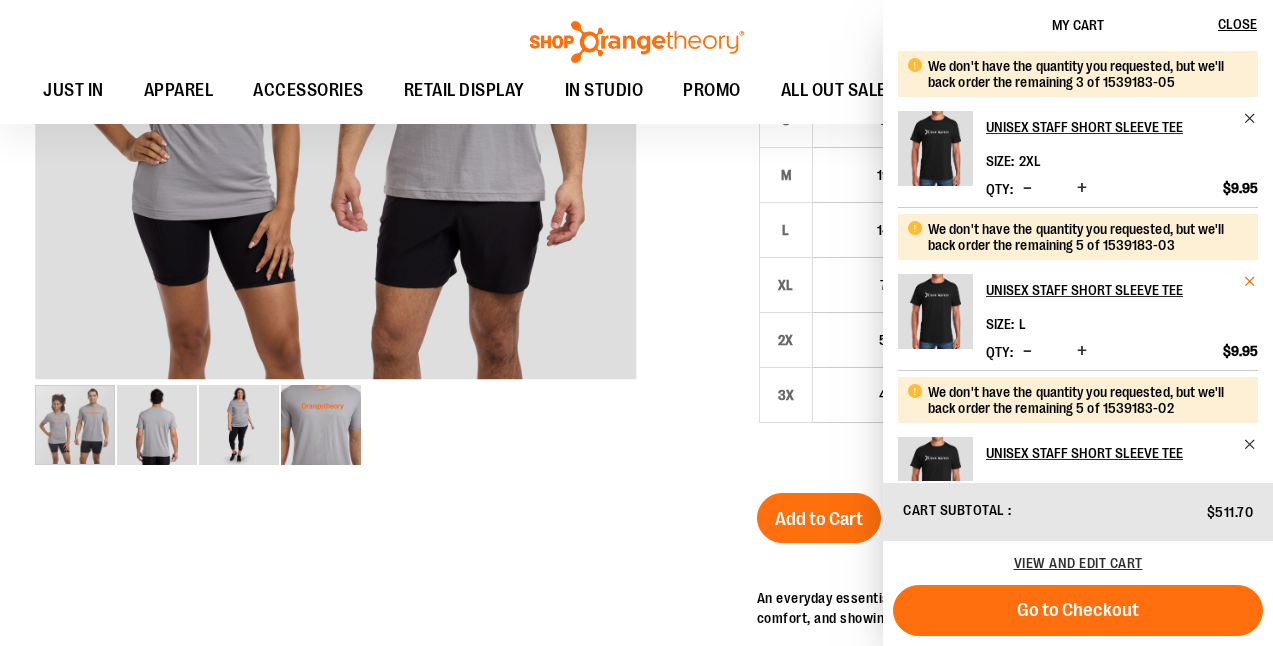 click at bounding box center (1250, 281) 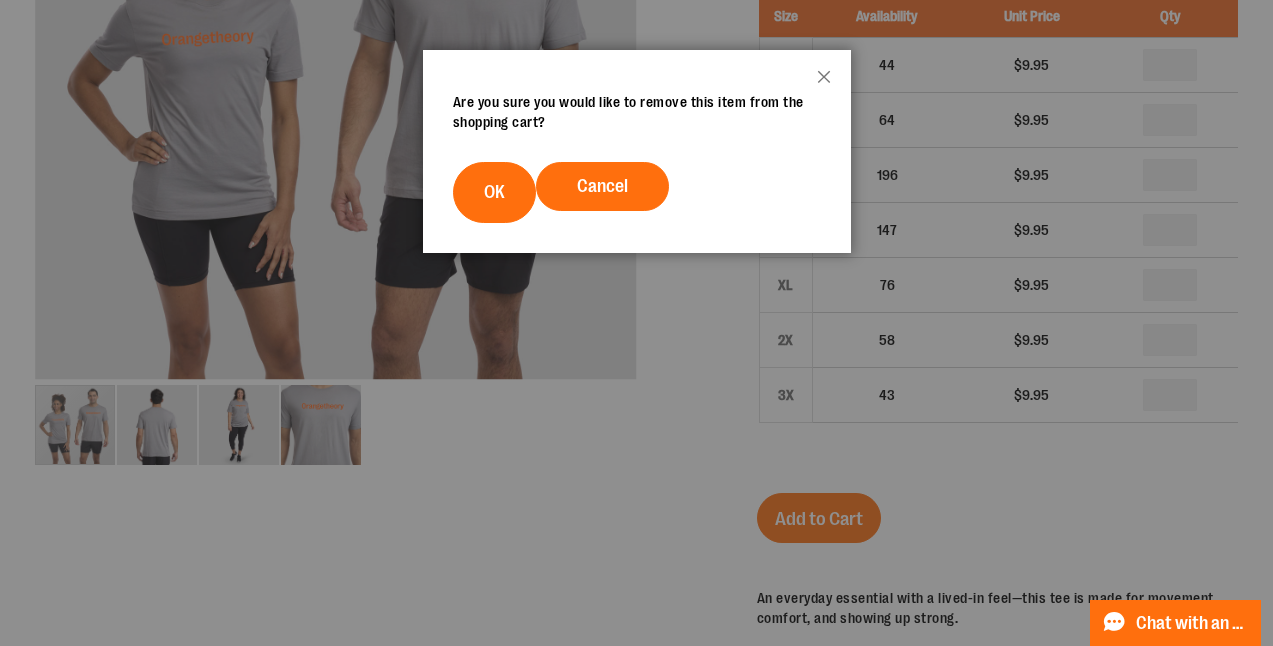 scroll, scrollTop: 0, scrollLeft: 0, axis: both 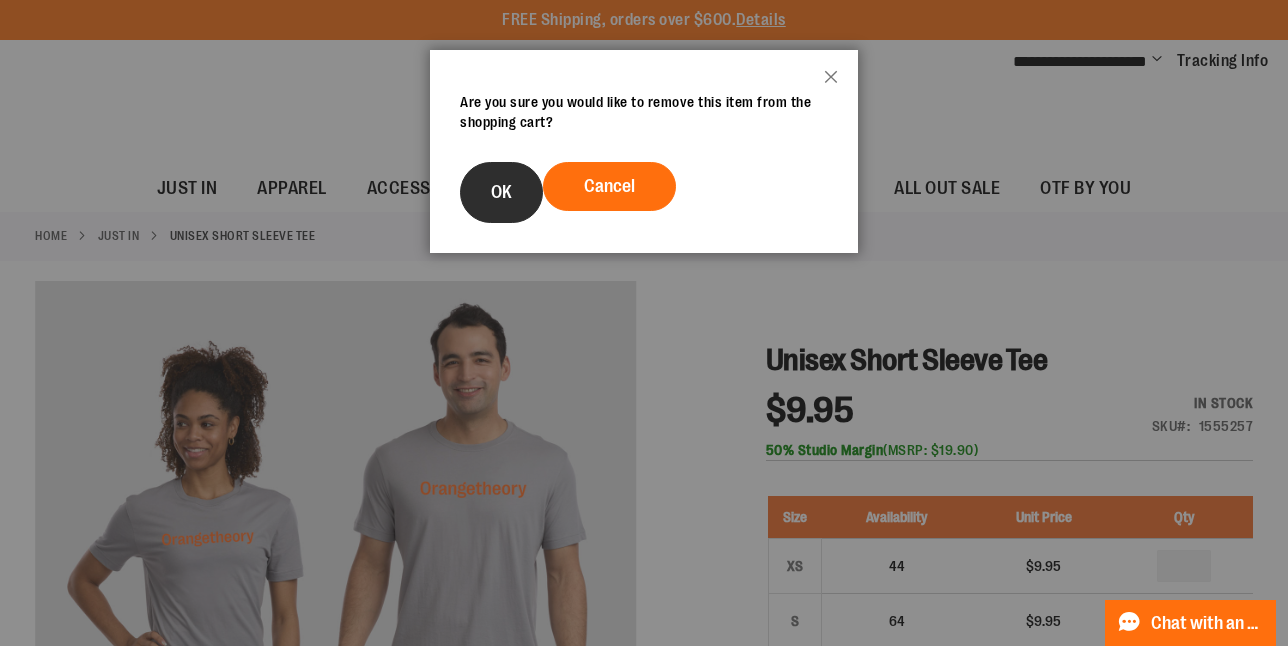 click on "OK" at bounding box center (501, 192) 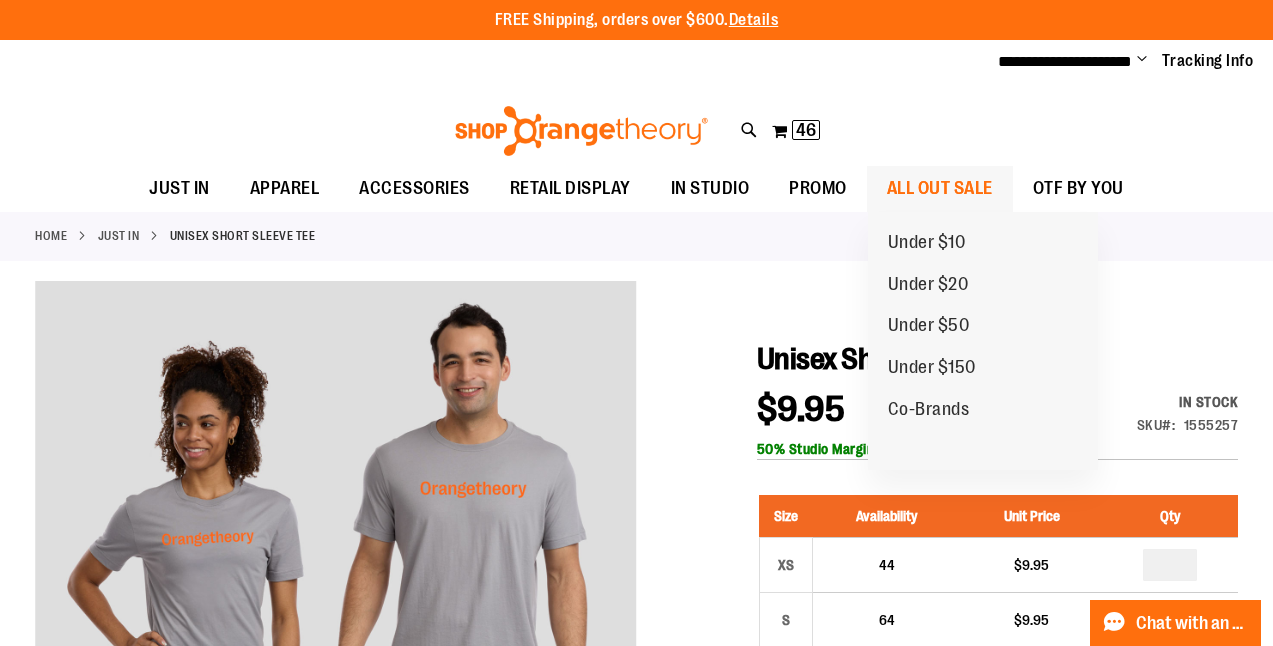 click on "ALL OUT SALE" at bounding box center [940, 188] 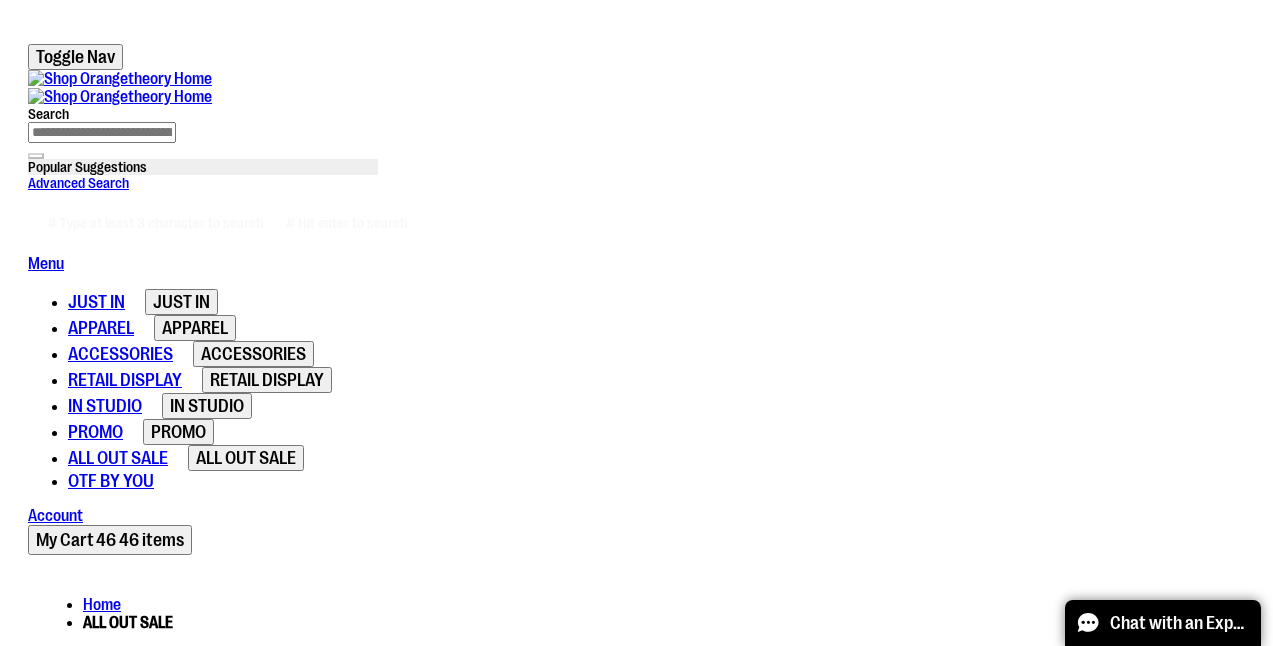 scroll, scrollTop: 281, scrollLeft: 0, axis: vertical 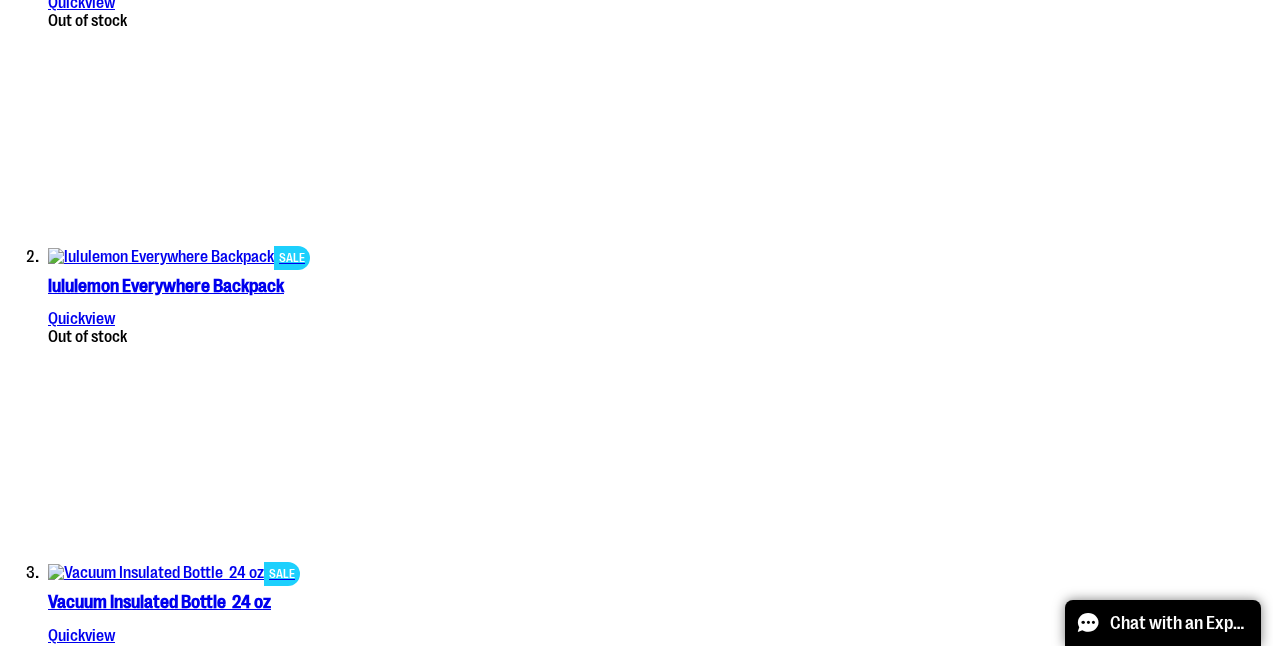 type on "**********" 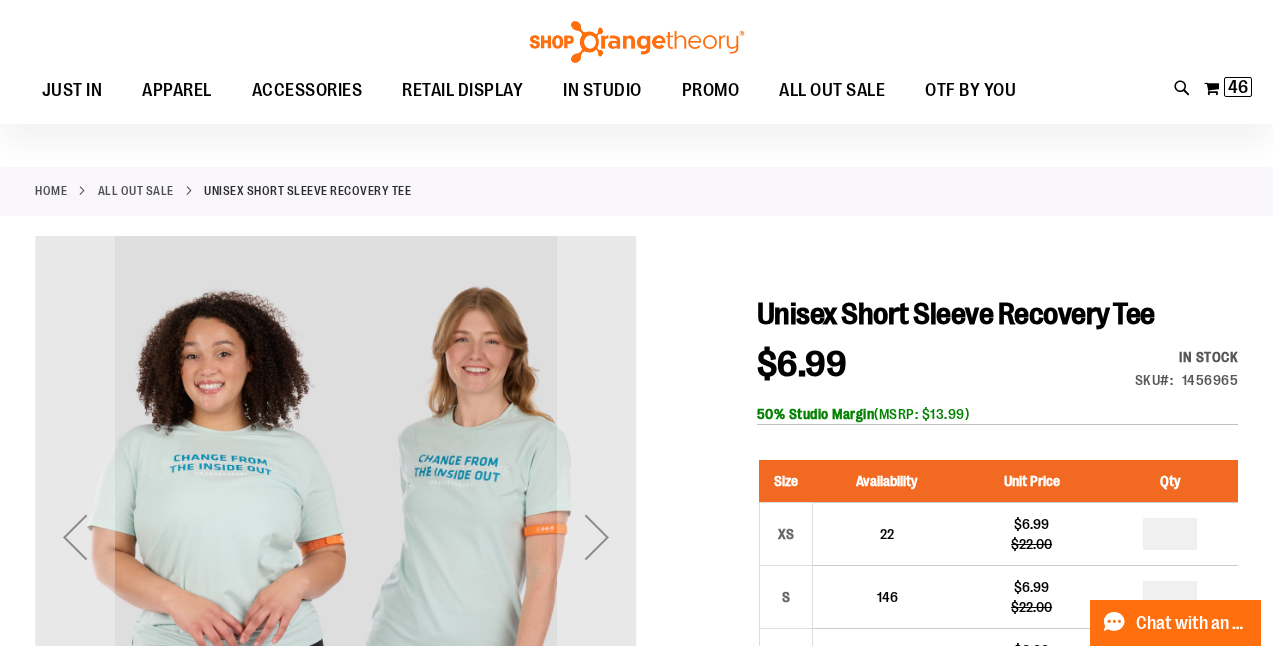 scroll, scrollTop: 302, scrollLeft: 0, axis: vertical 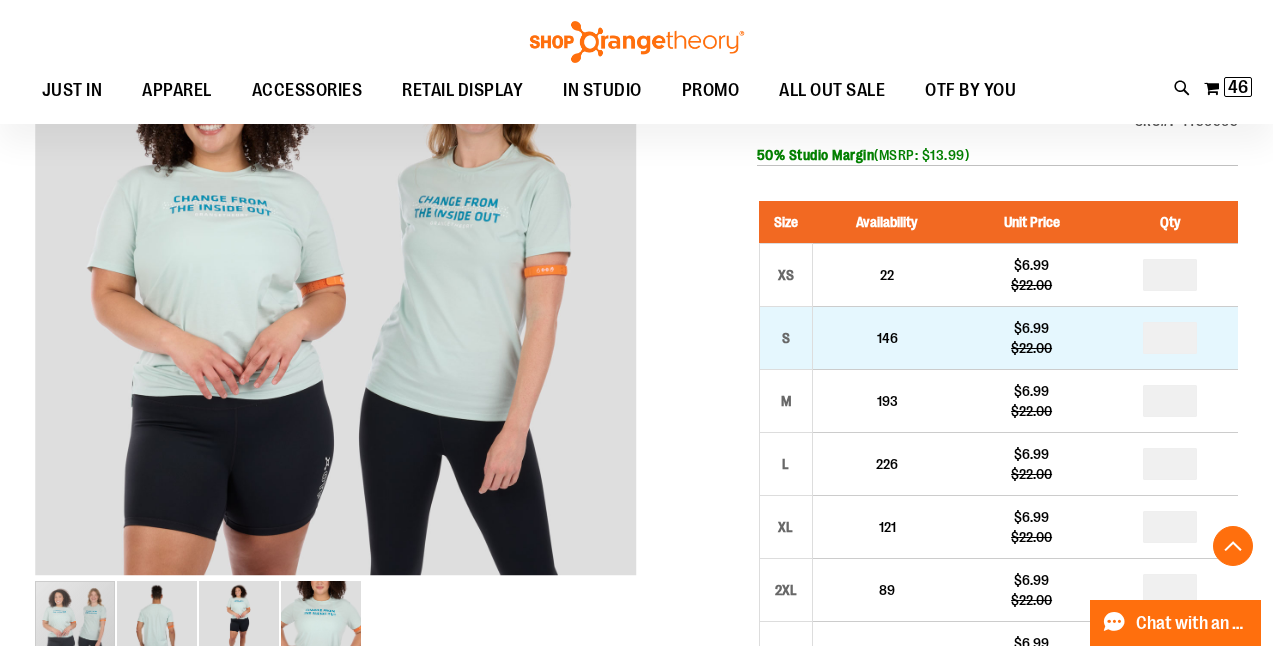 type on "**********" 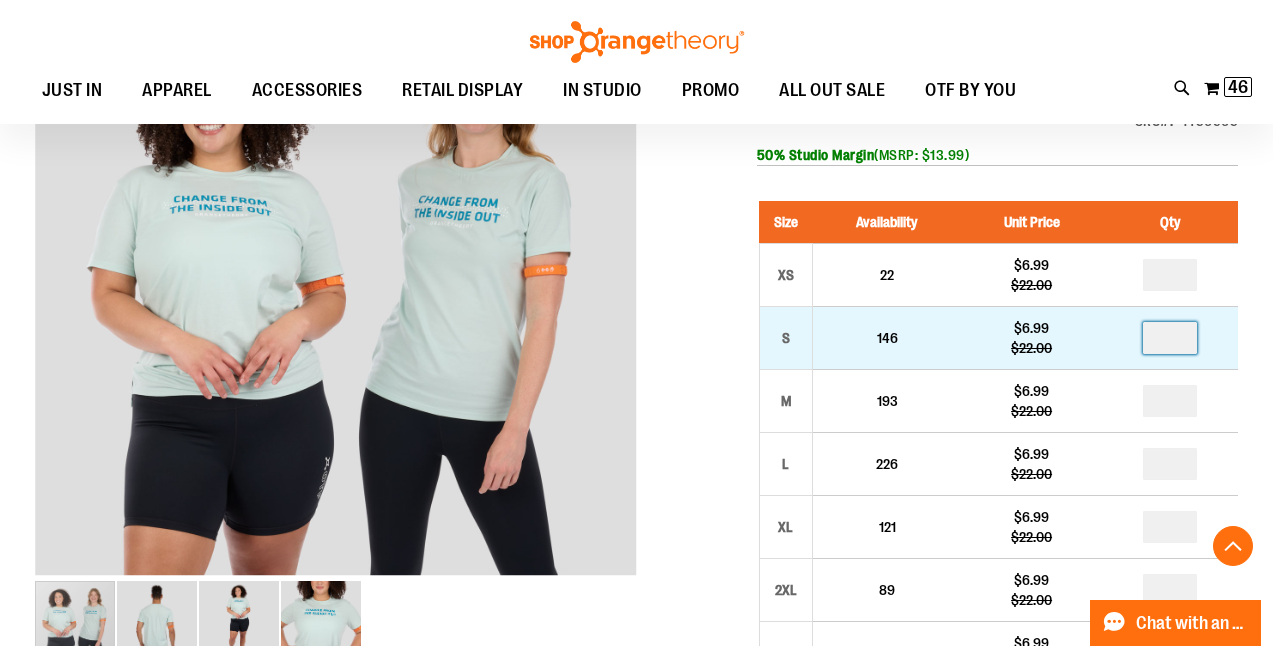 click at bounding box center (1170, 338) 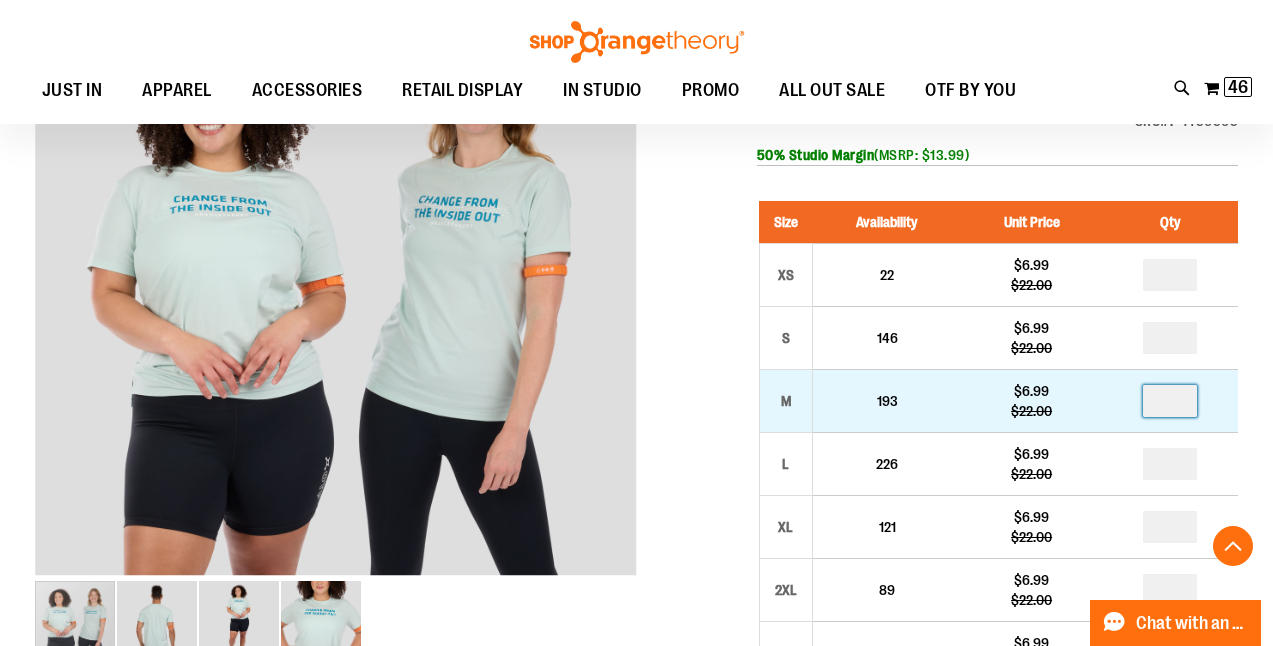 click at bounding box center (1170, 401) 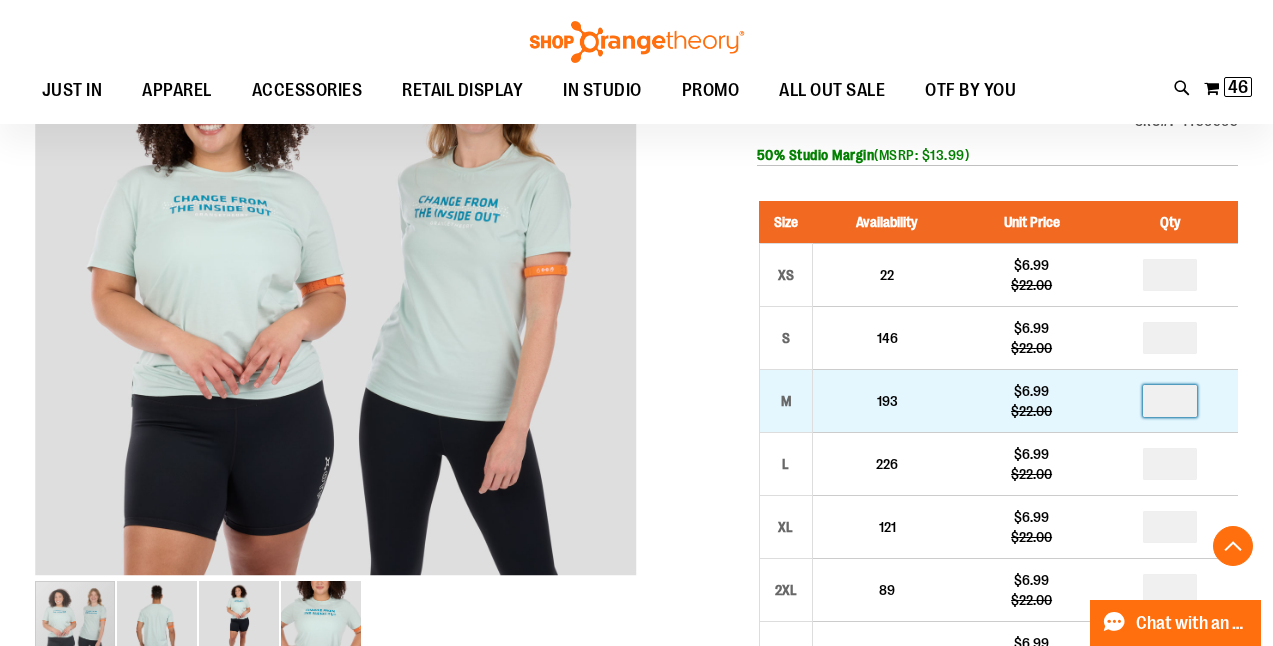 type on "*" 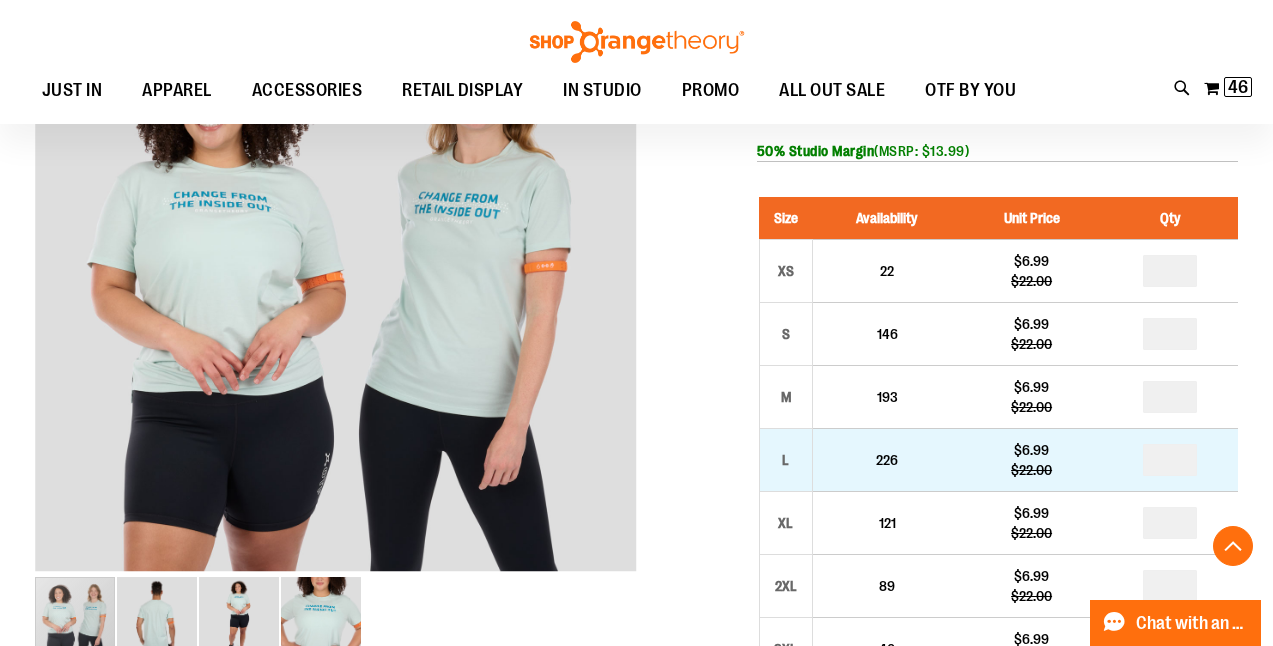 type on "*" 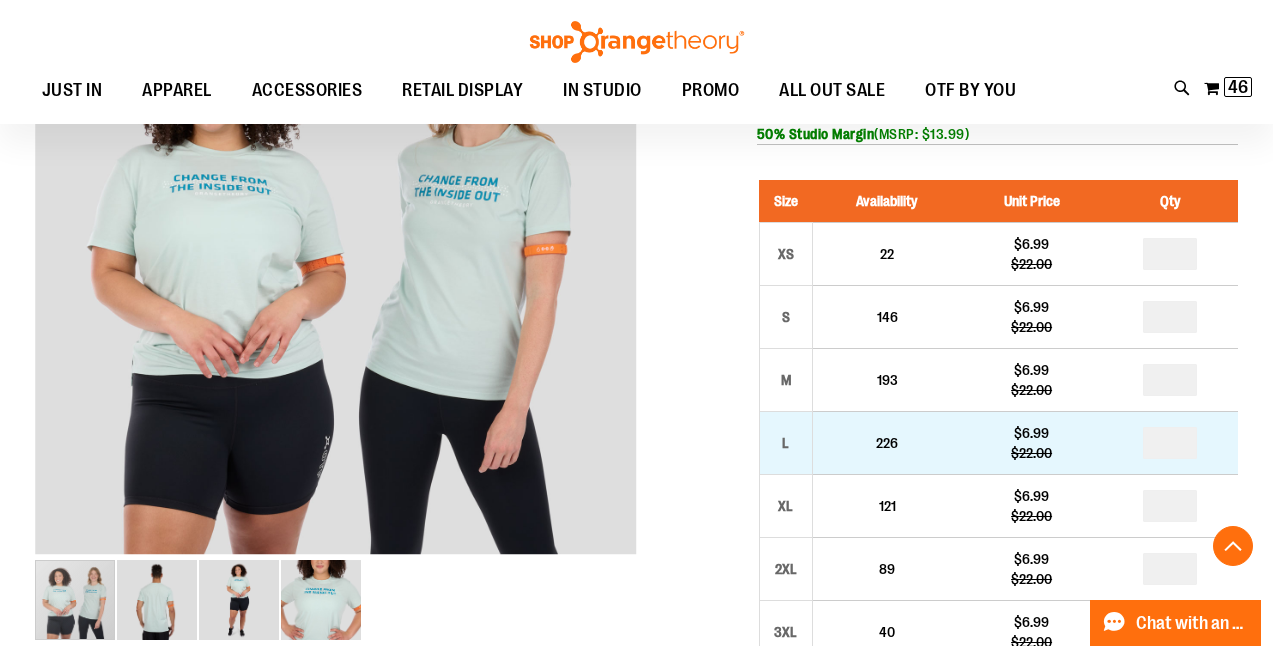 scroll, scrollTop: 338, scrollLeft: 0, axis: vertical 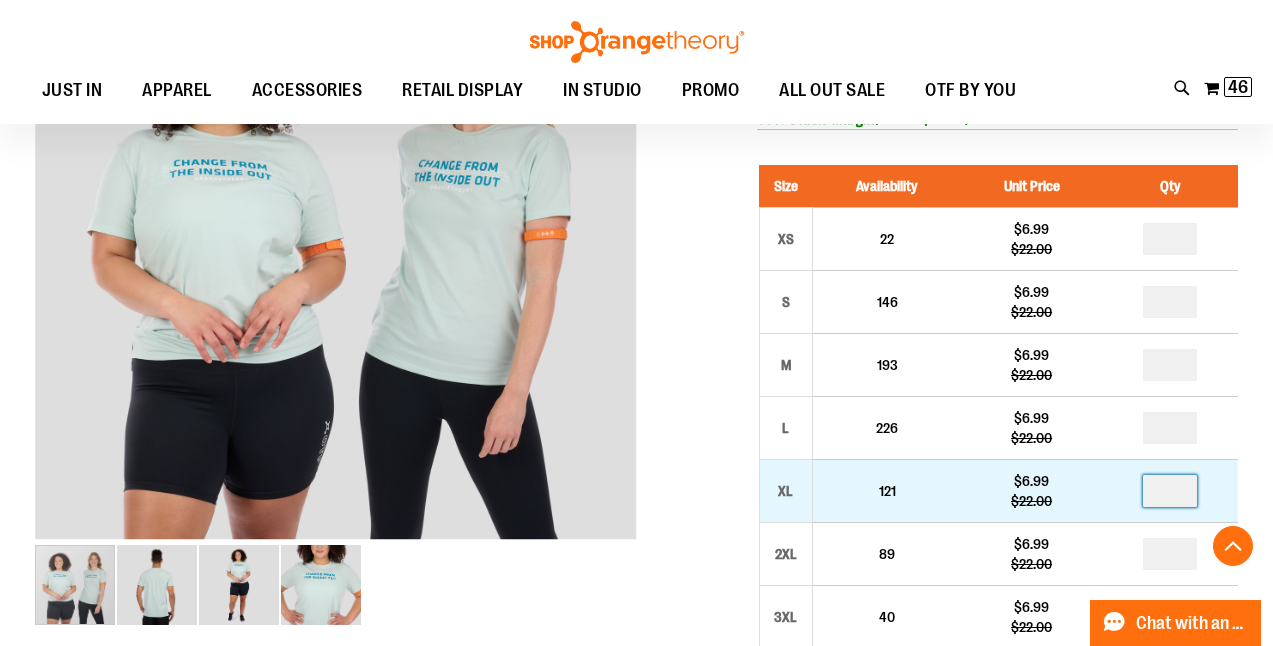 click at bounding box center [1170, 491] 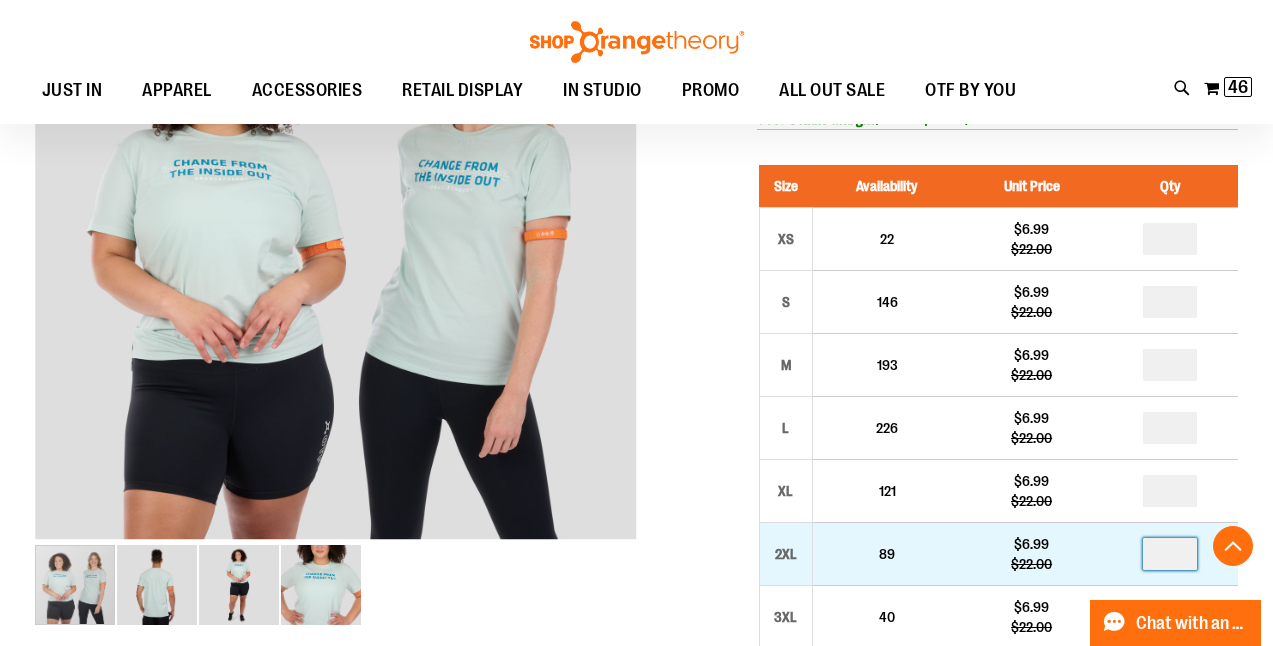 click at bounding box center (1170, 554) 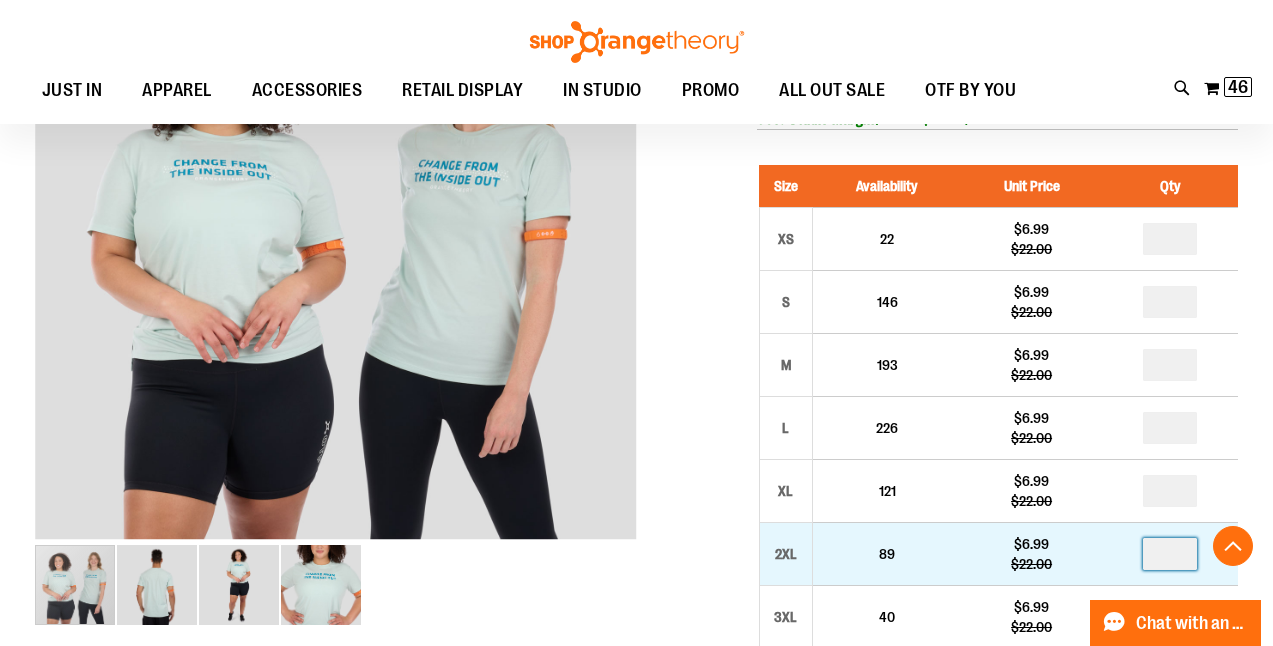 type on "*" 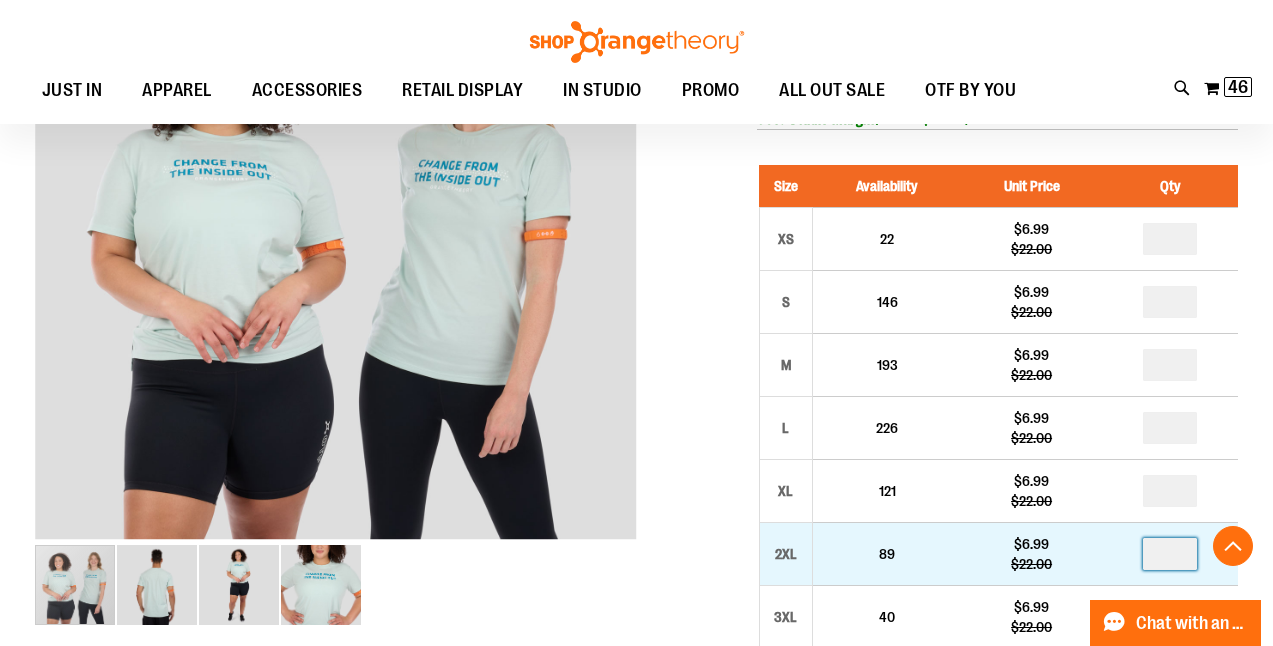 type on "*" 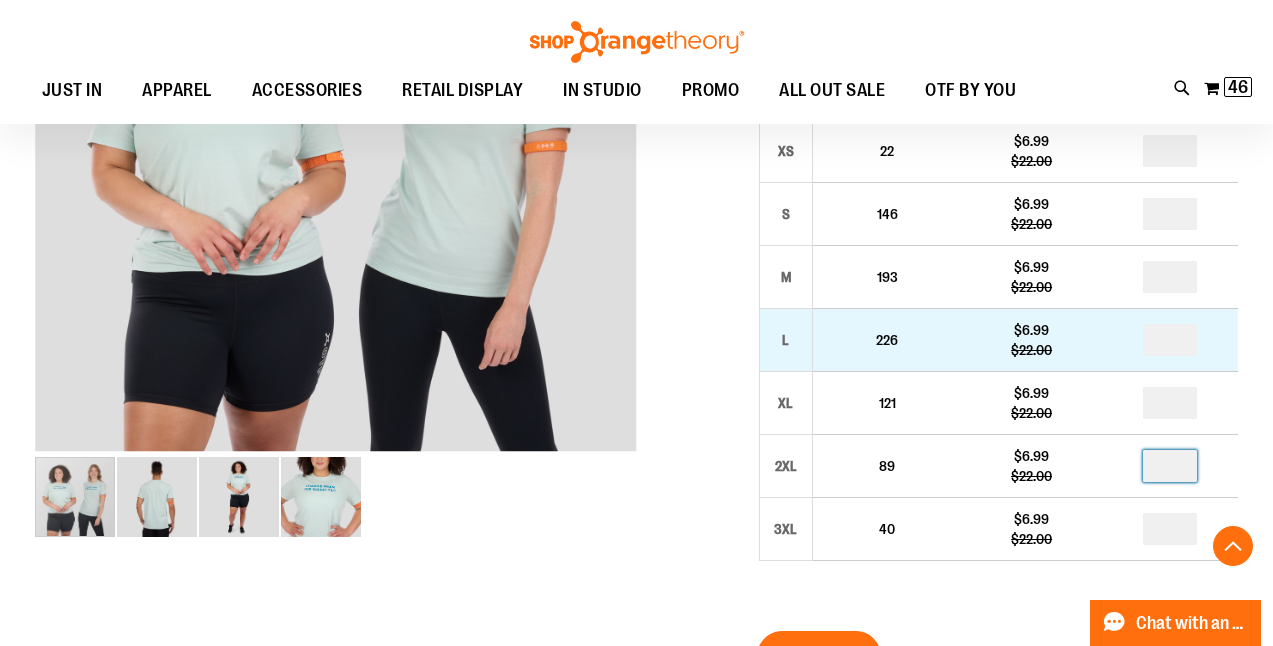 scroll, scrollTop: 483, scrollLeft: 0, axis: vertical 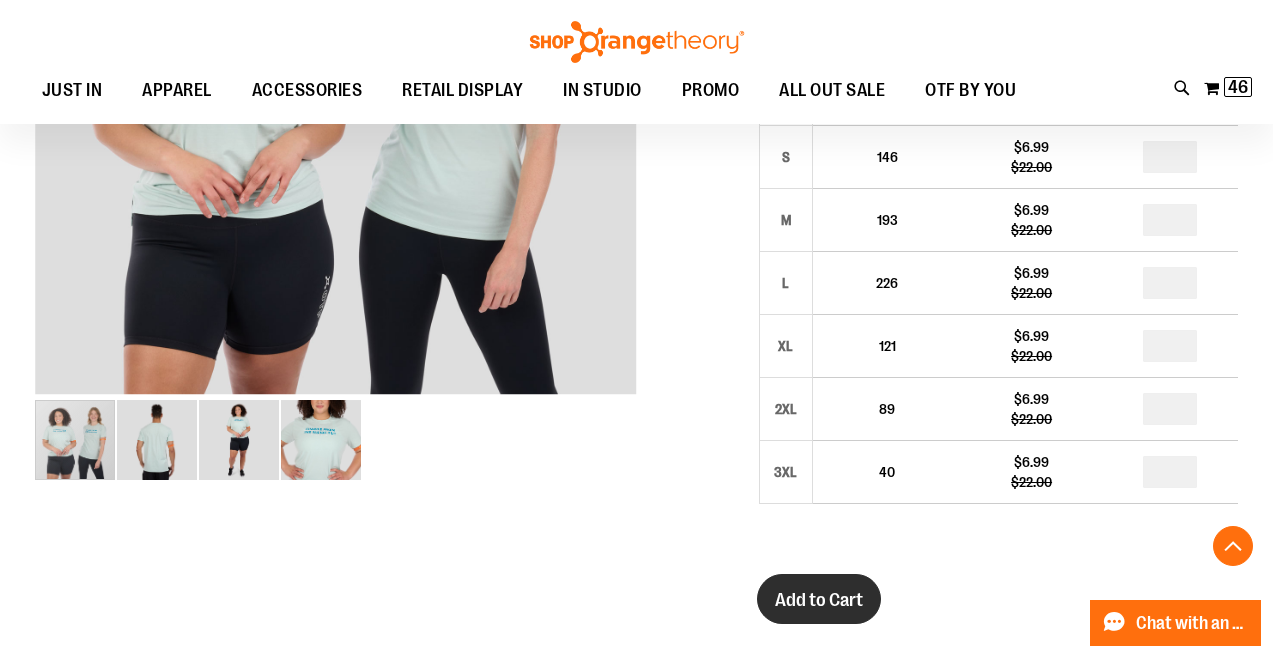 click on "Add to Cart" at bounding box center [819, 600] 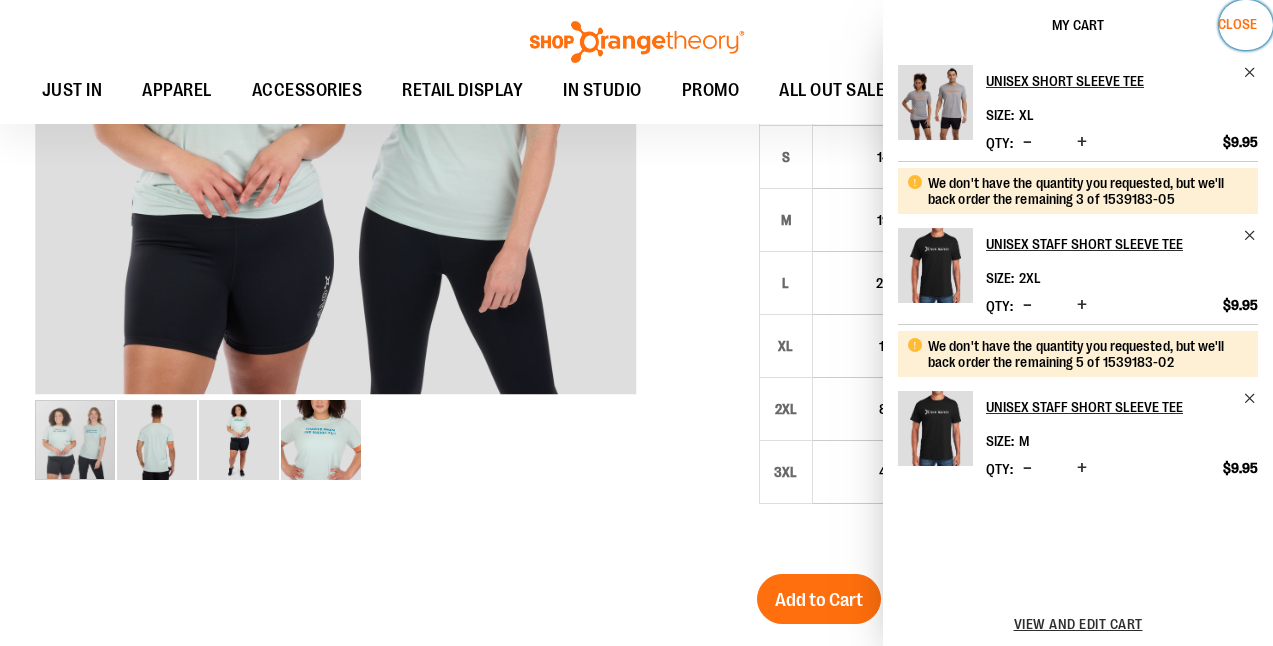 click on "Close" at bounding box center (1237, 24) 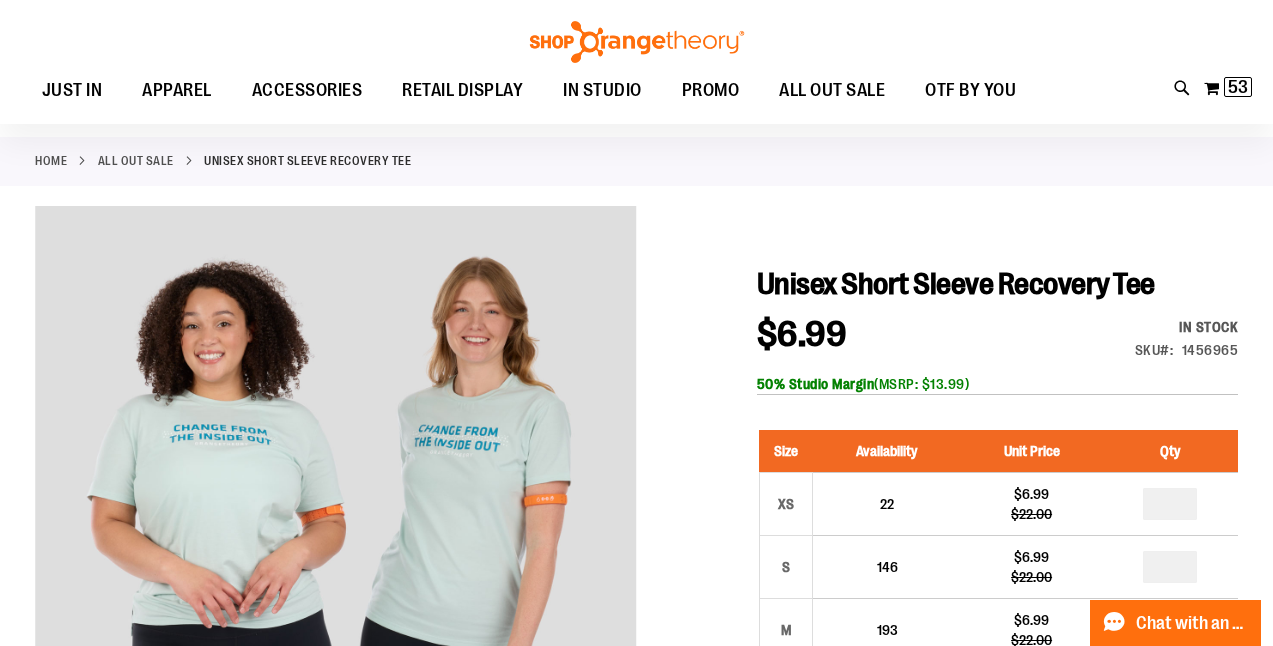 scroll, scrollTop: 0, scrollLeft: 0, axis: both 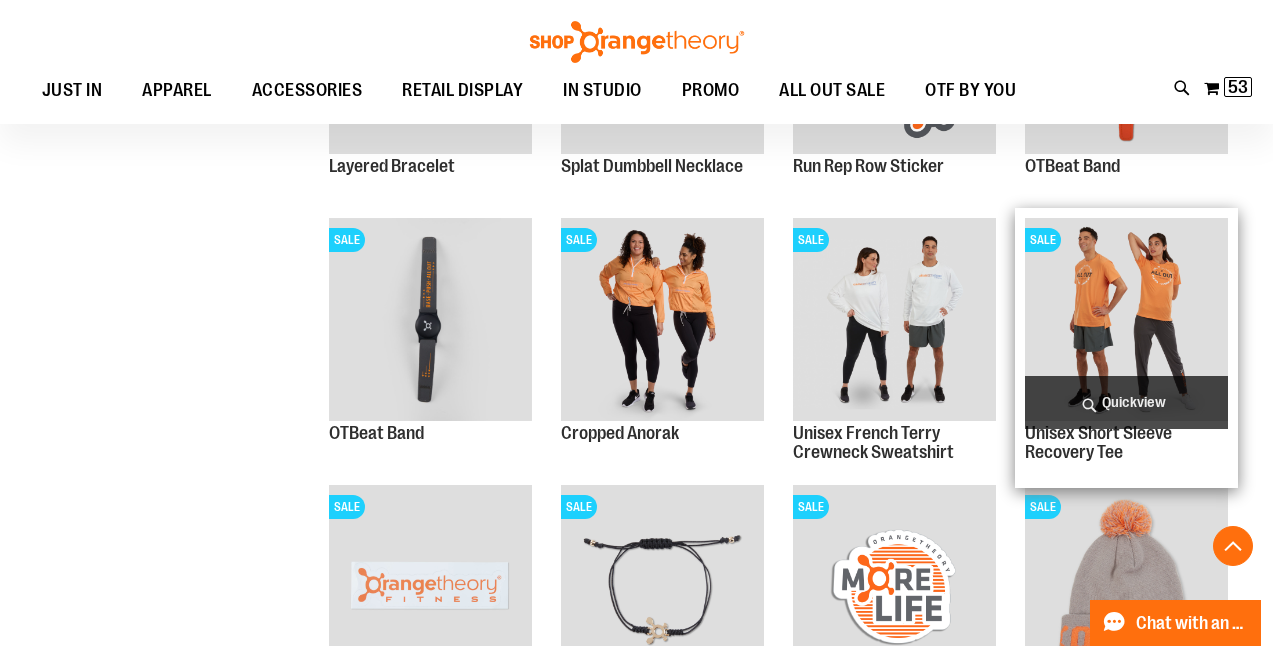 type on "**********" 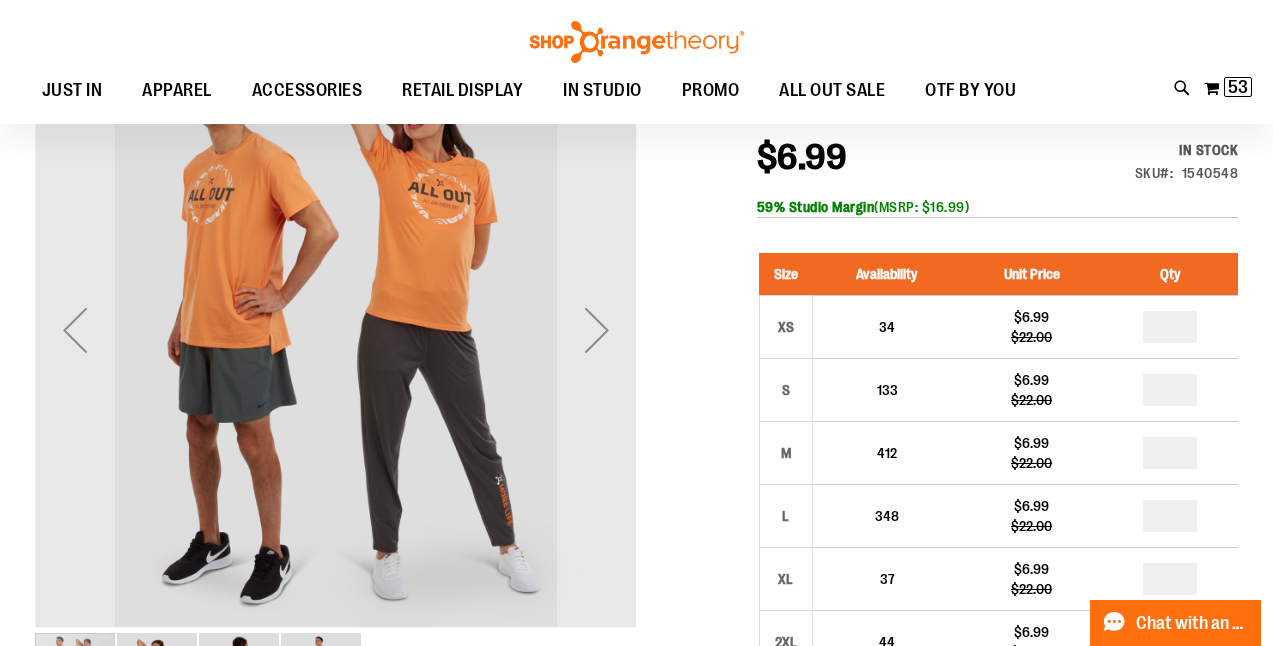 scroll, scrollTop: 251, scrollLeft: 0, axis: vertical 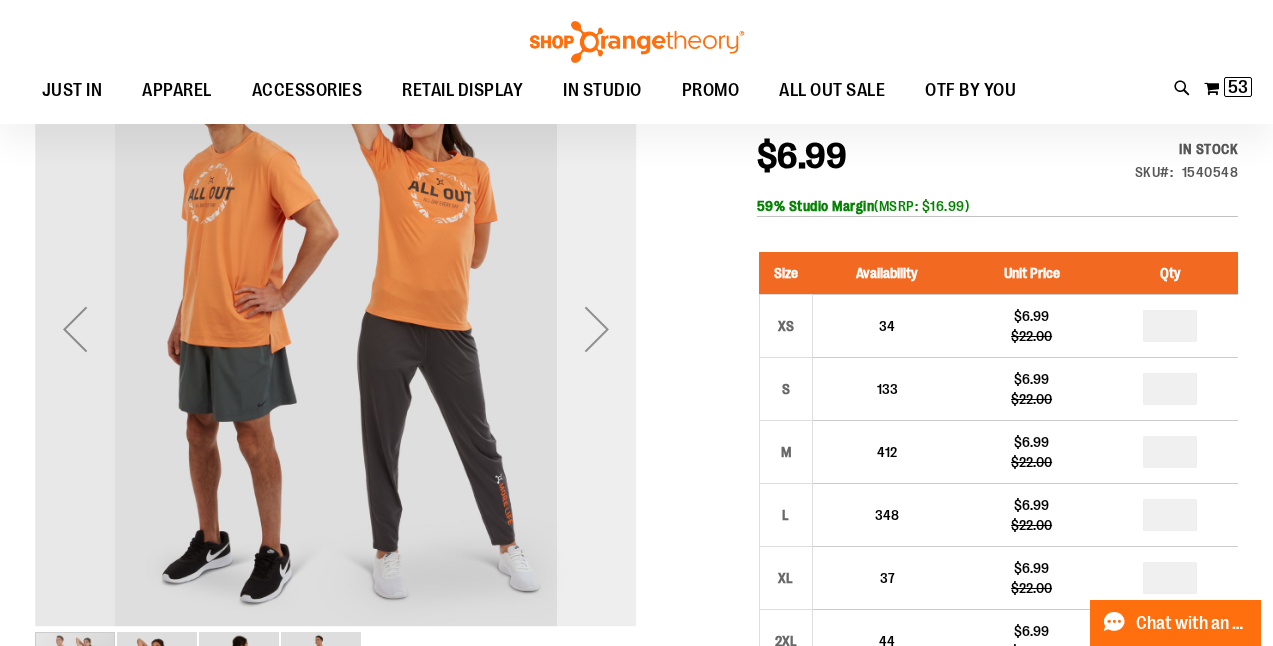 type on "**********" 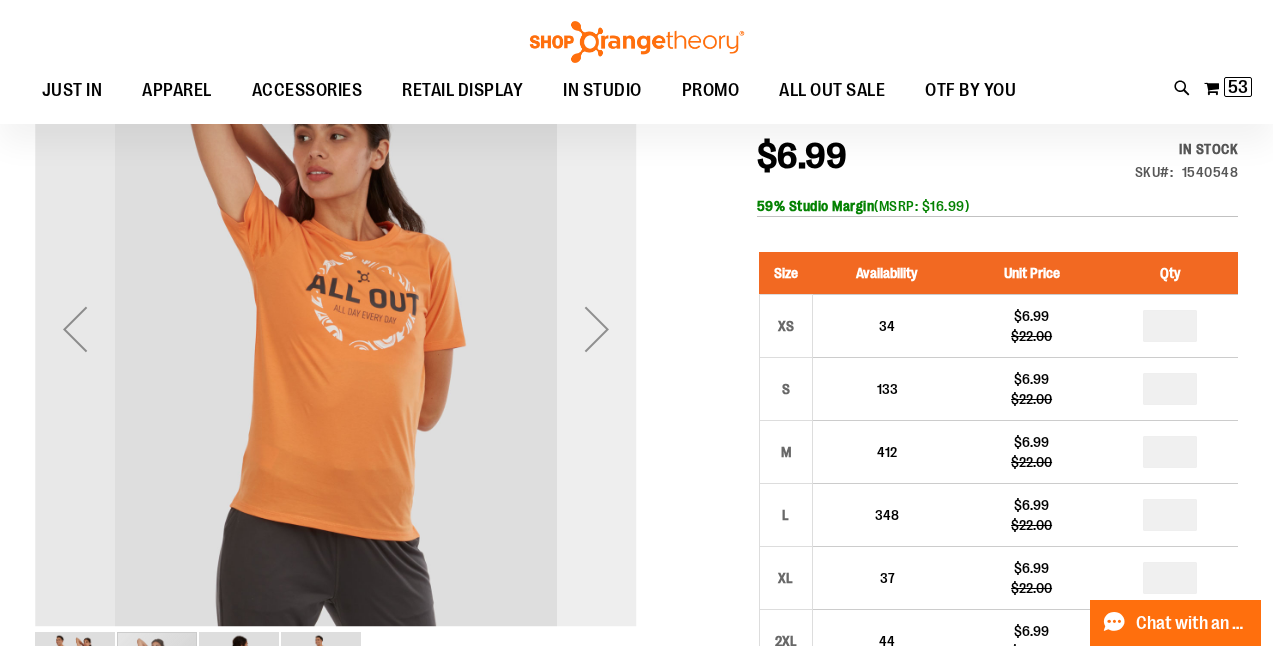 click at bounding box center (597, 329) 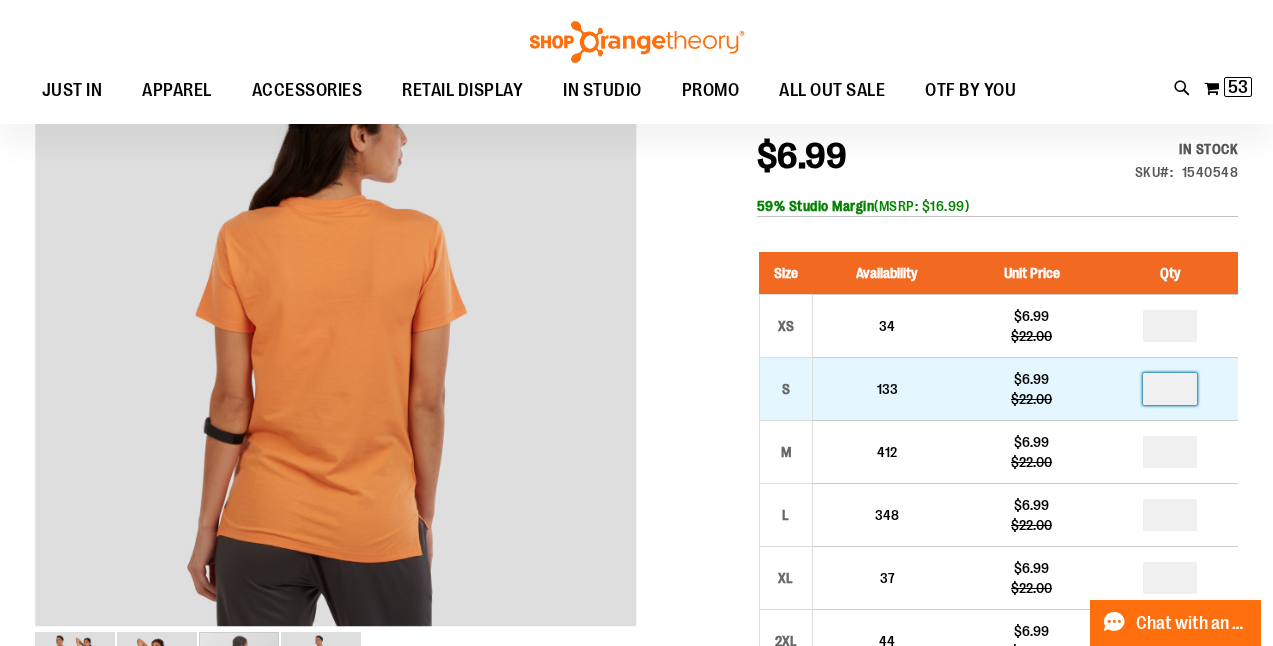 click at bounding box center [1170, 389] 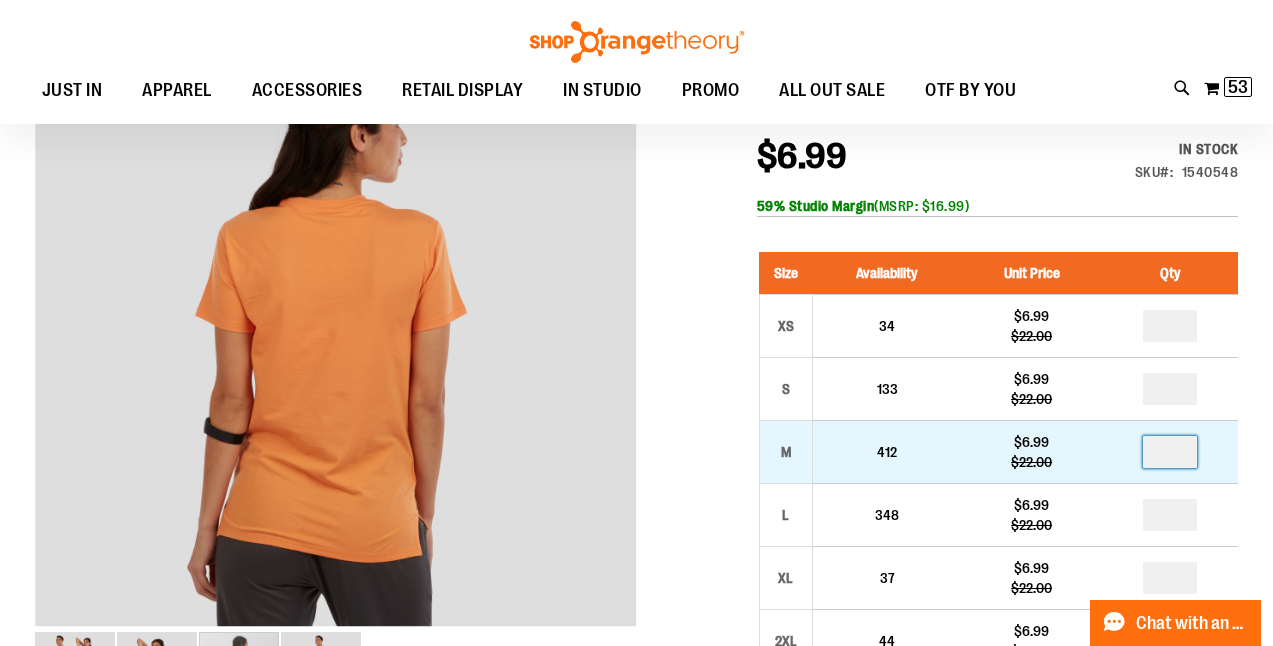 click at bounding box center (1170, 452) 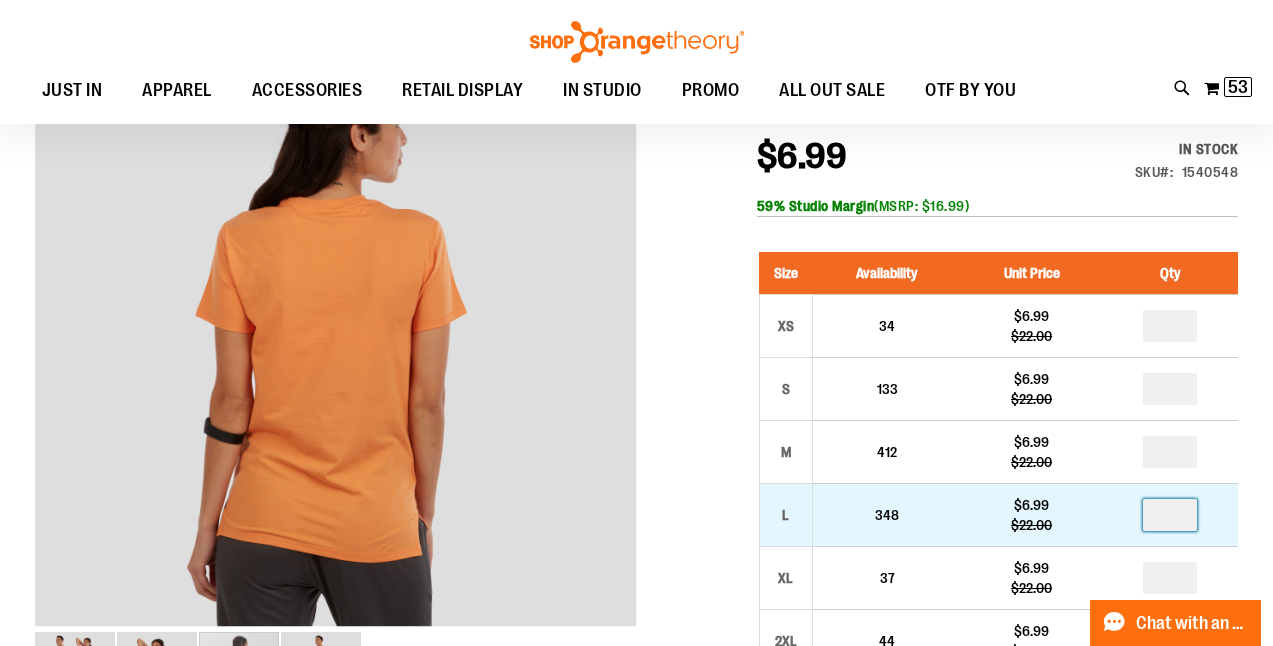 click at bounding box center [1170, 515] 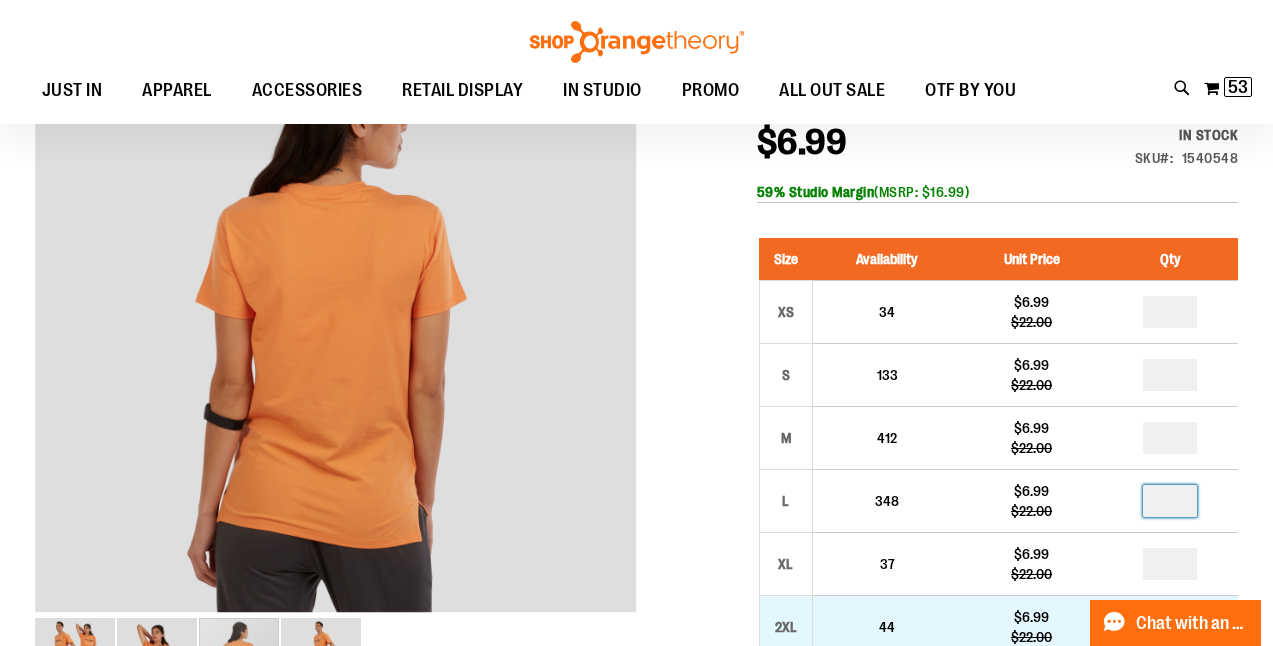 scroll, scrollTop: 354, scrollLeft: 0, axis: vertical 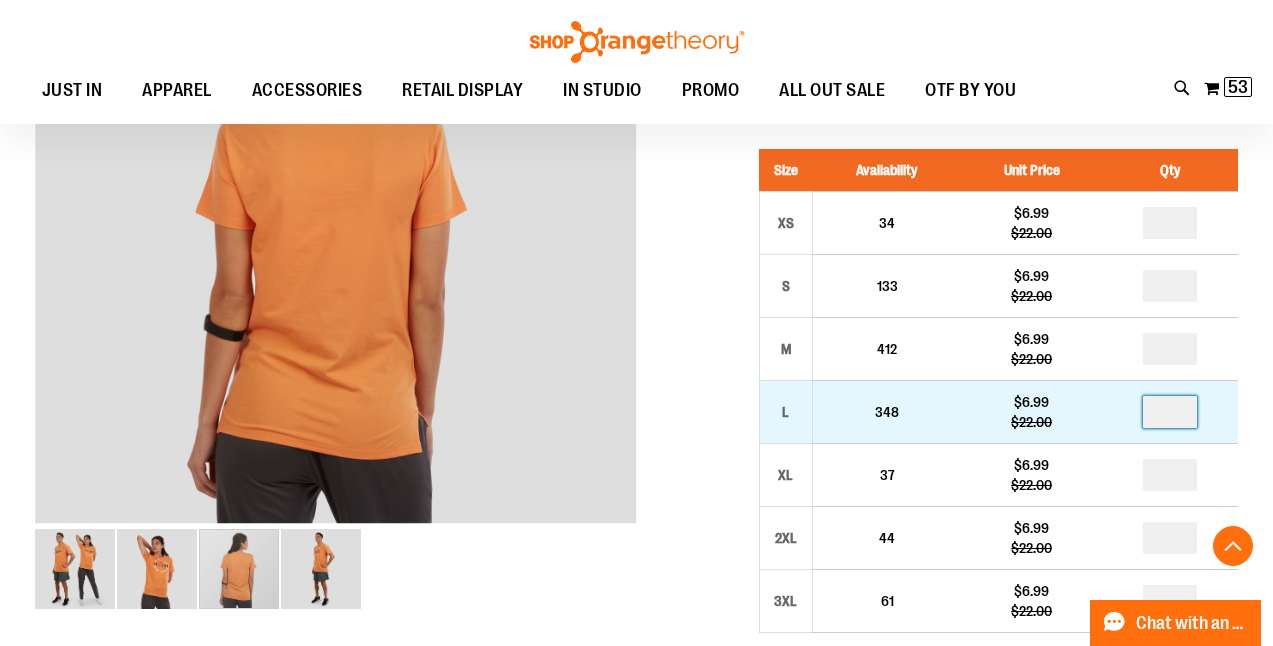 click on "*" at bounding box center [1170, 412] 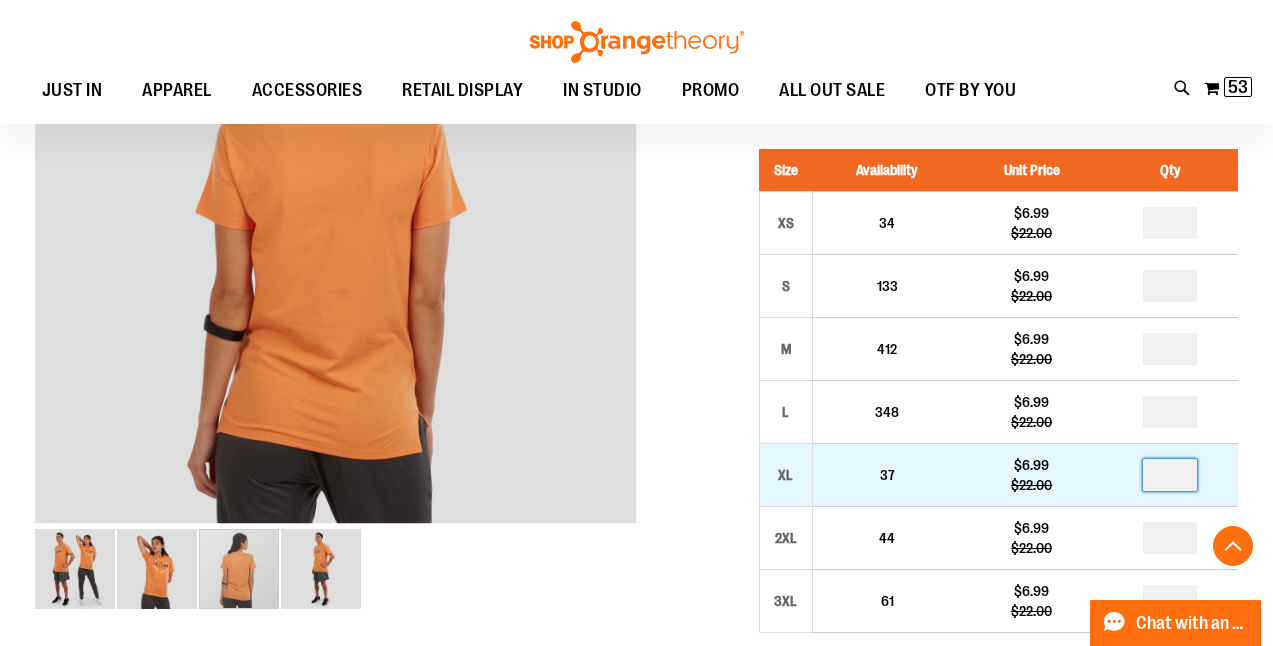 click at bounding box center (1170, 475) 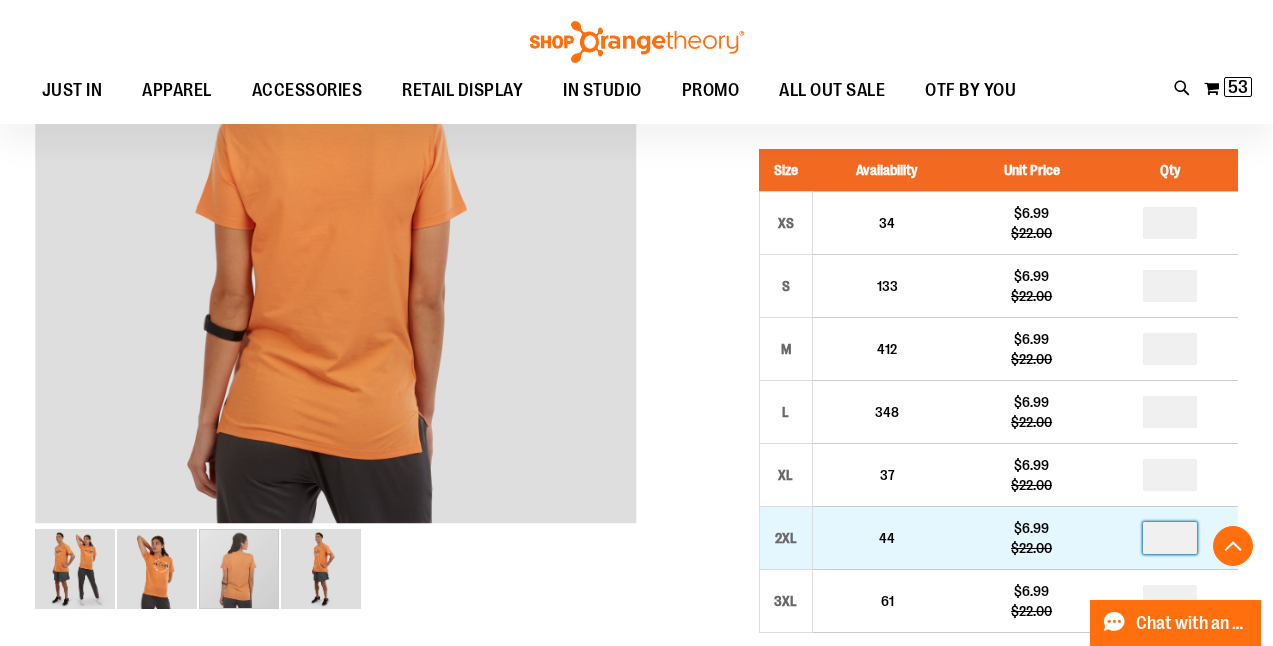 click at bounding box center [1170, 538] 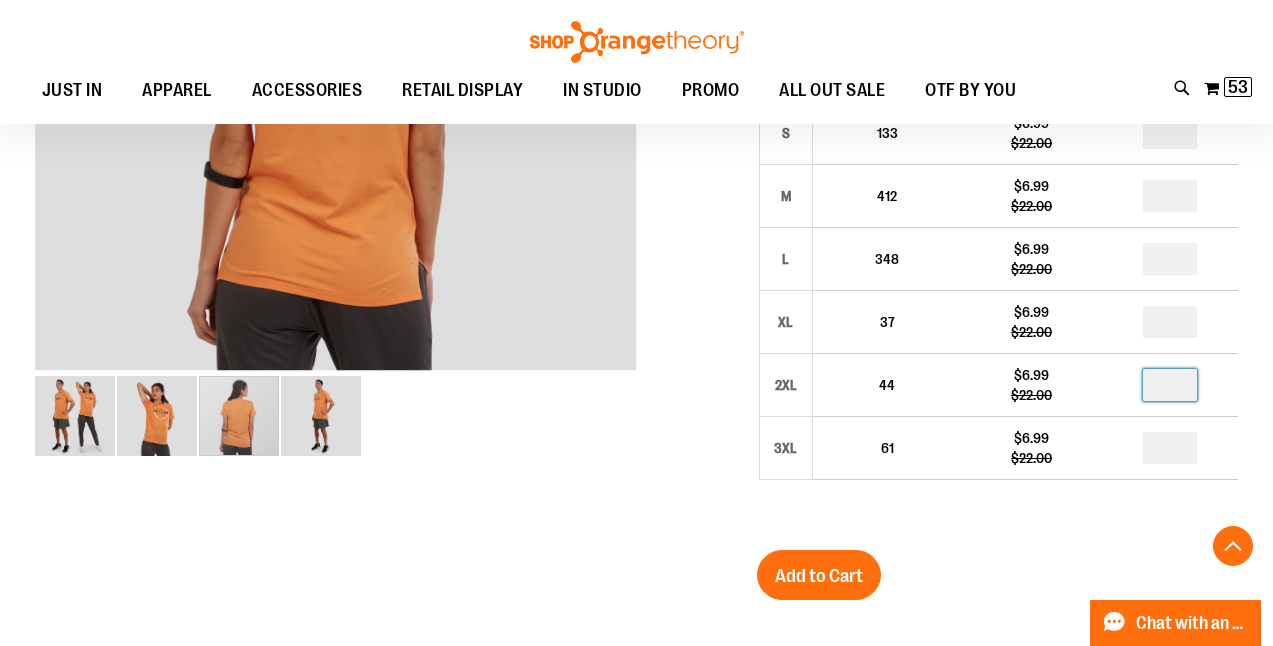scroll, scrollTop: 508, scrollLeft: 0, axis: vertical 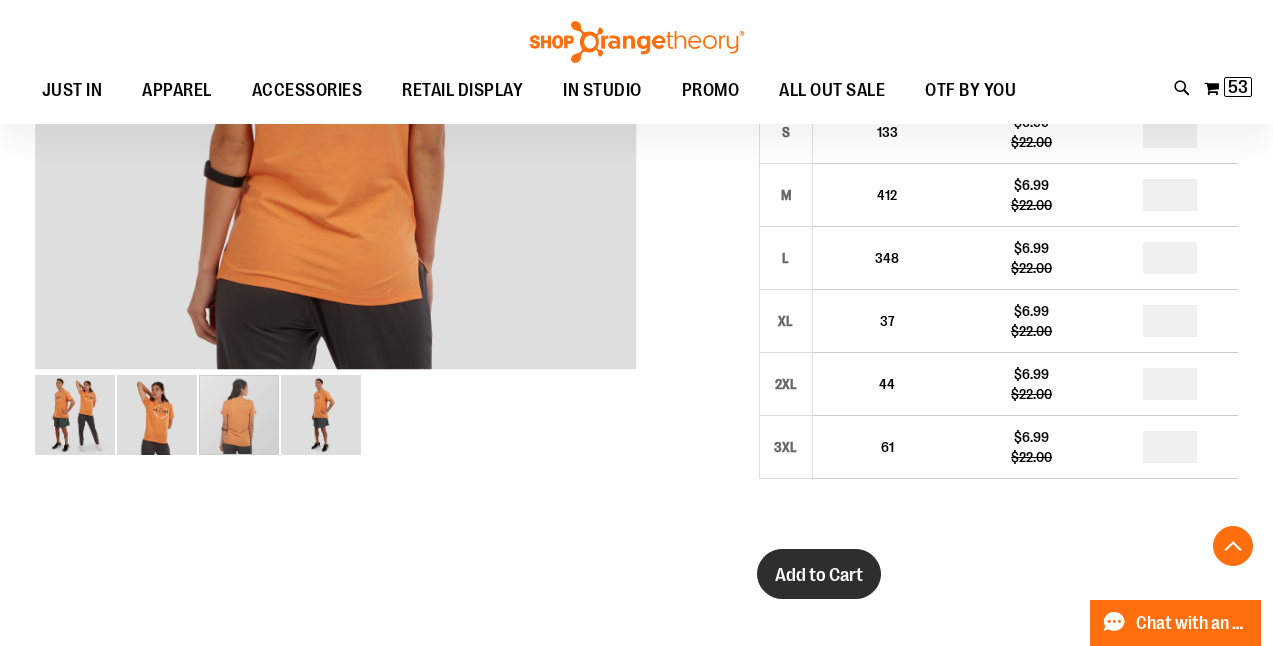 click on "Add to Cart" at bounding box center [819, 575] 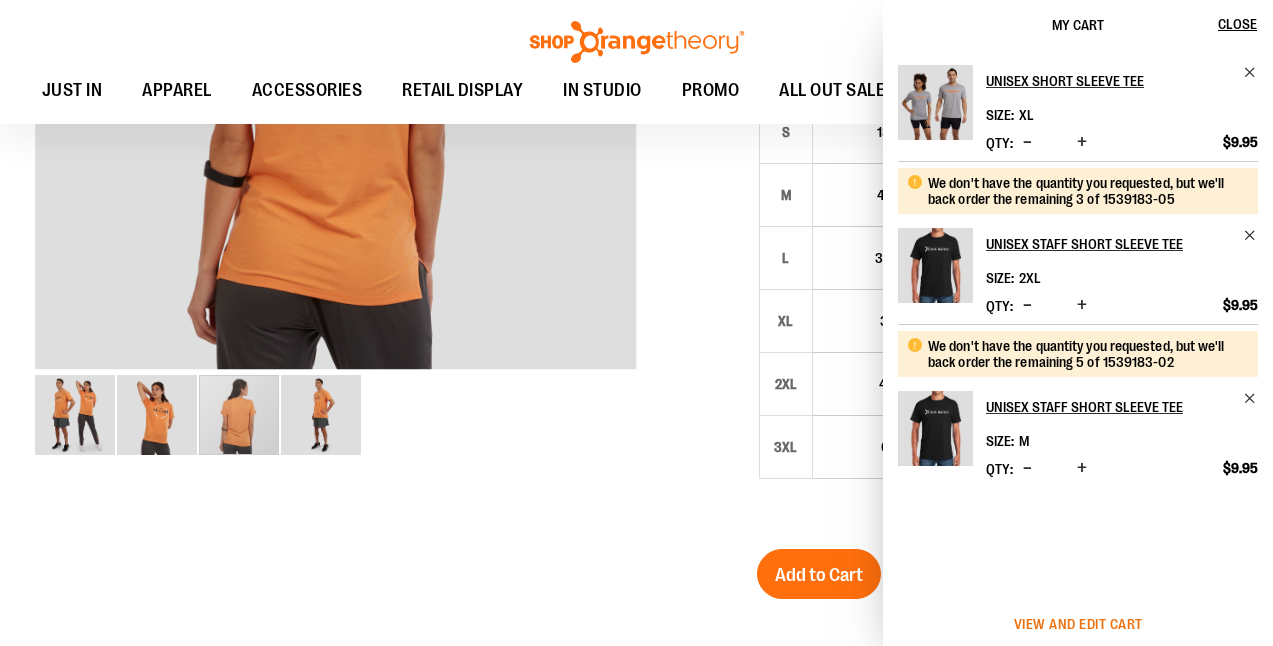 click on "View and edit cart" at bounding box center (1078, 624) 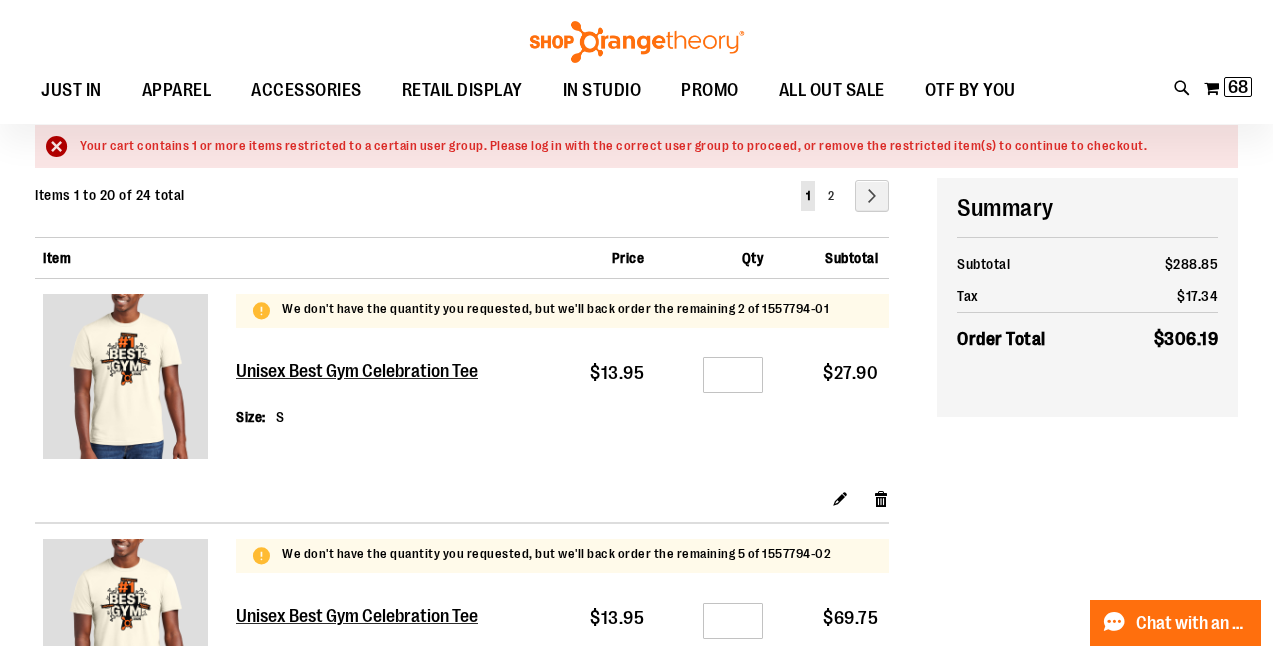 scroll, scrollTop: 160, scrollLeft: 0, axis: vertical 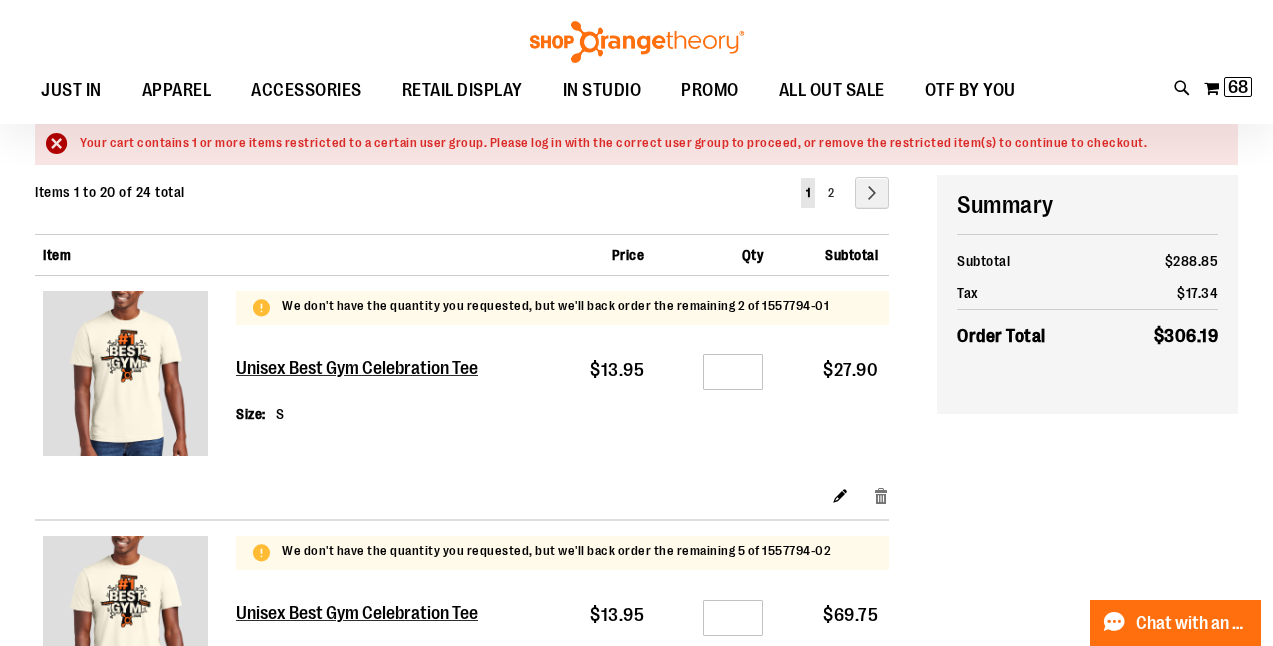 type on "**********" 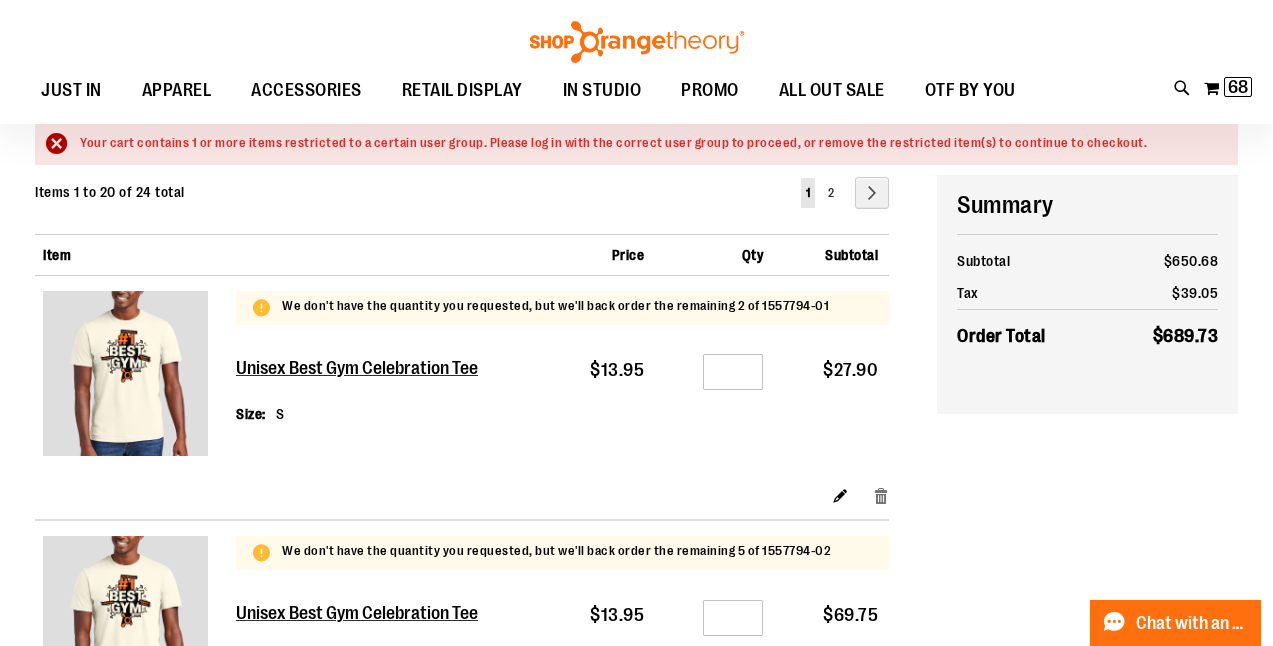 click on "Remove item" at bounding box center [881, 494] 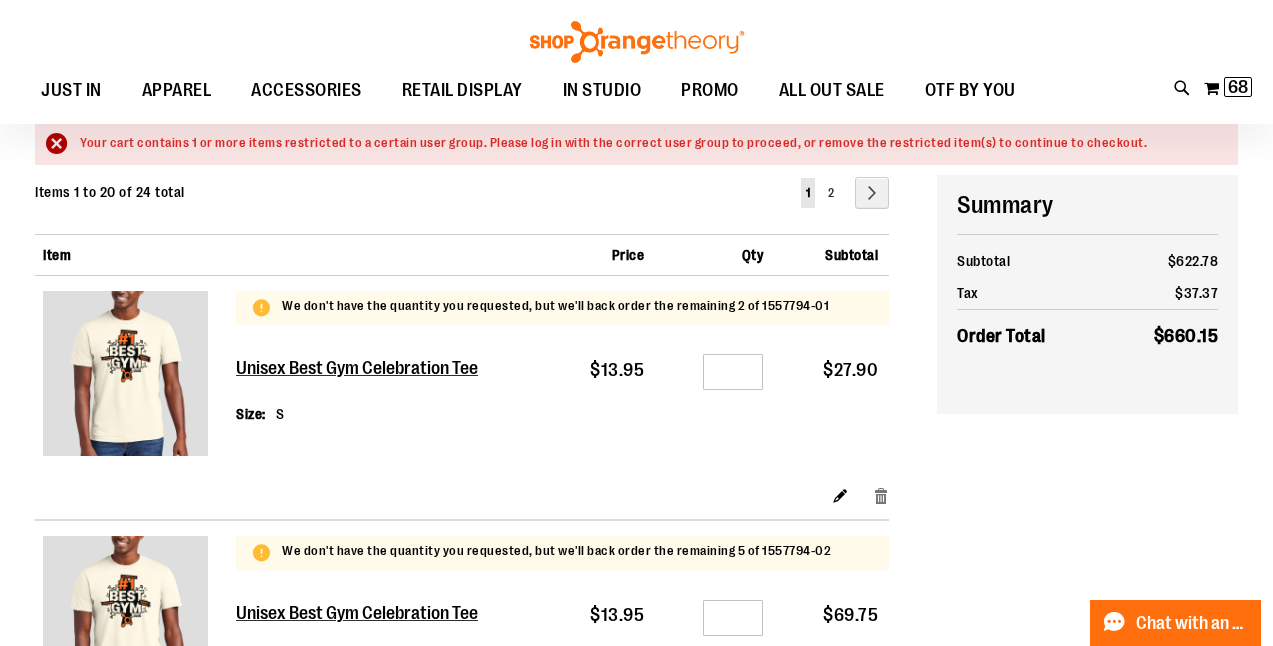 click on "Remove item" at bounding box center (881, 494) 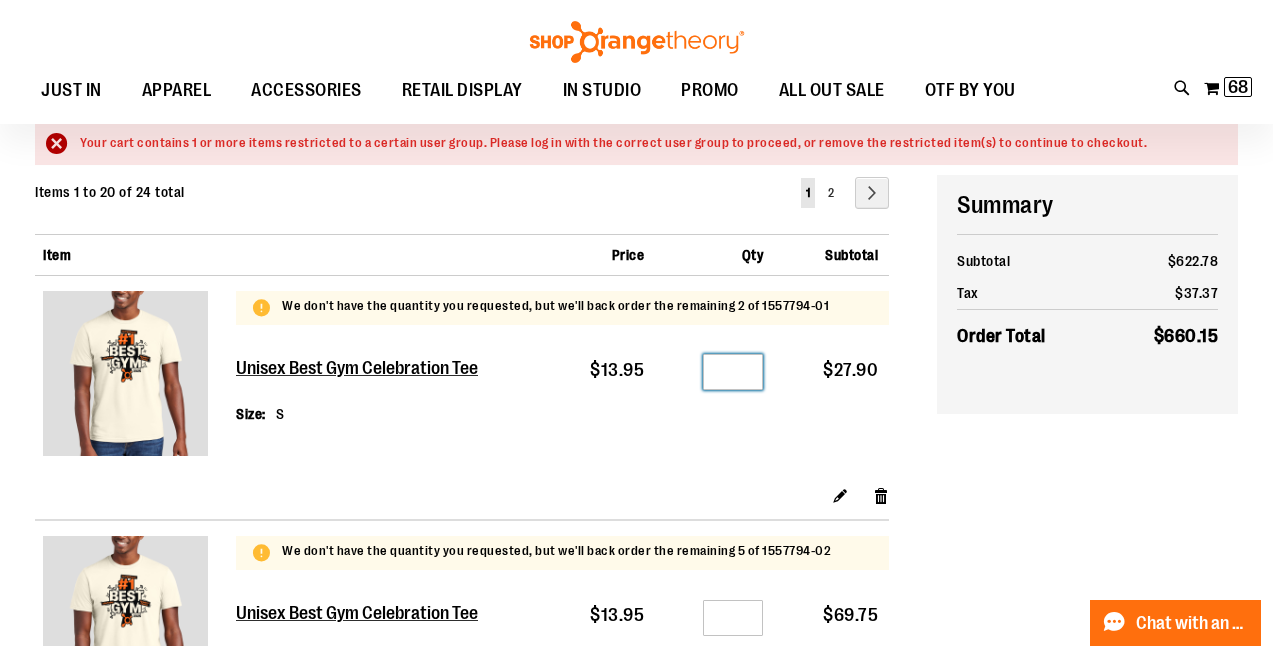 click on "*" at bounding box center [733, 372] 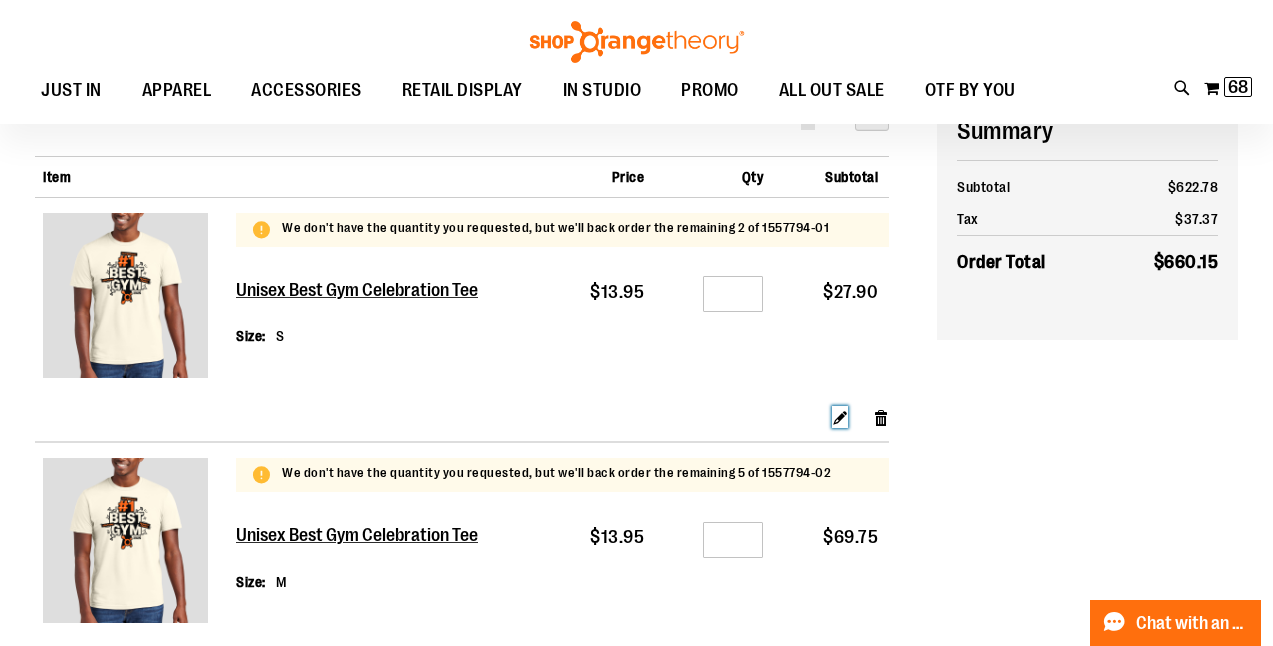 scroll, scrollTop: 258, scrollLeft: 0, axis: vertical 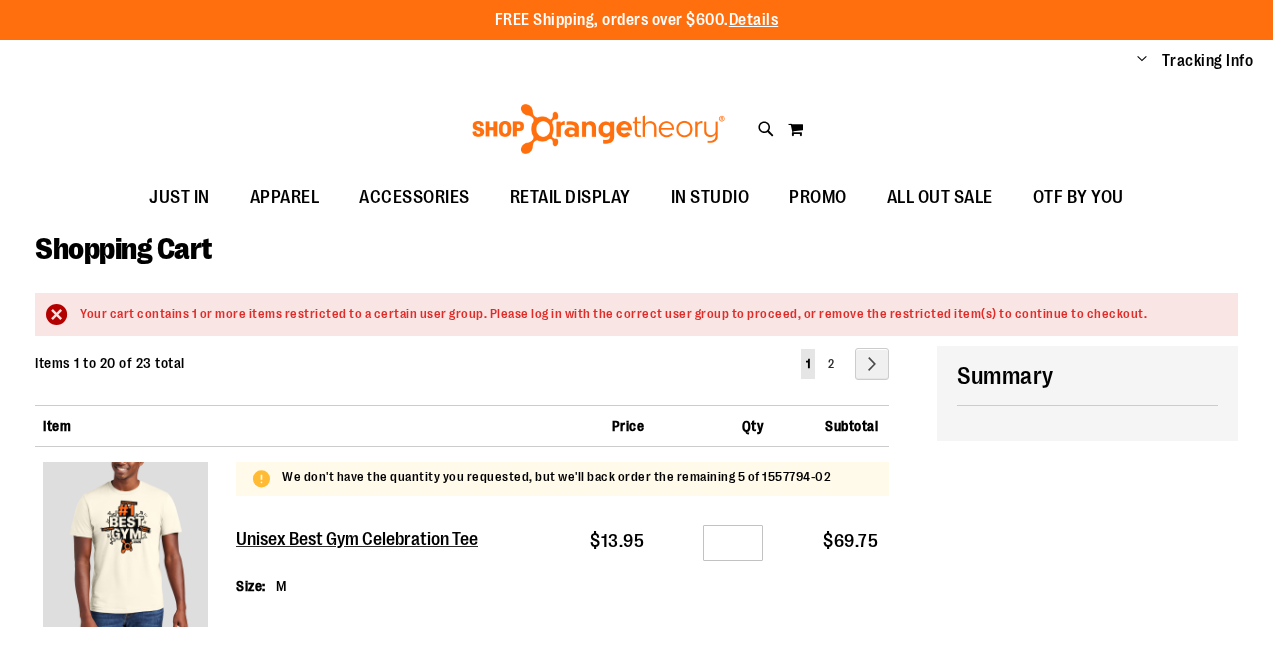 click on "Items 1 to 20 of 23 total
Page
You're currently reading page
1
Page
2
Page
Next" at bounding box center (462, 376) 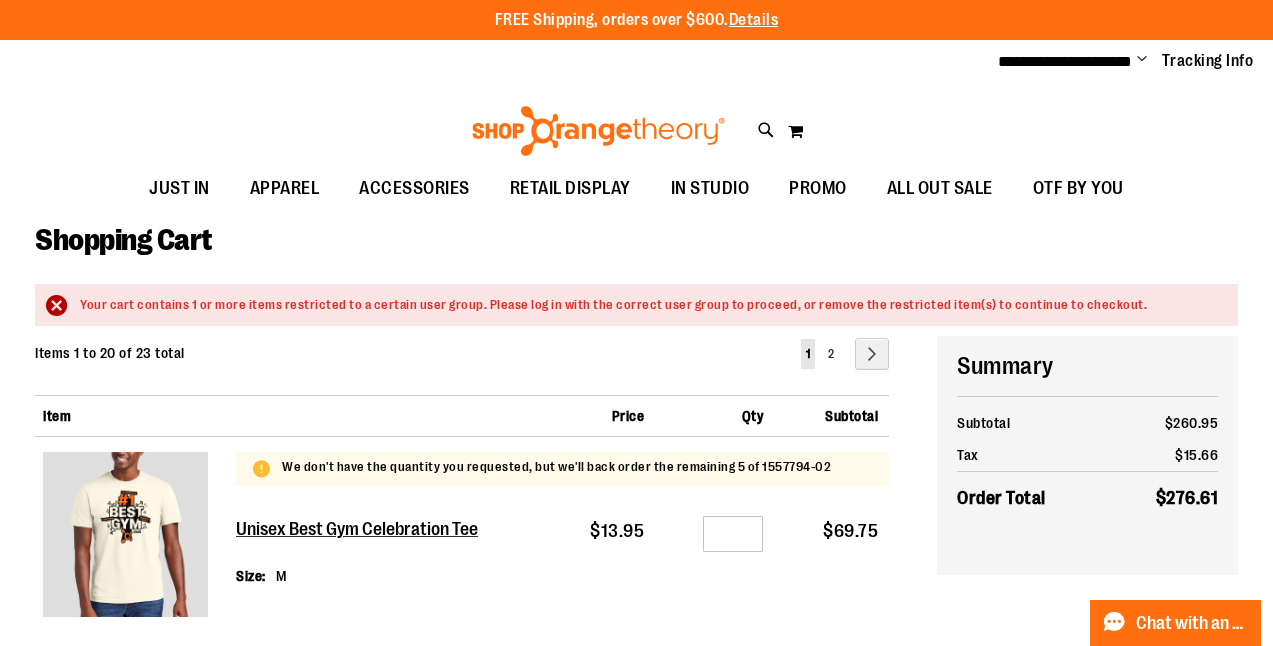 type on "**********" 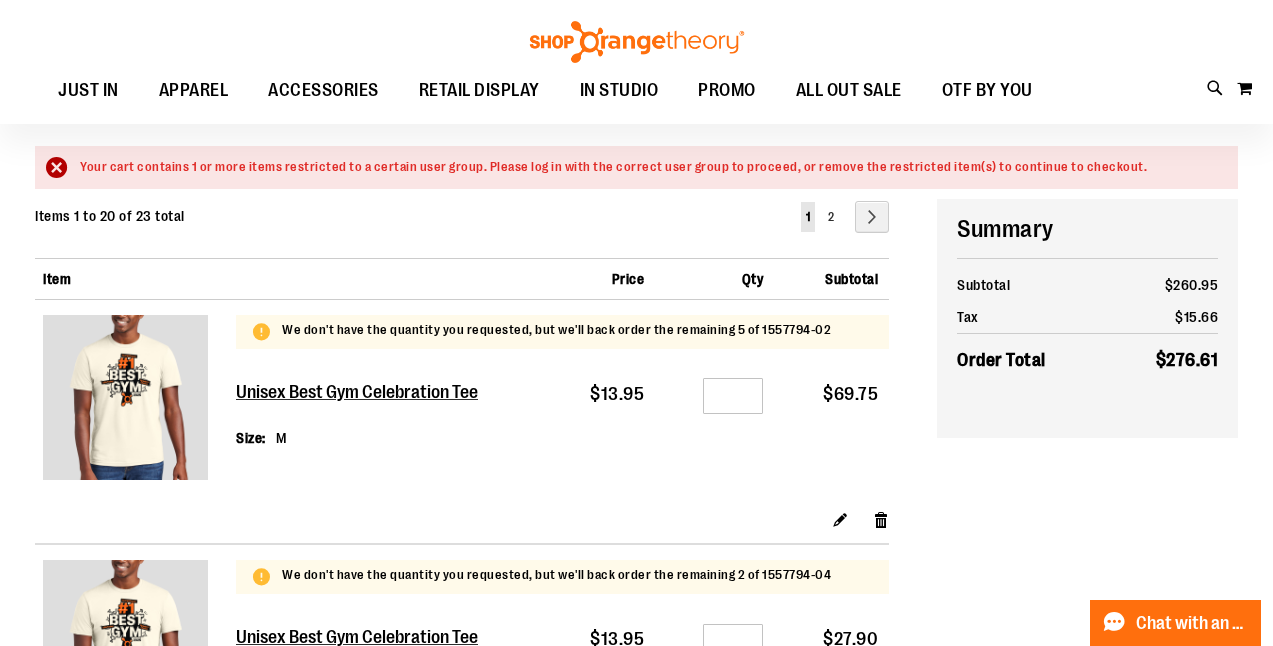 scroll, scrollTop: 166, scrollLeft: 0, axis: vertical 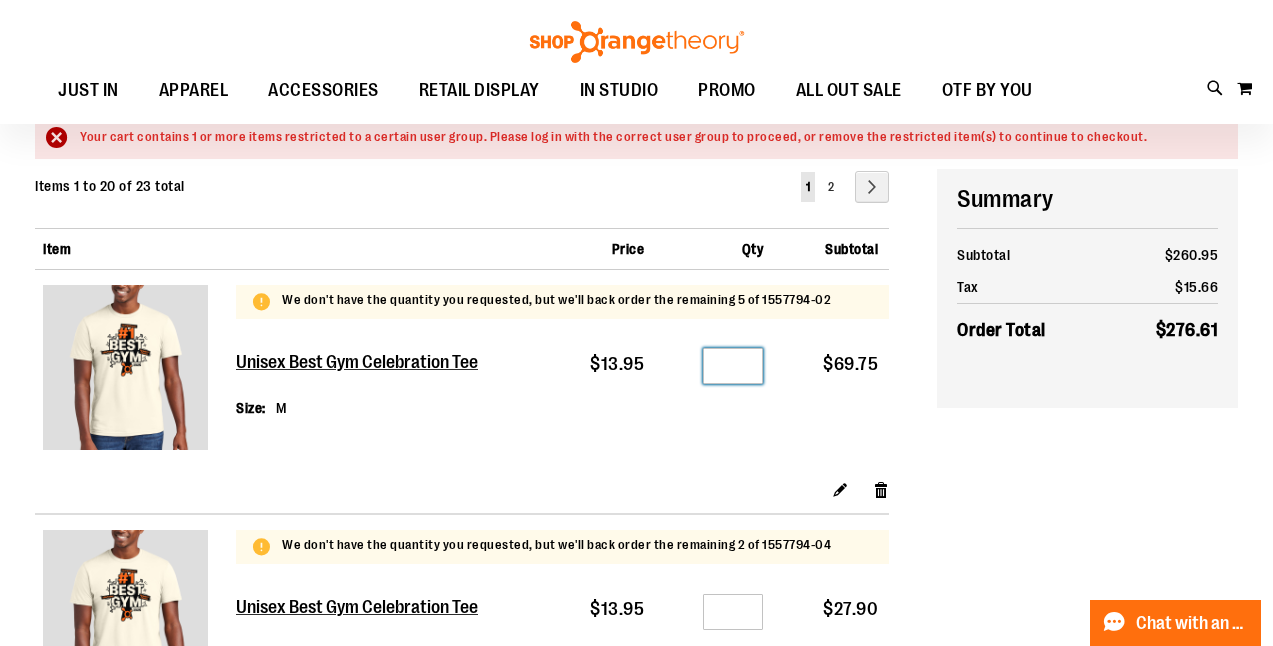click on "*" at bounding box center [733, 366] 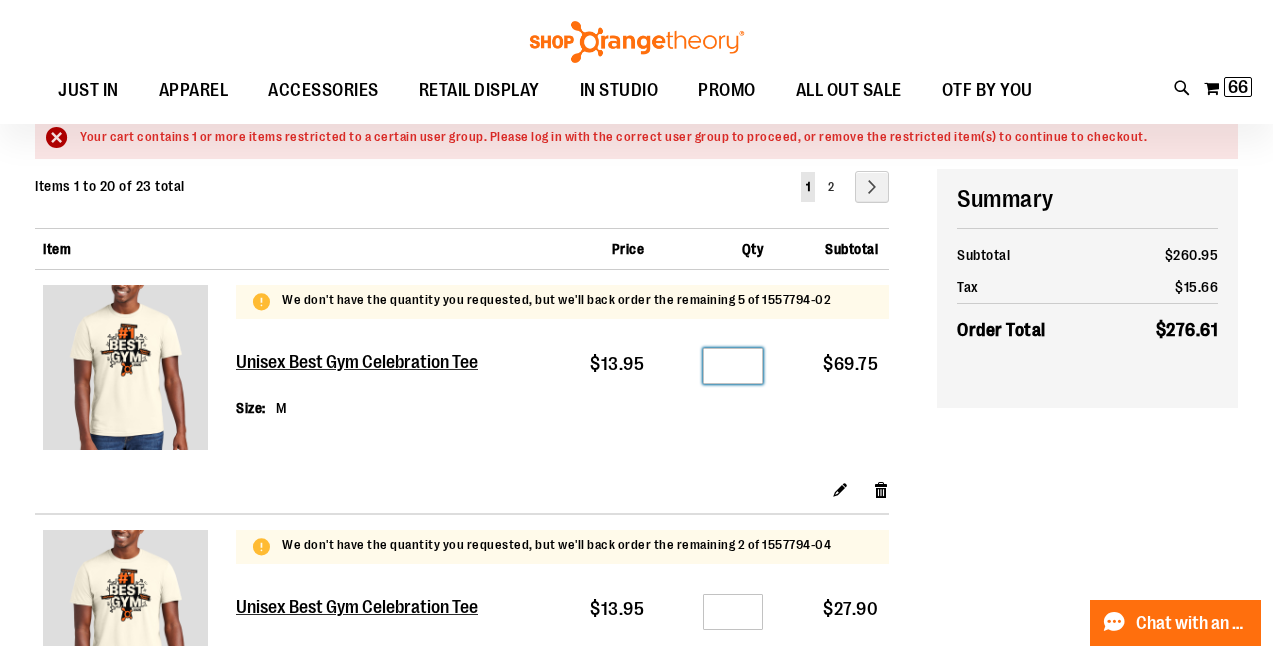 type on "*" 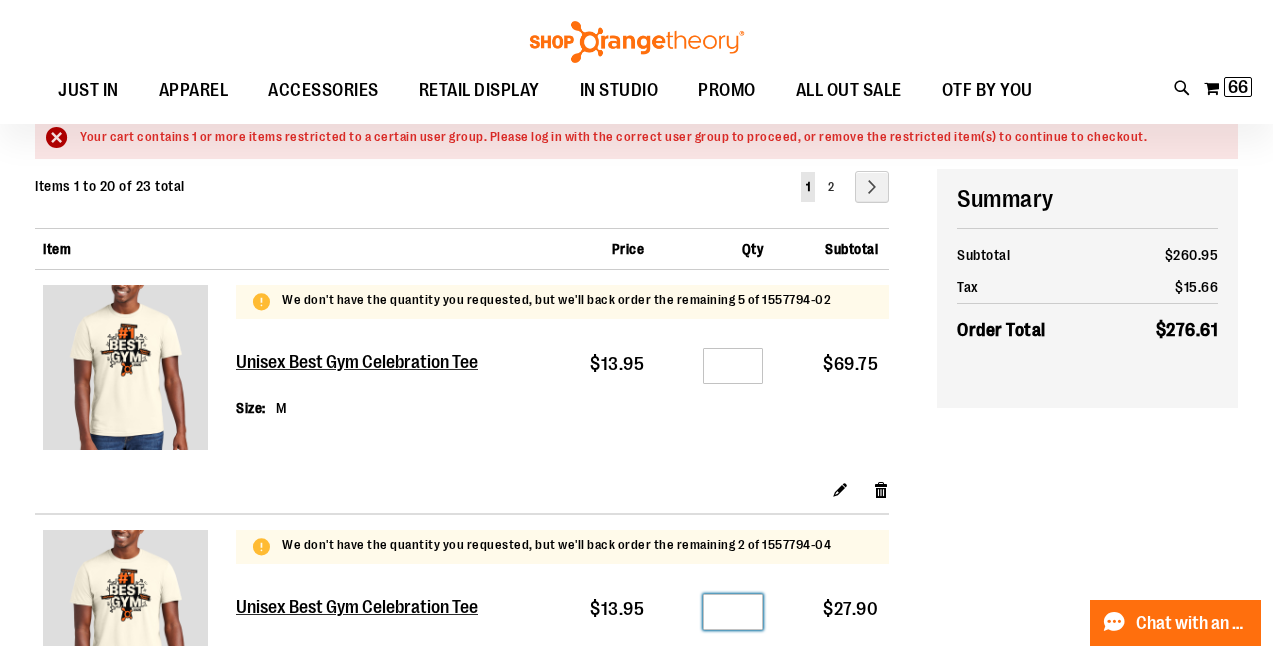 click on "*" at bounding box center (733, 612) 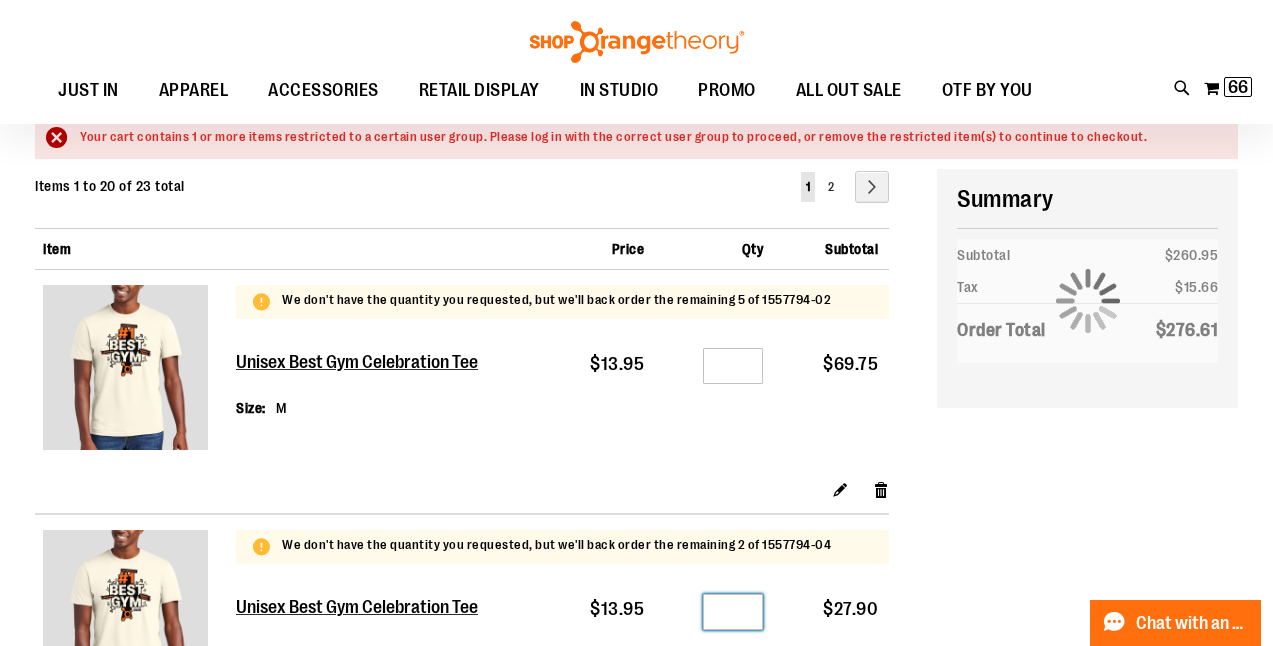 type on "*" 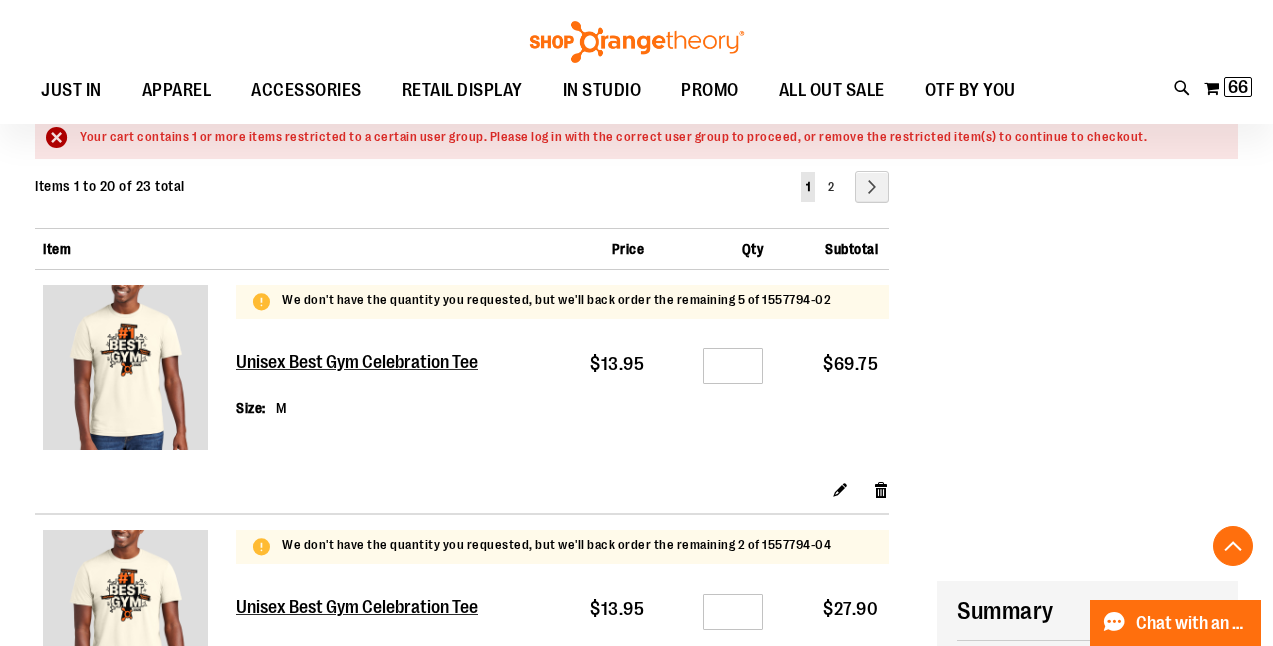 scroll, scrollTop: 577, scrollLeft: 0, axis: vertical 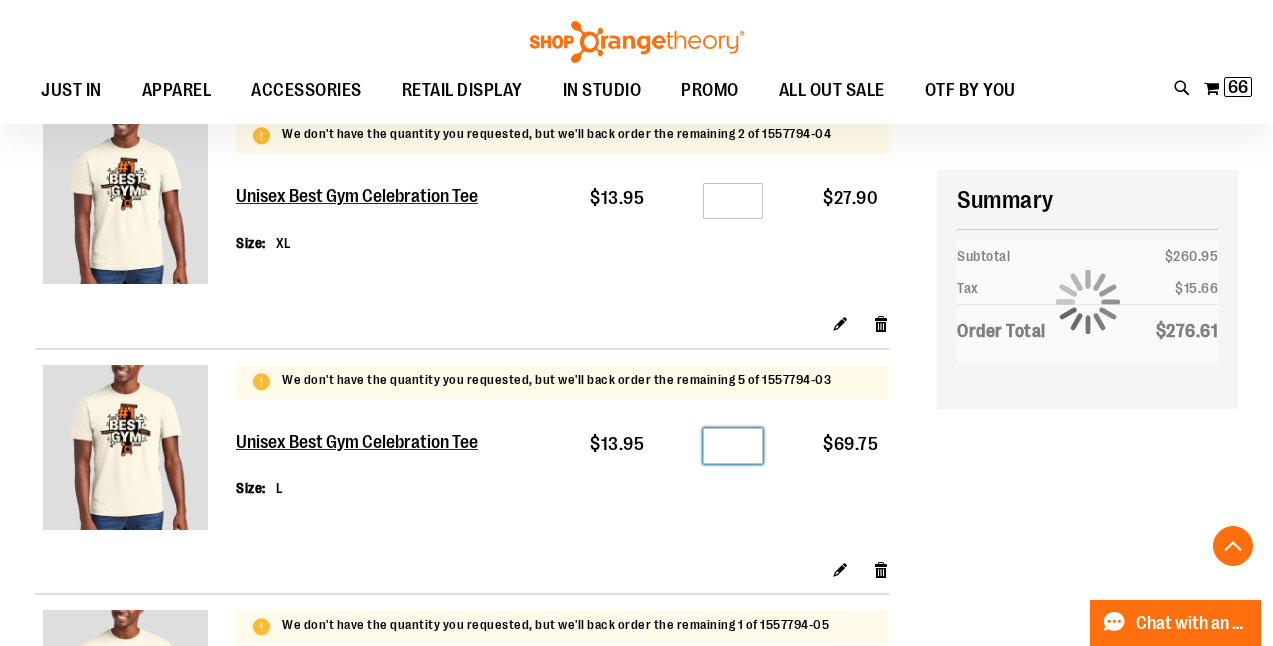click on "*" at bounding box center (733, 446) 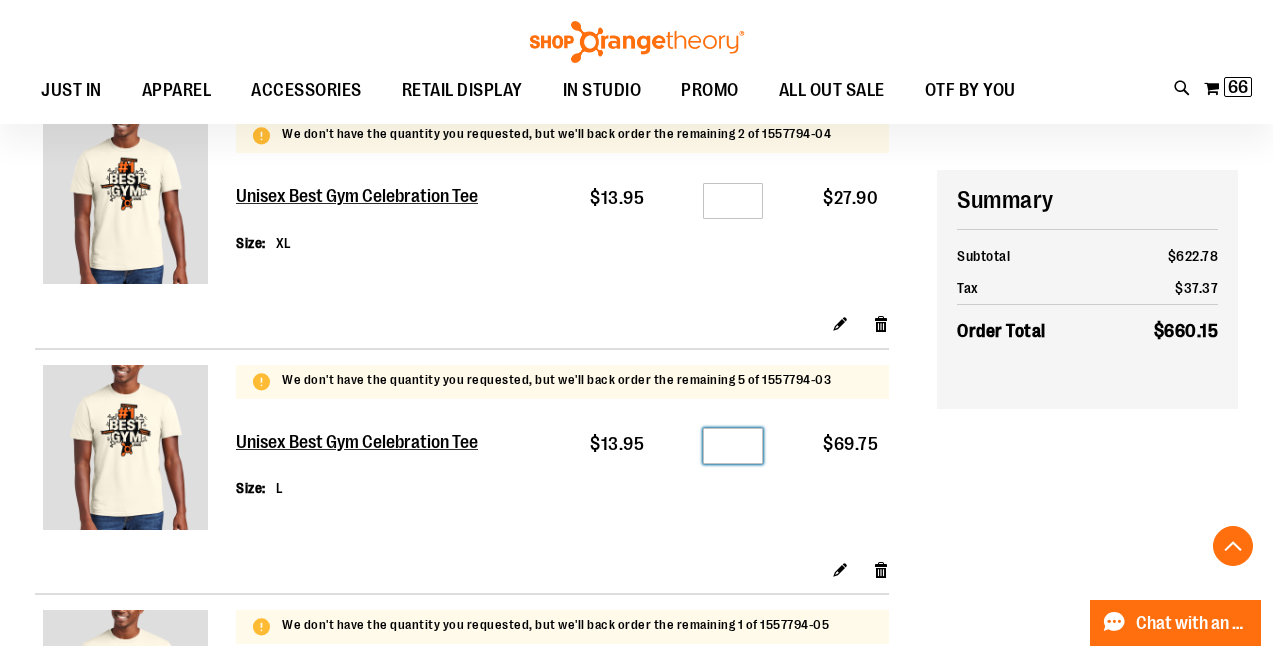 type on "*" 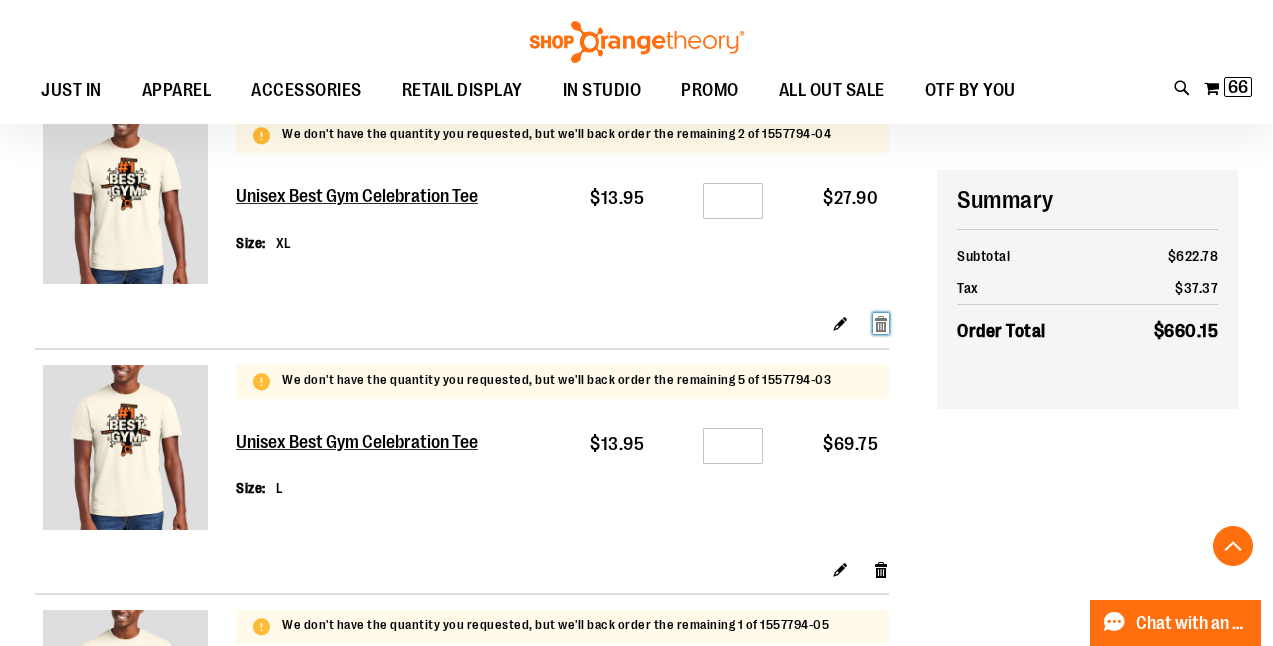 click on "Remove item" at bounding box center (881, 323) 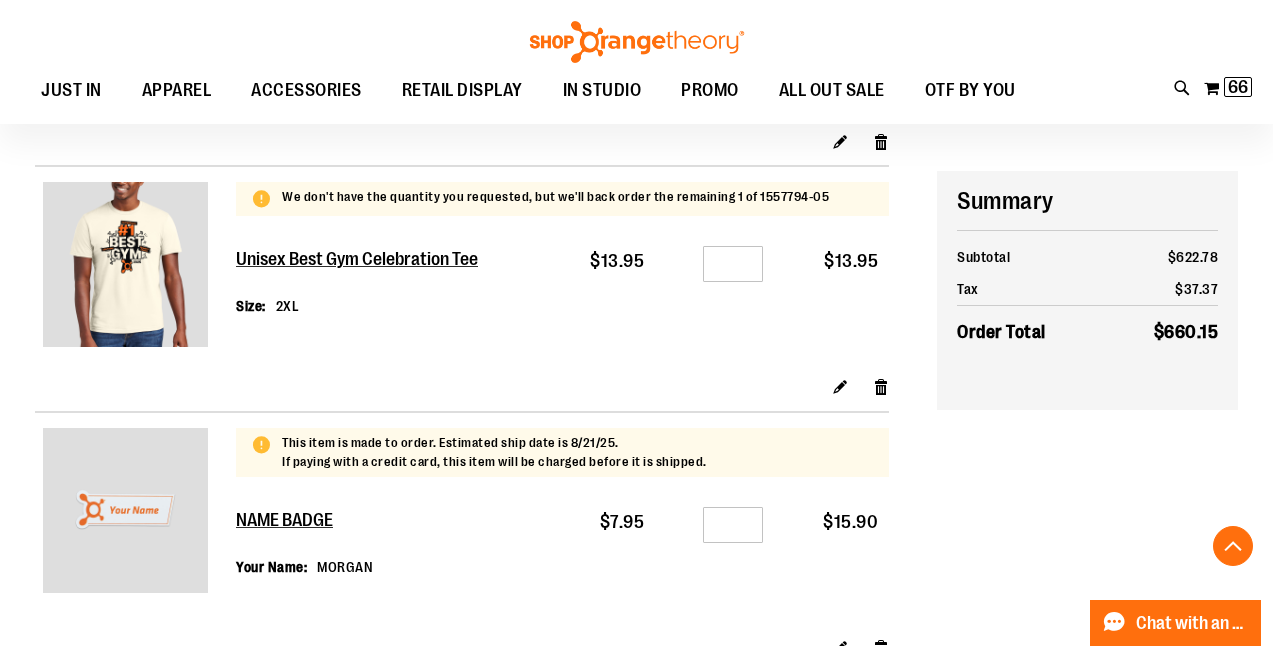 scroll, scrollTop: 1006, scrollLeft: 0, axis: vertical 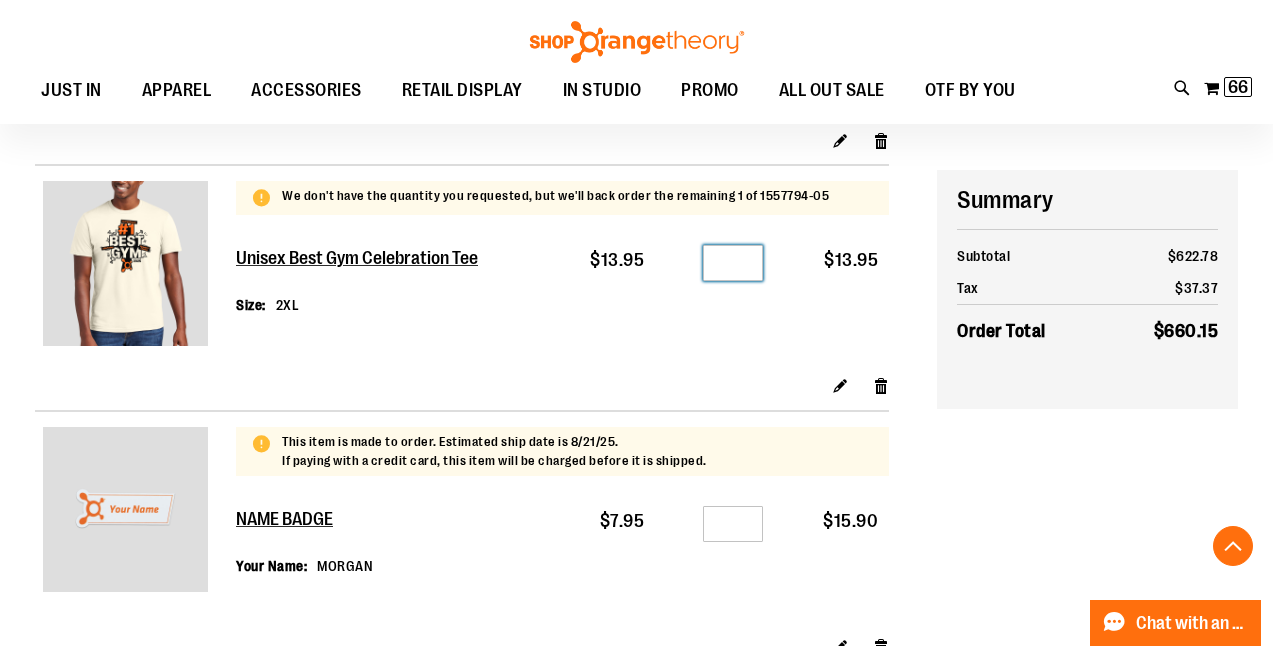 click on "*" at bounding box center (733, 263) 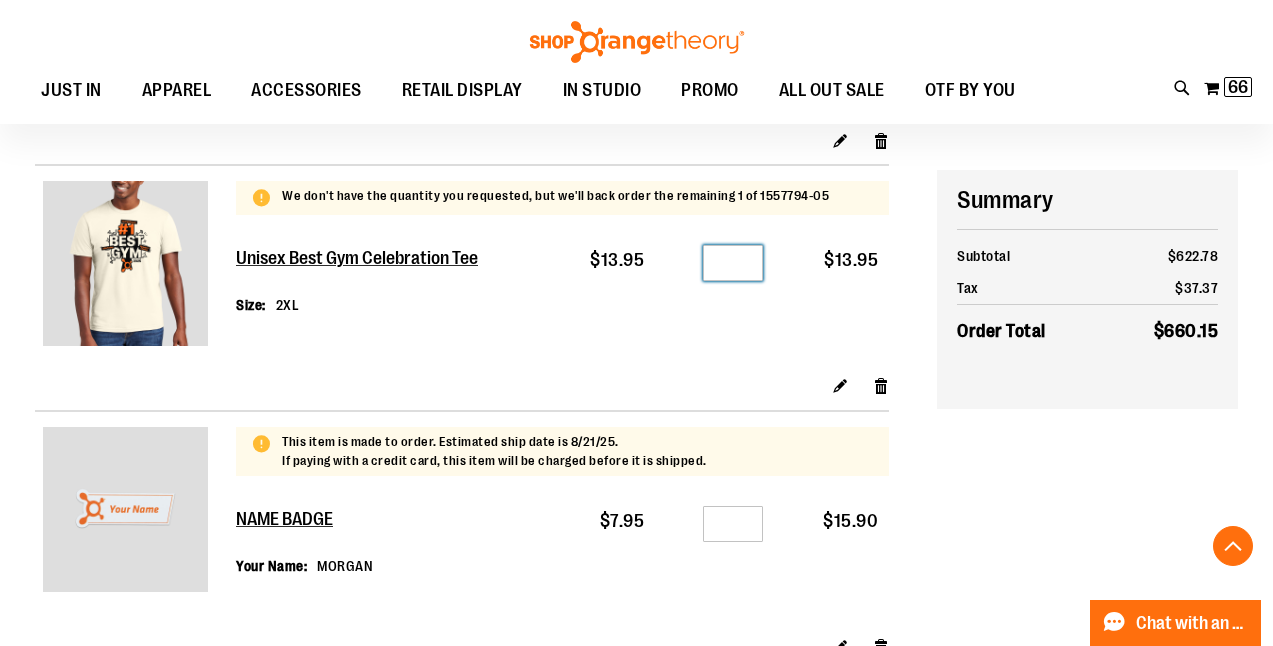type on "*" 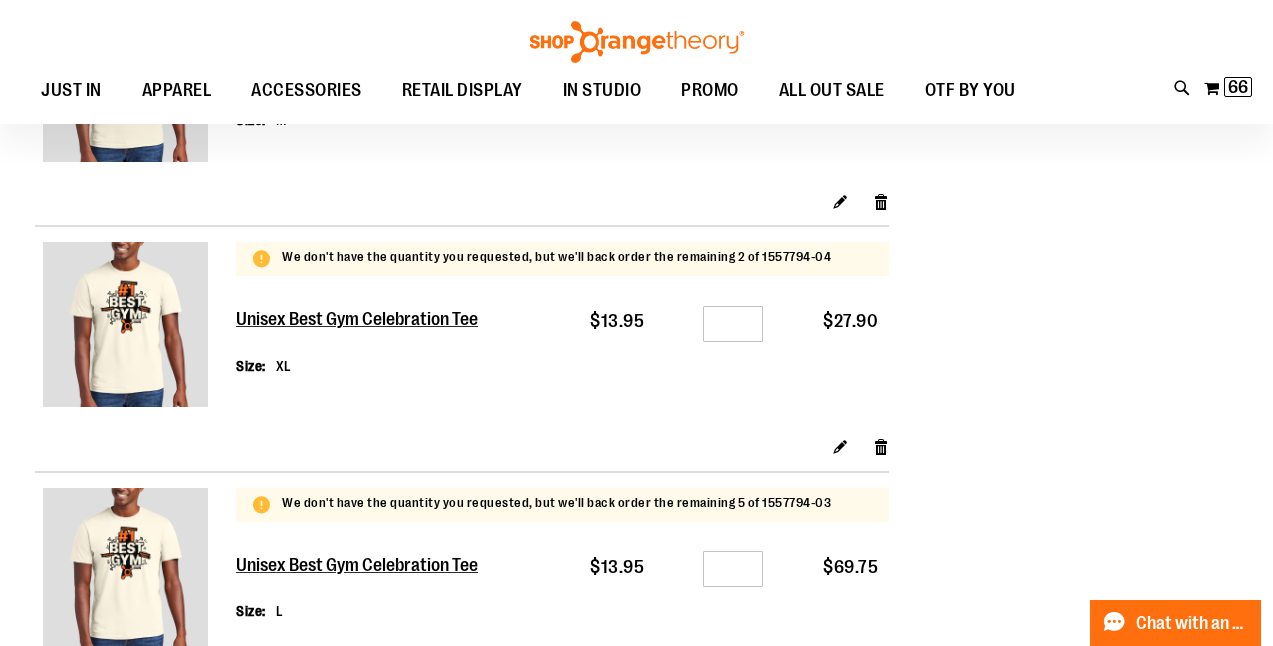 scroll, scrollTop: 0, scrollLeft: 0, axis: both 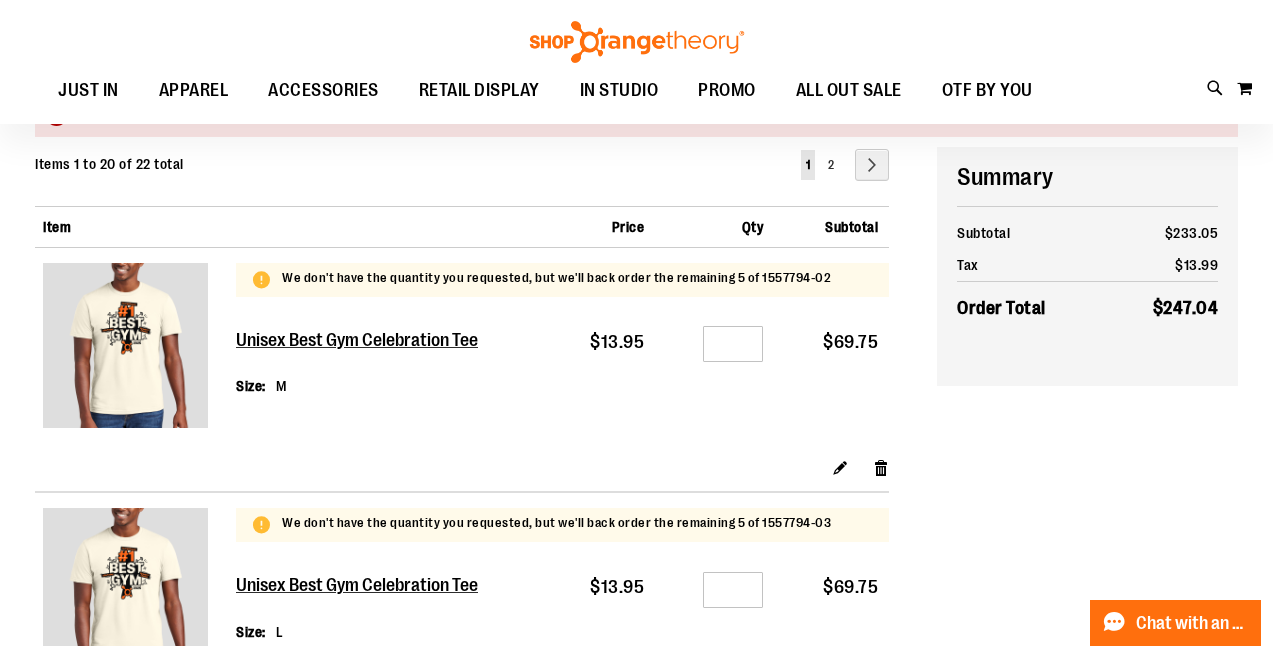 type on "**********" 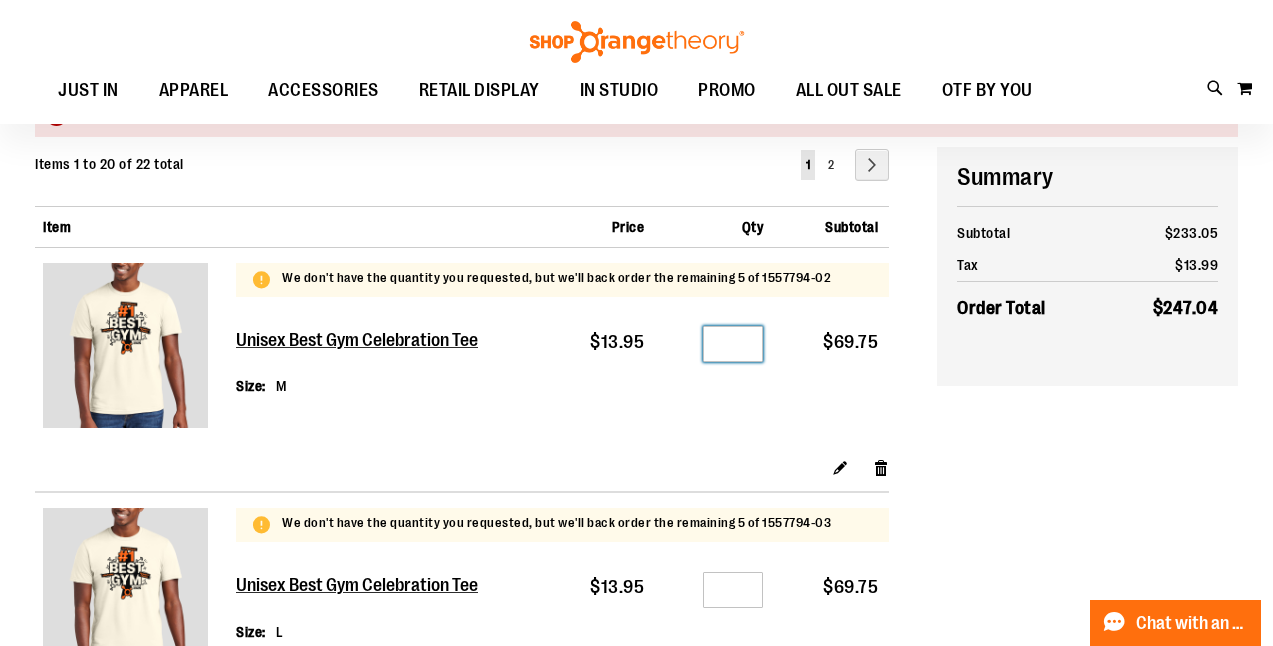 click on "*" at bounding box center (733, 344) 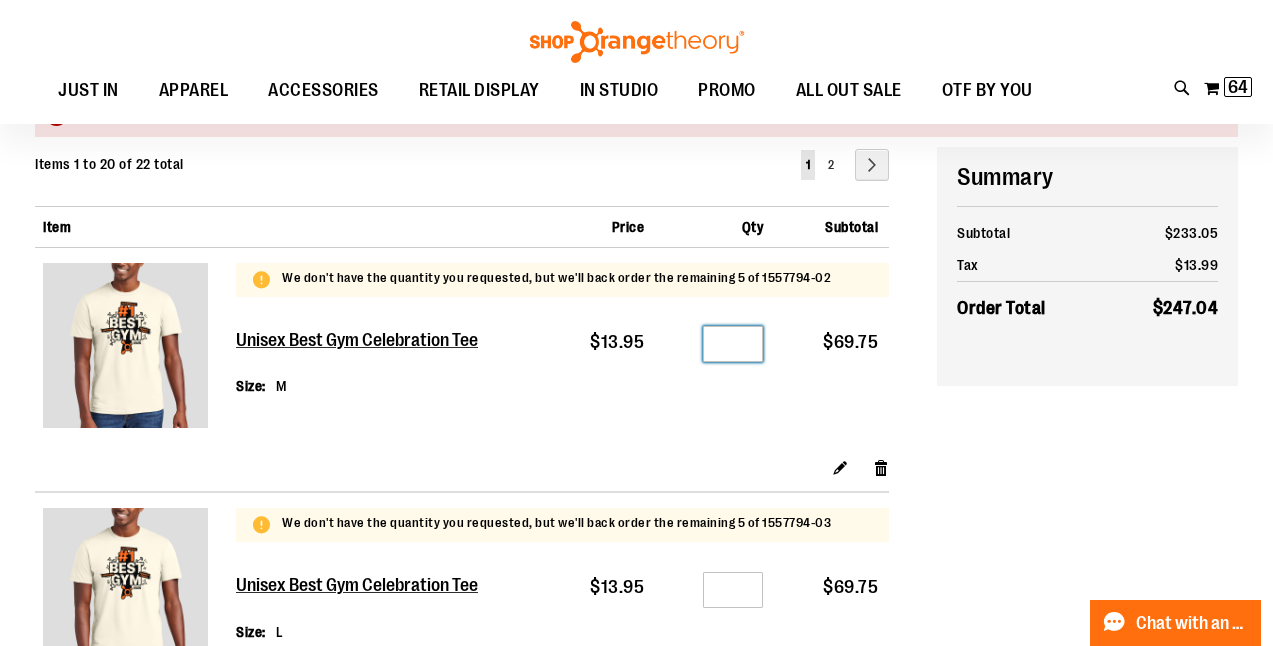 type on "*" 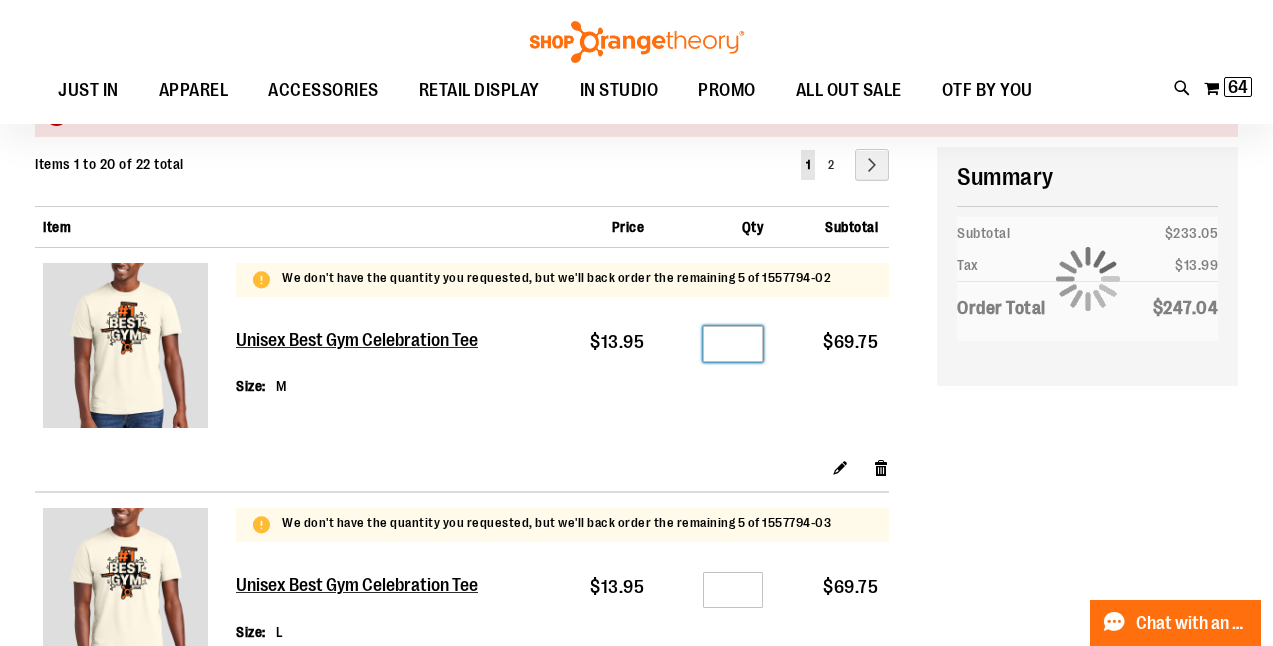 type on "*" 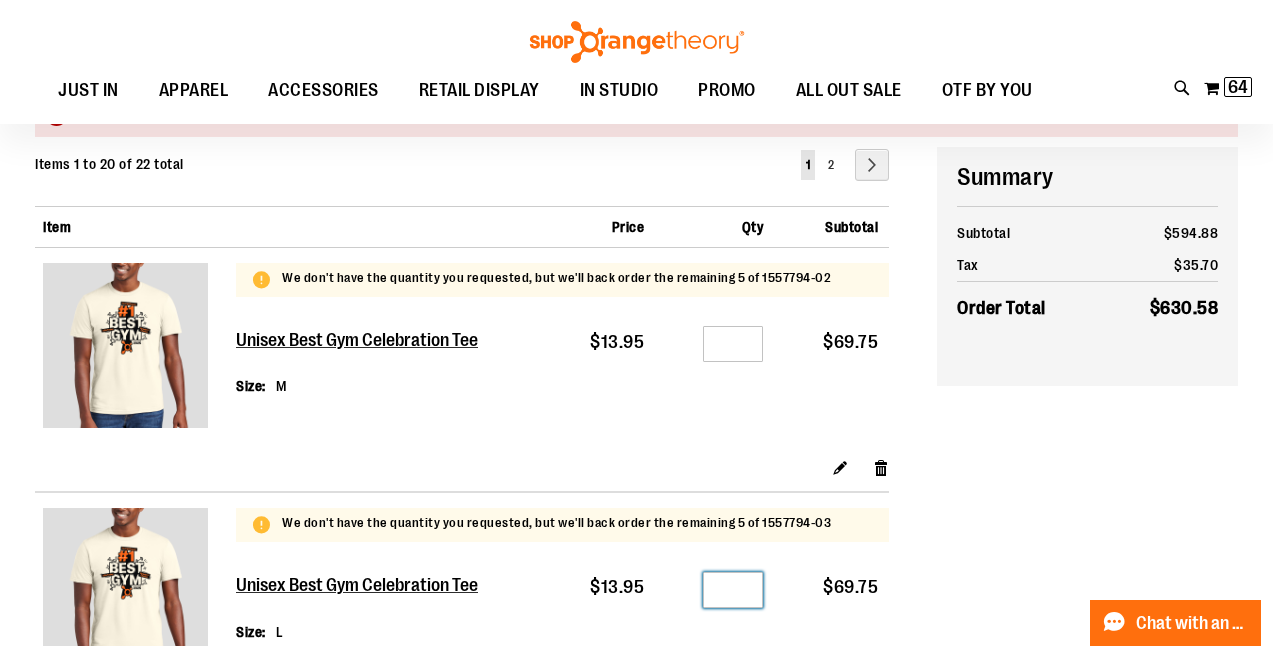 click on "*" at bounding box center [733, 590] 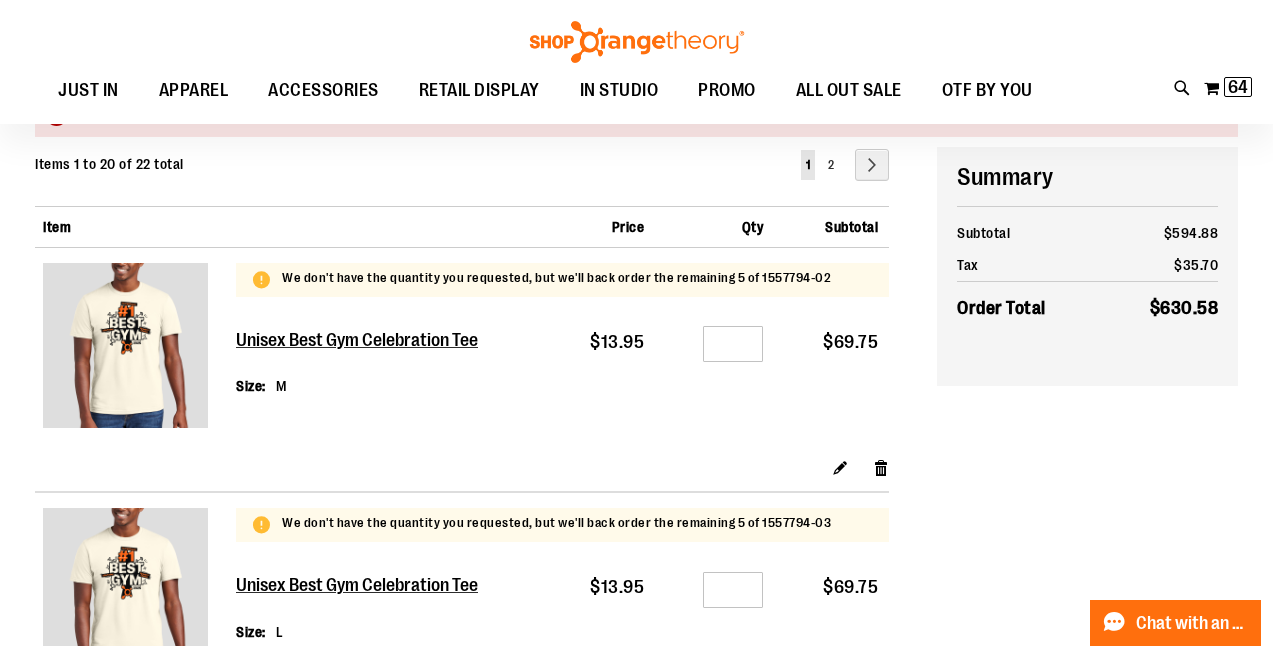 scroll, scrollTop: 577, scrollLeft: 0, axis: vertical 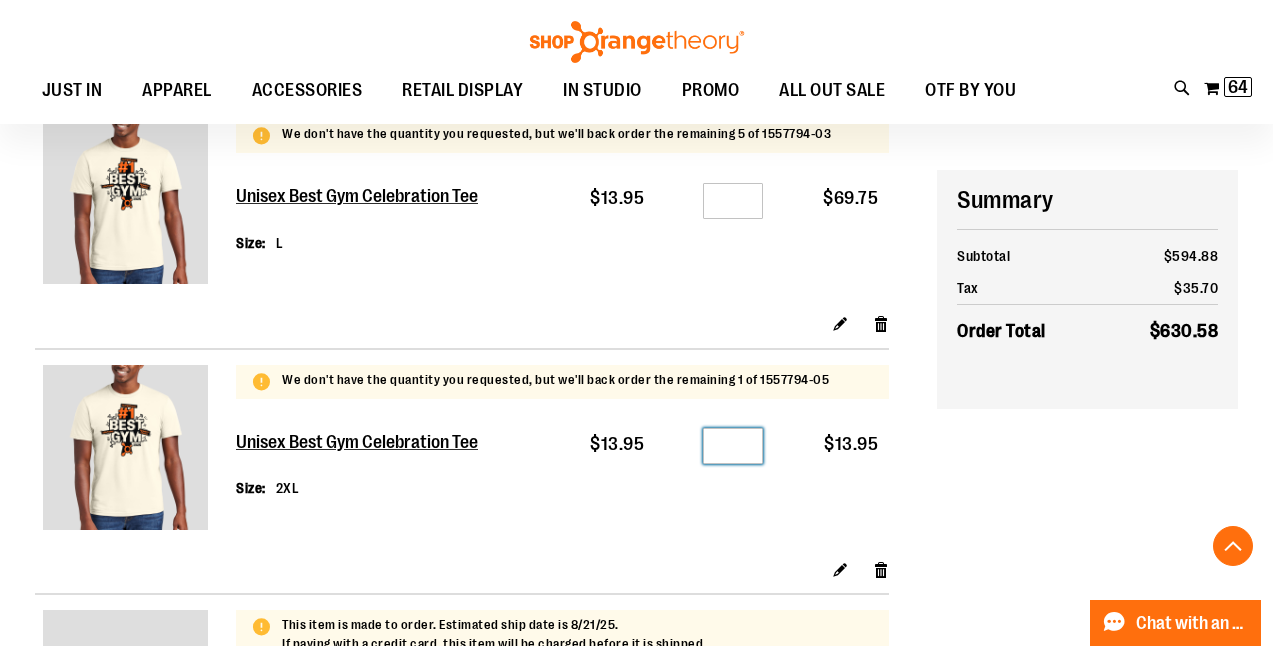 click on "*" at bounding box center [733, 446] 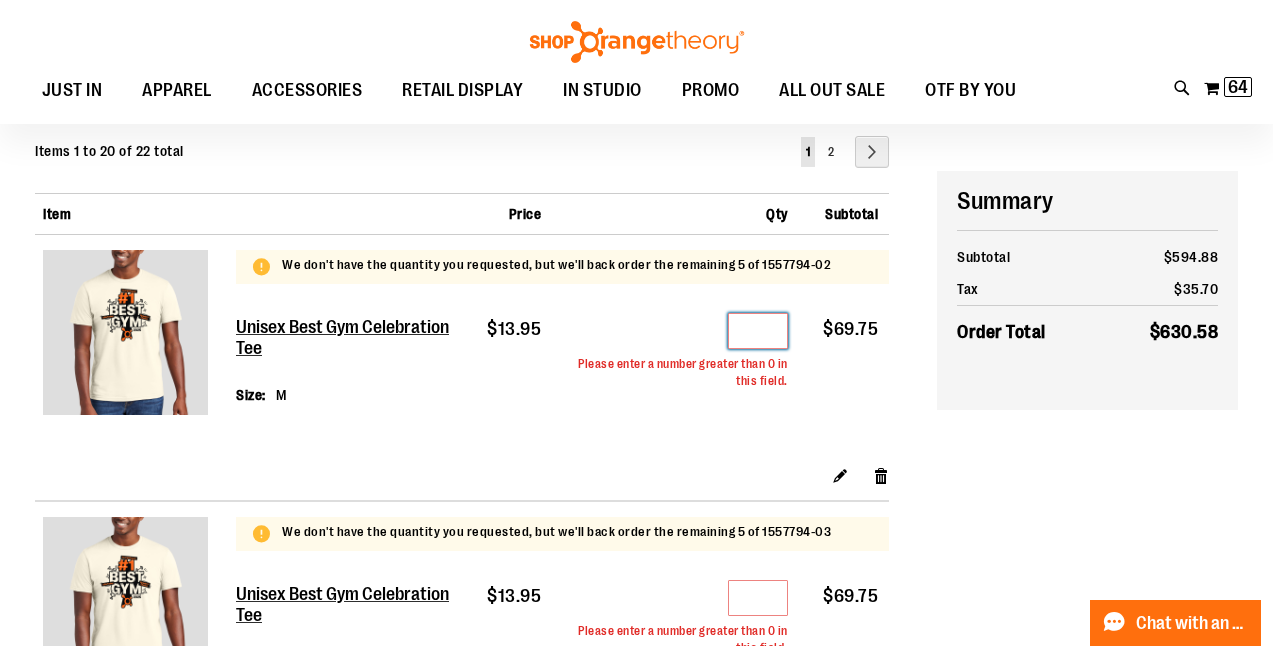 scroll, scrollTop: 200, scrollLeft: 0, axis: vertical 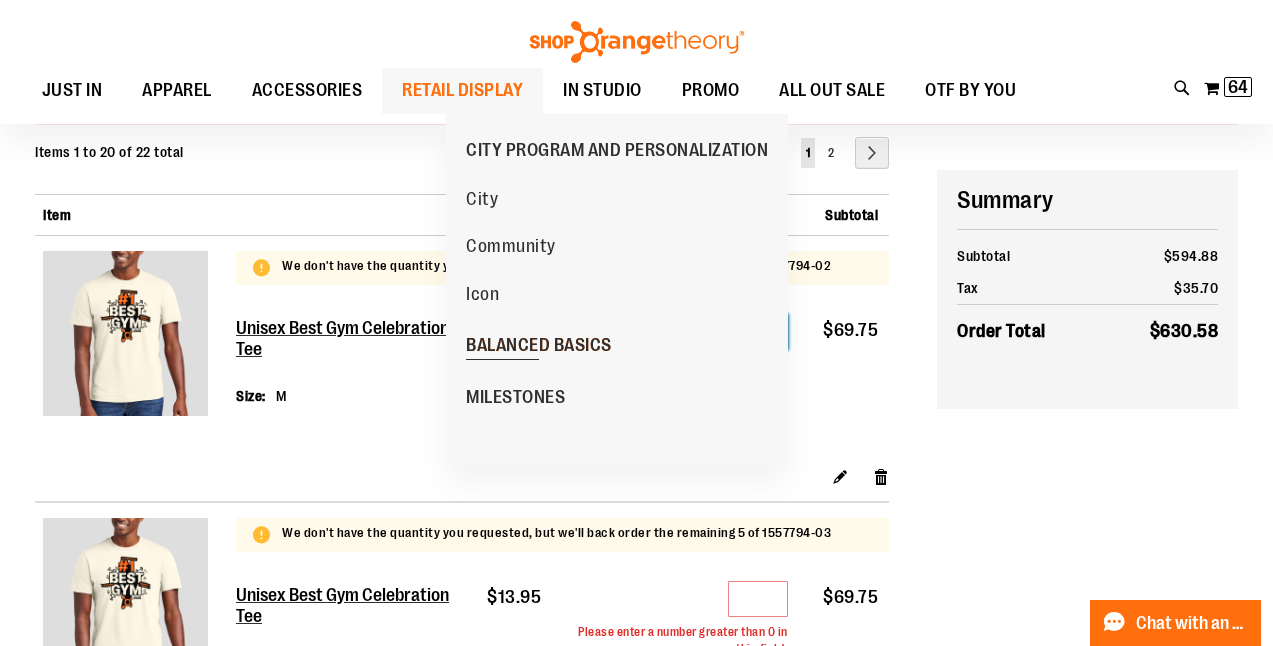 click on "BALANCED BASICS" at bounding box center (539, 347) 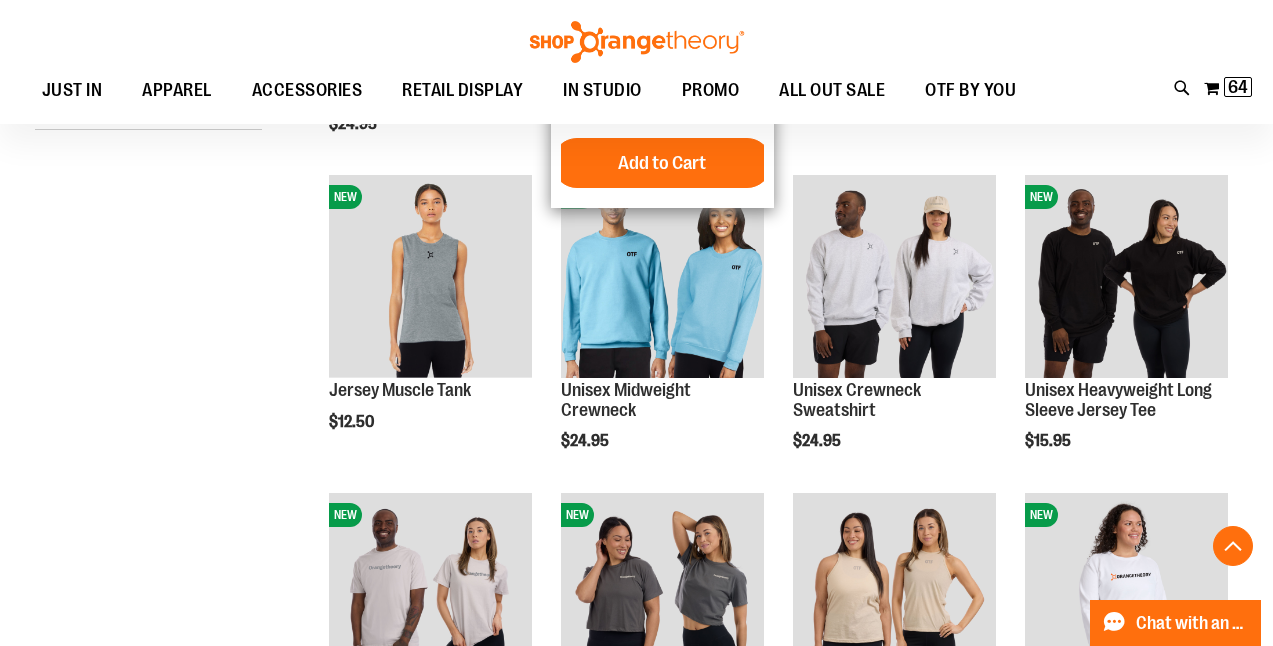 scroll, scrollTop: 554, scrollLeft: 0, axis: vertical 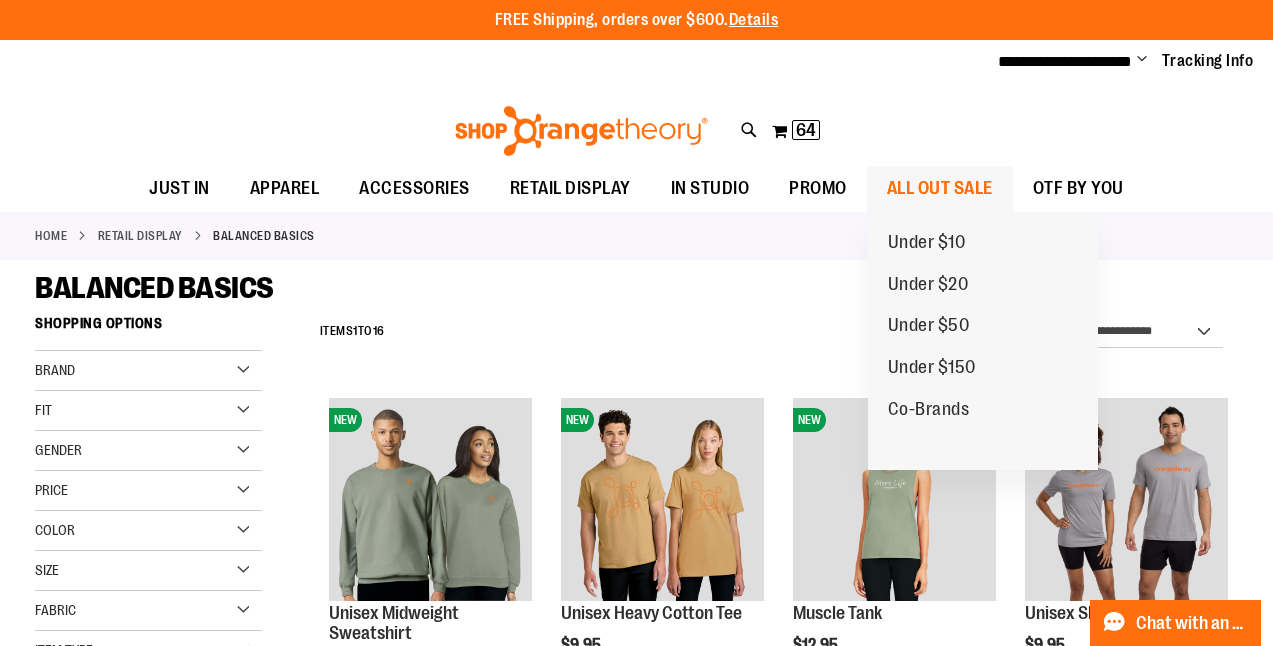 type on "**********" 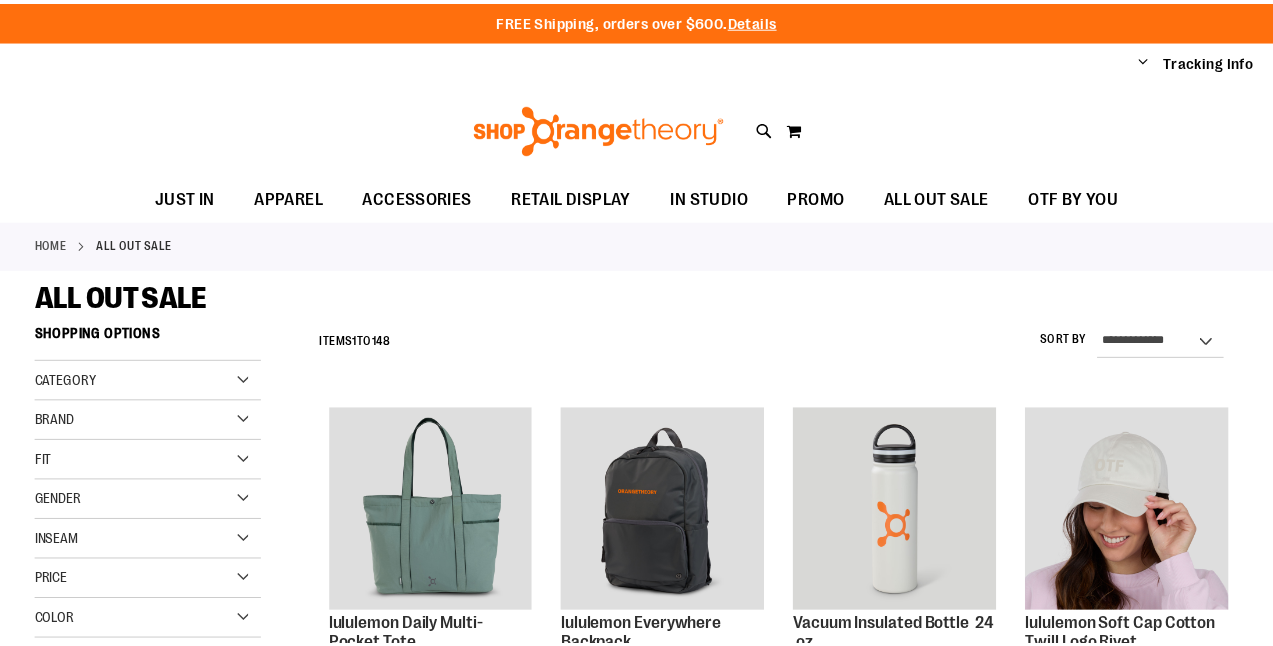 scroll, scrollTop: 0, scrollLeft: 0, axis: both 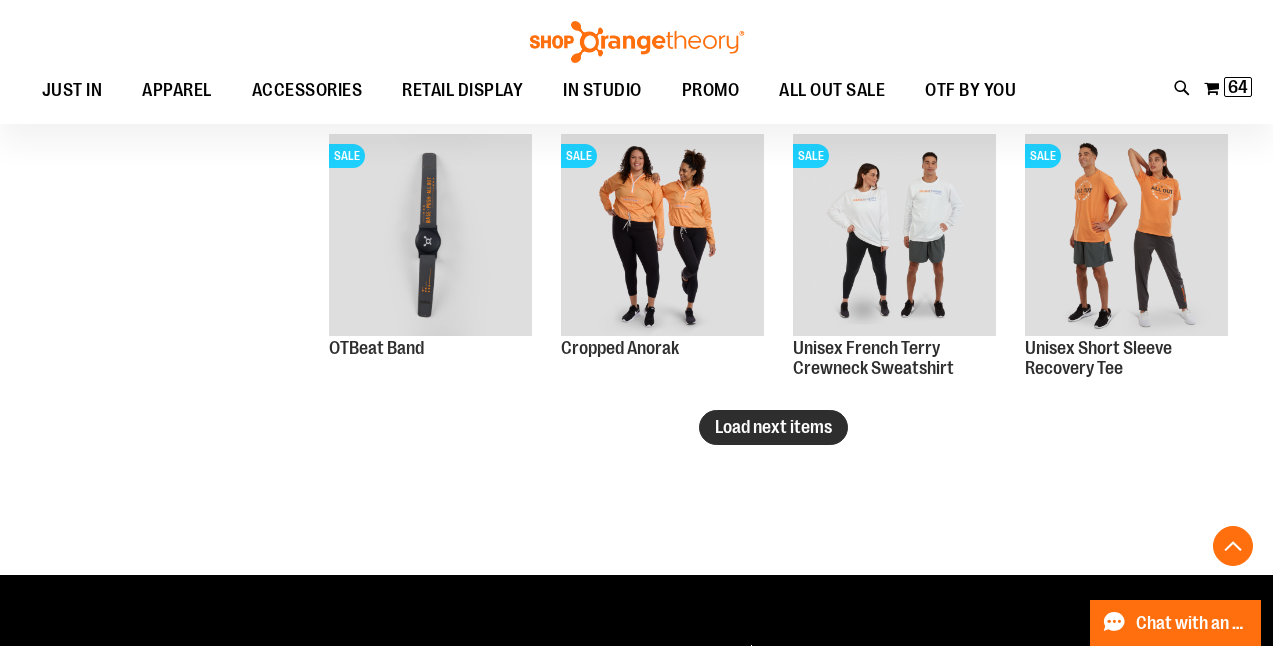 type on "**********" 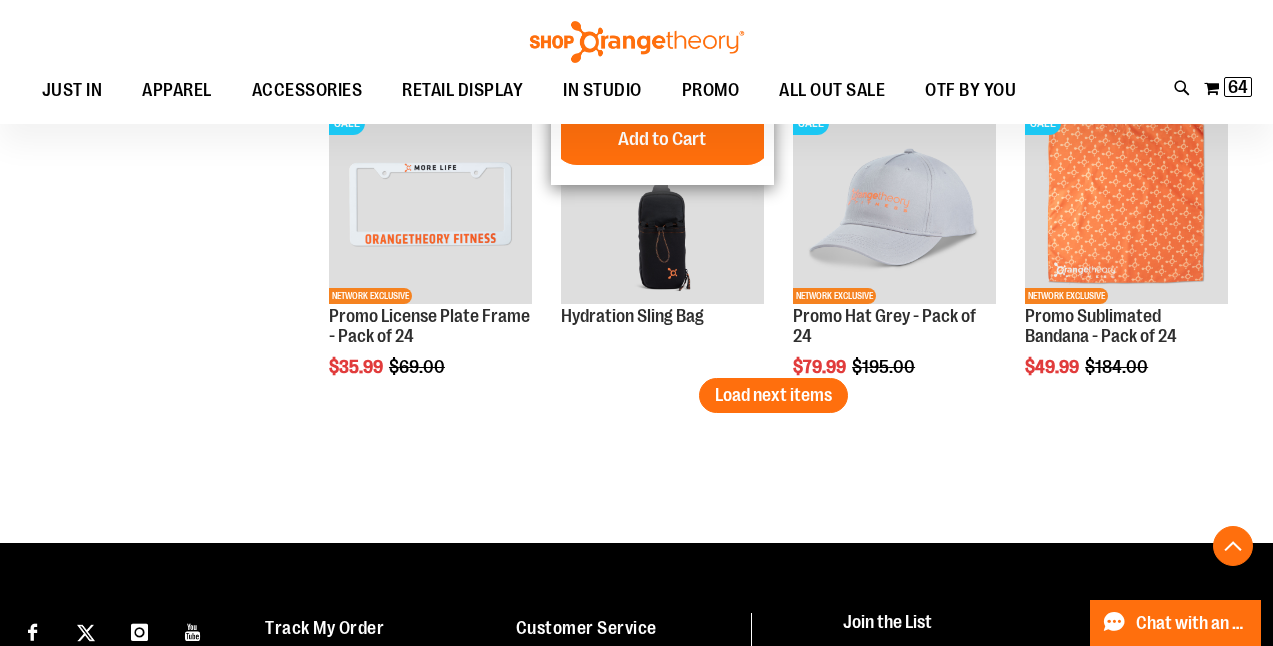 scroll, scrollTop: 3484, scrollLeft: 0, axis: vertical 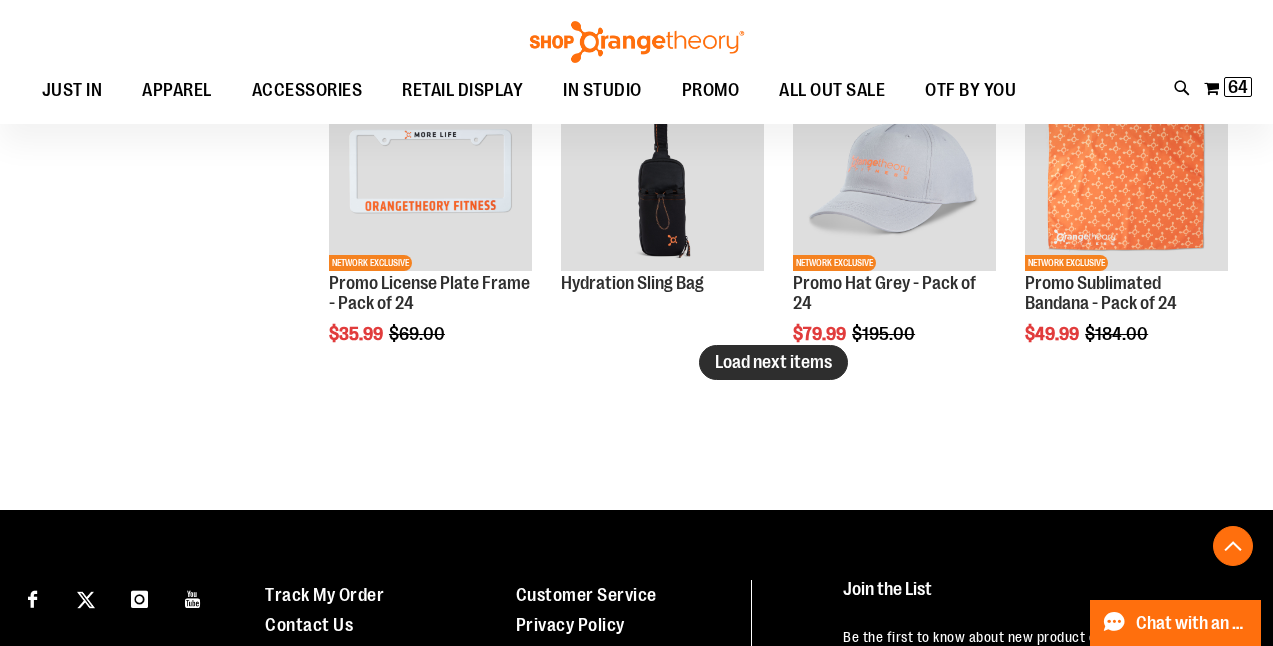 click on "Load next items" at bounding box center (773, 362) 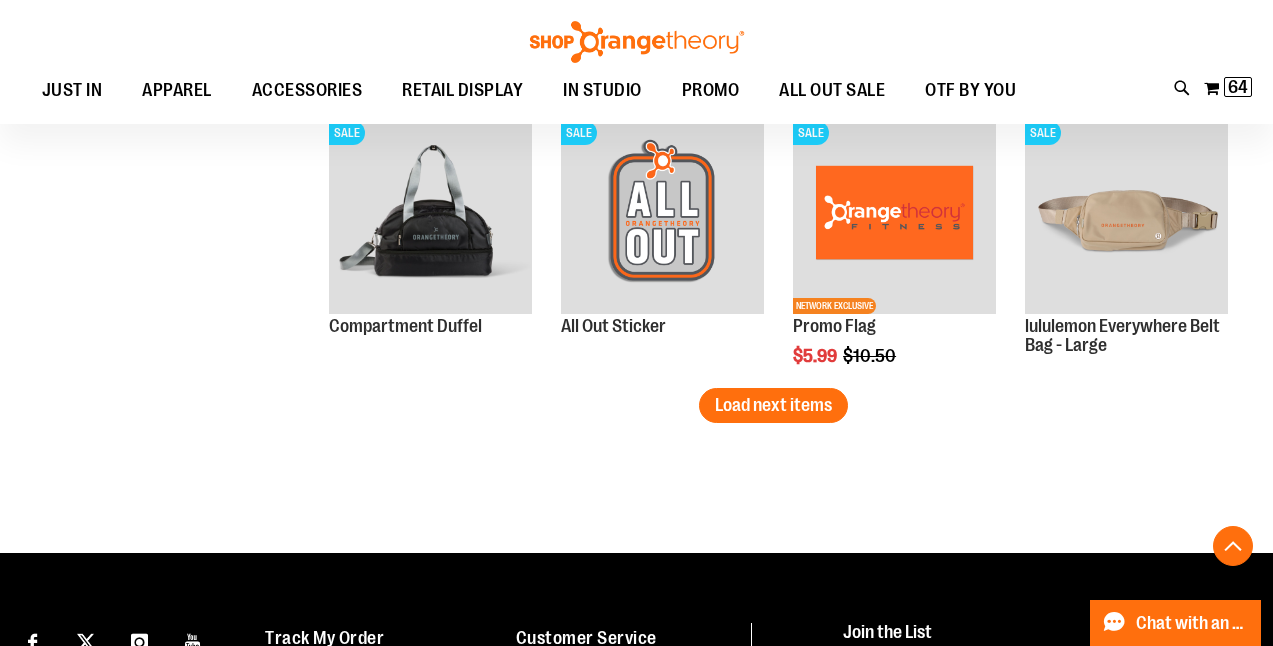 scroll, scrollTop: 4313, scrollLeft: 0, axis: vertical 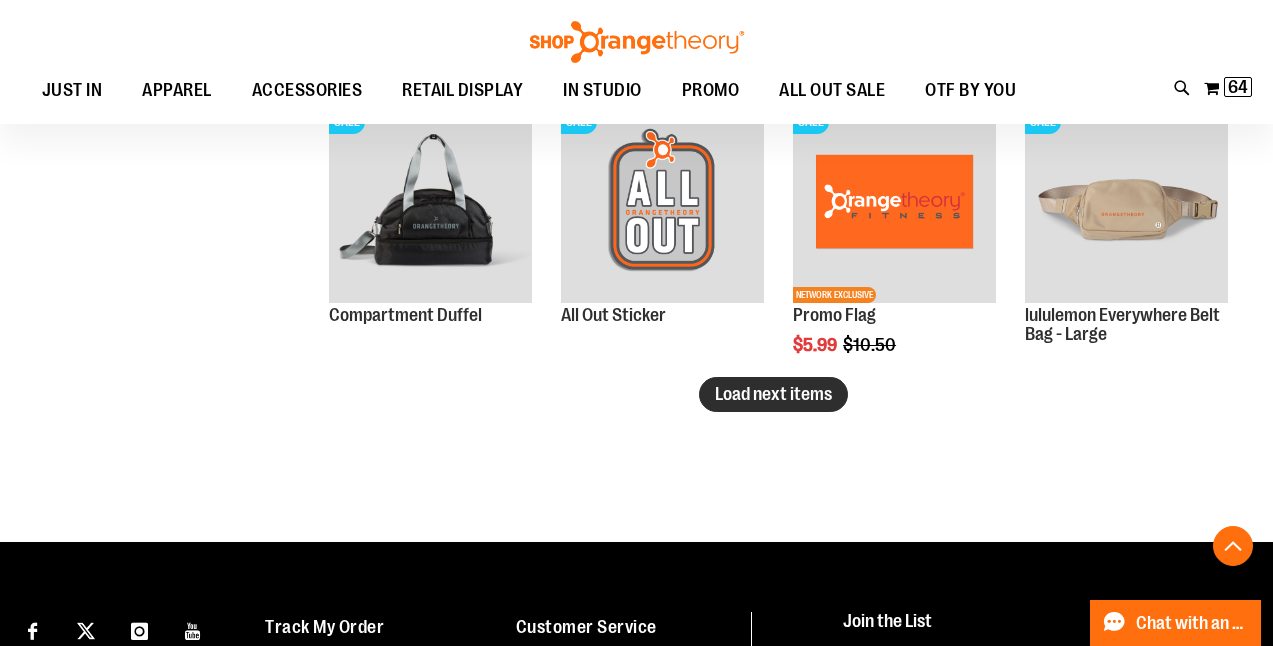 click on "Load next items" at bounding box center (773, 394) 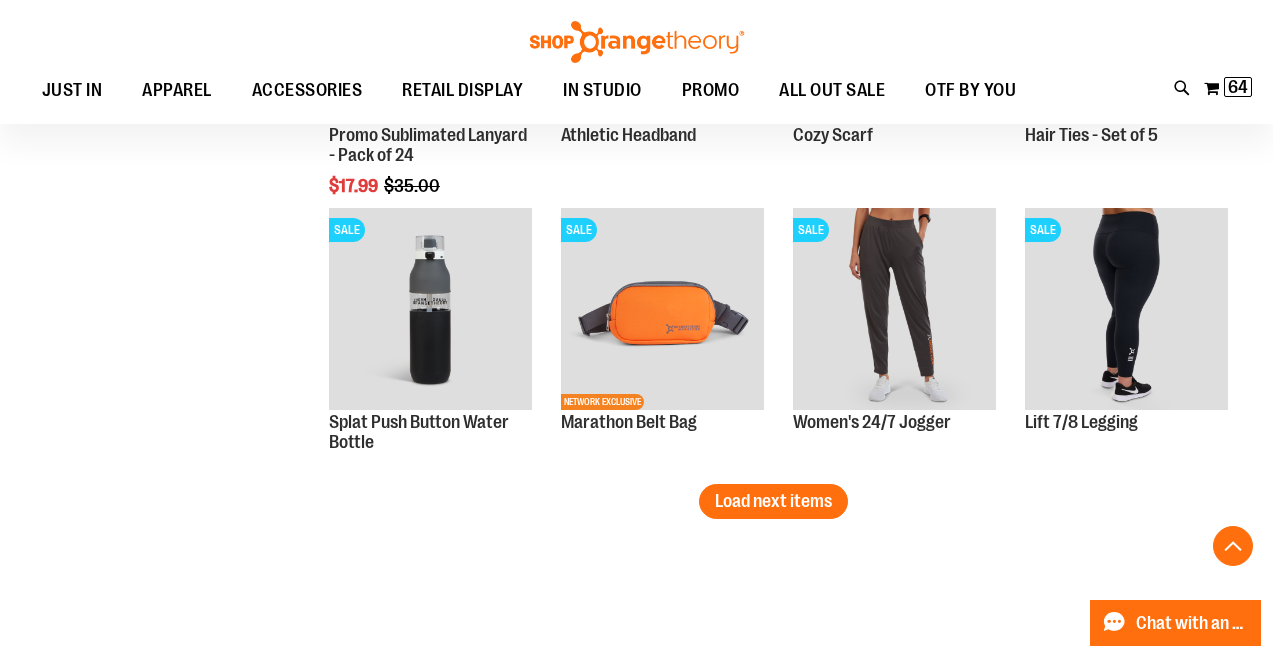 scroll, scrollTop: 5277, scrollLeft: 0, axis: vertical 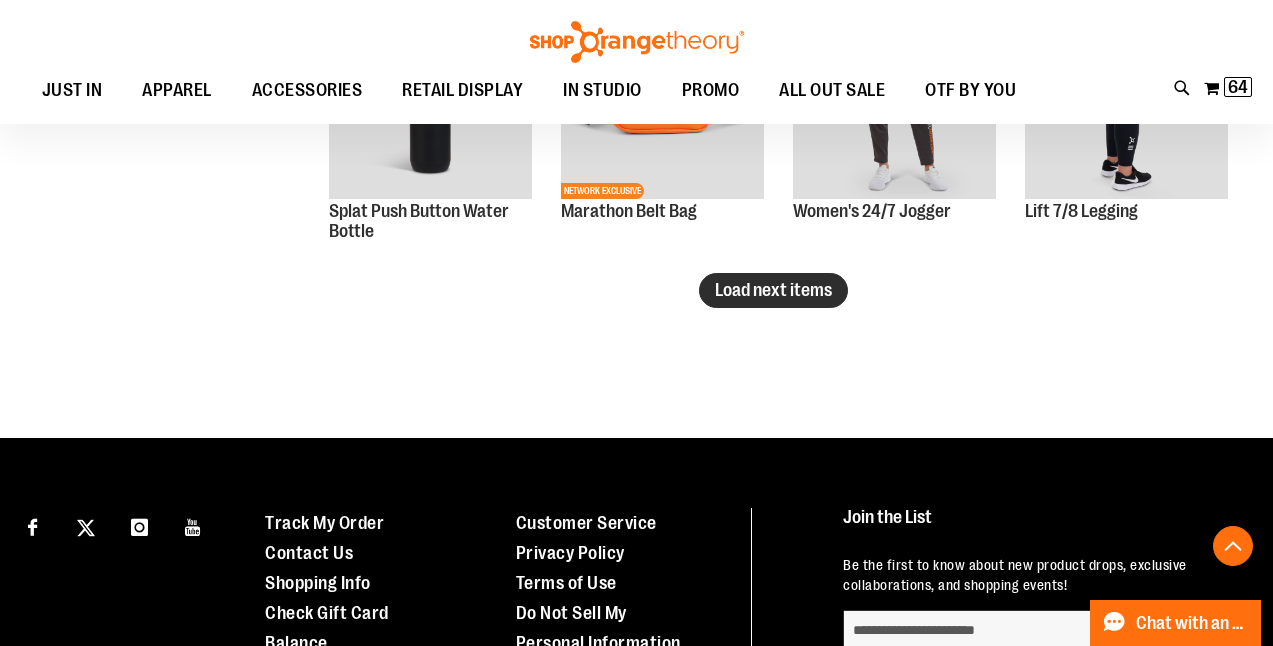 click on "Load next items" at bounding box center (773, 290) 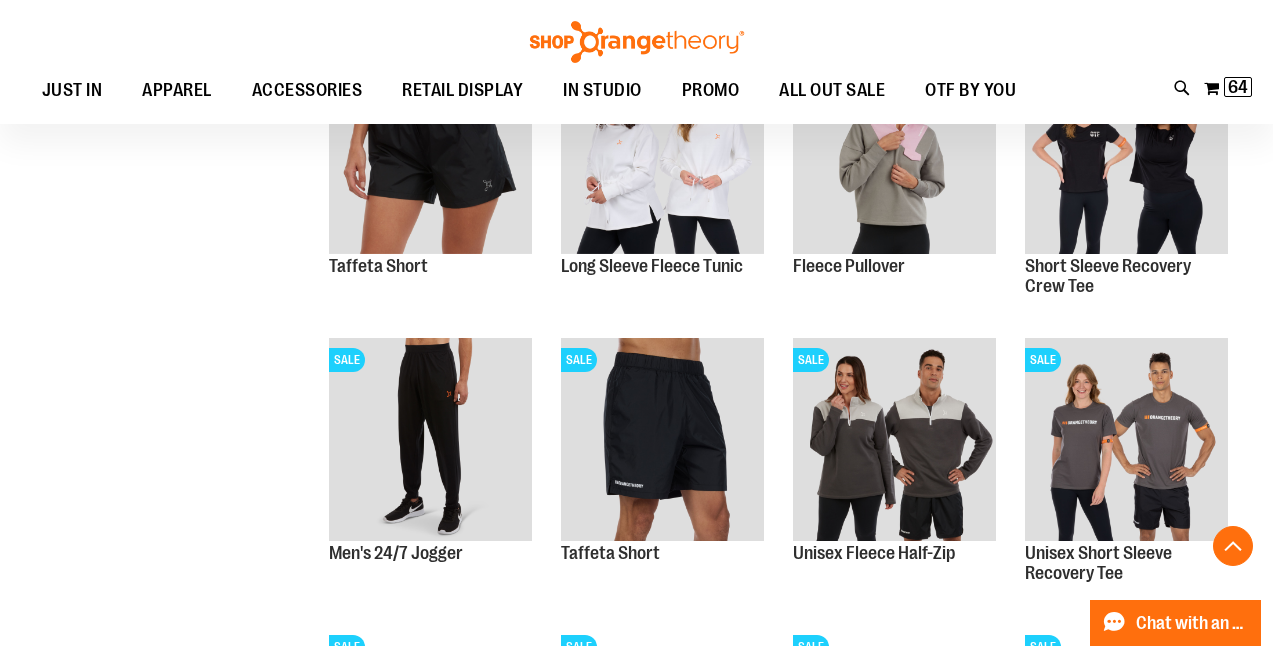 scroll, scrollTop: 5390, scrollLeft: 0, axis: vertical 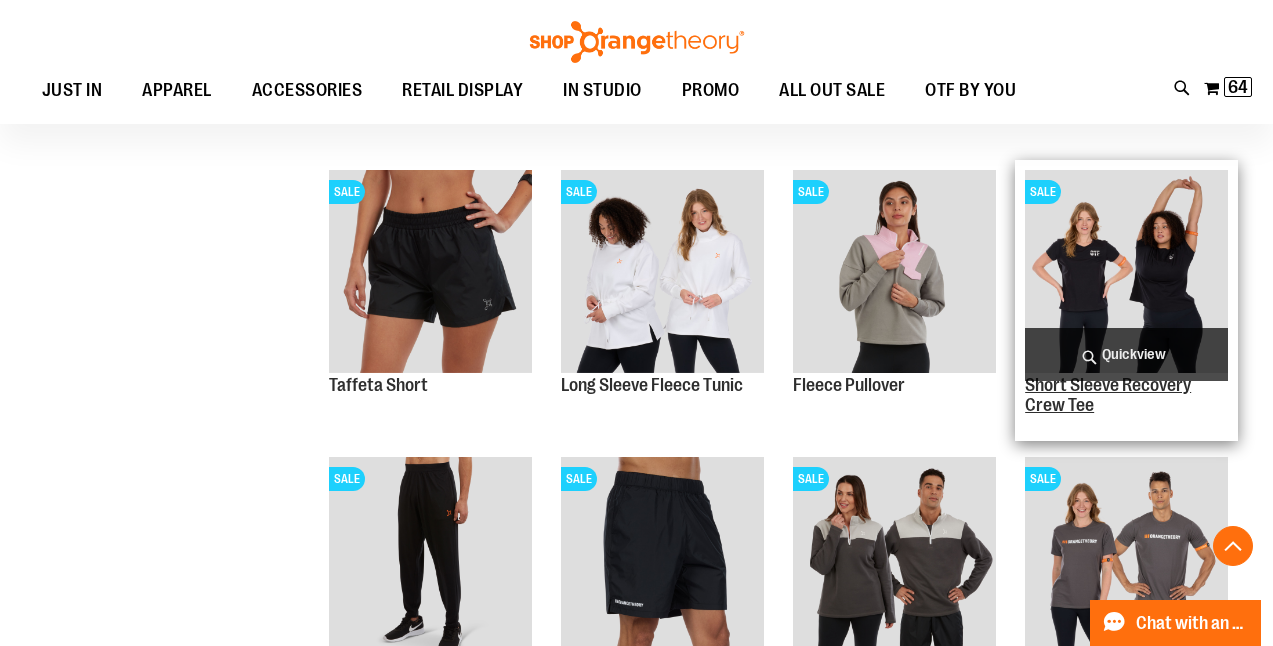 click on "Short Sleeve Recovery Crew Tee" at bounding box center (1108, 395) 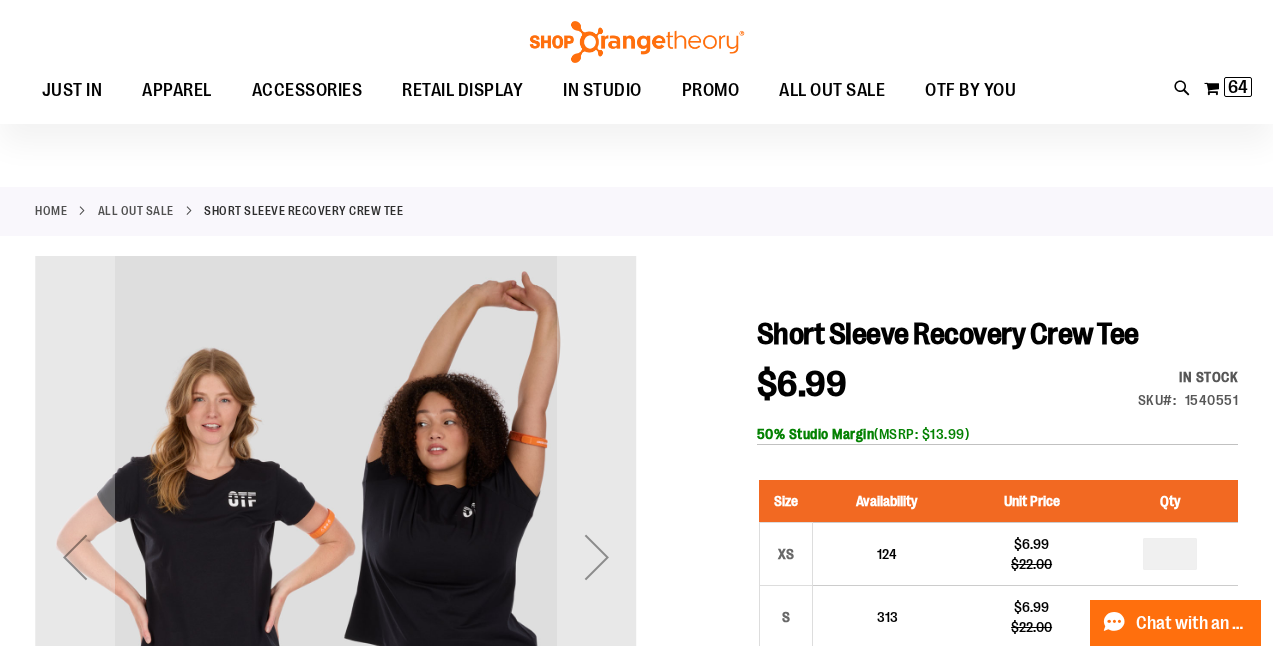 scroll, scrollTop: 128, scrollLeft: 0, axis: vertical 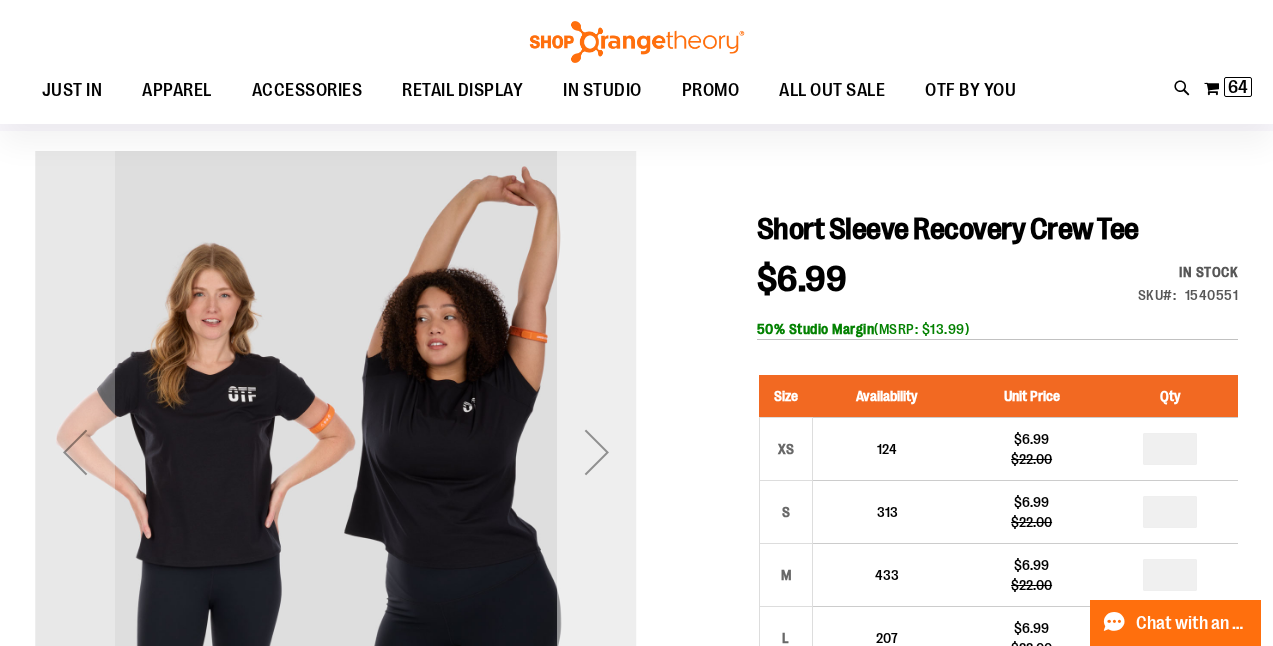 type on "**********" 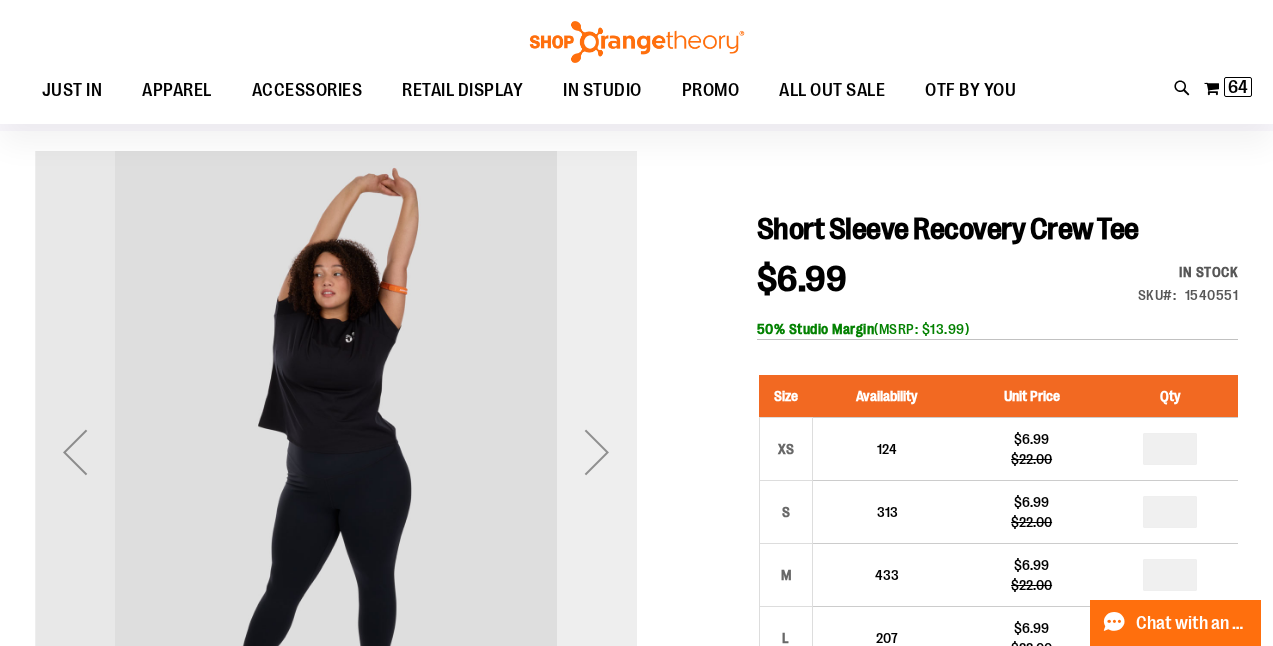 click at bounding box center (597, 452) 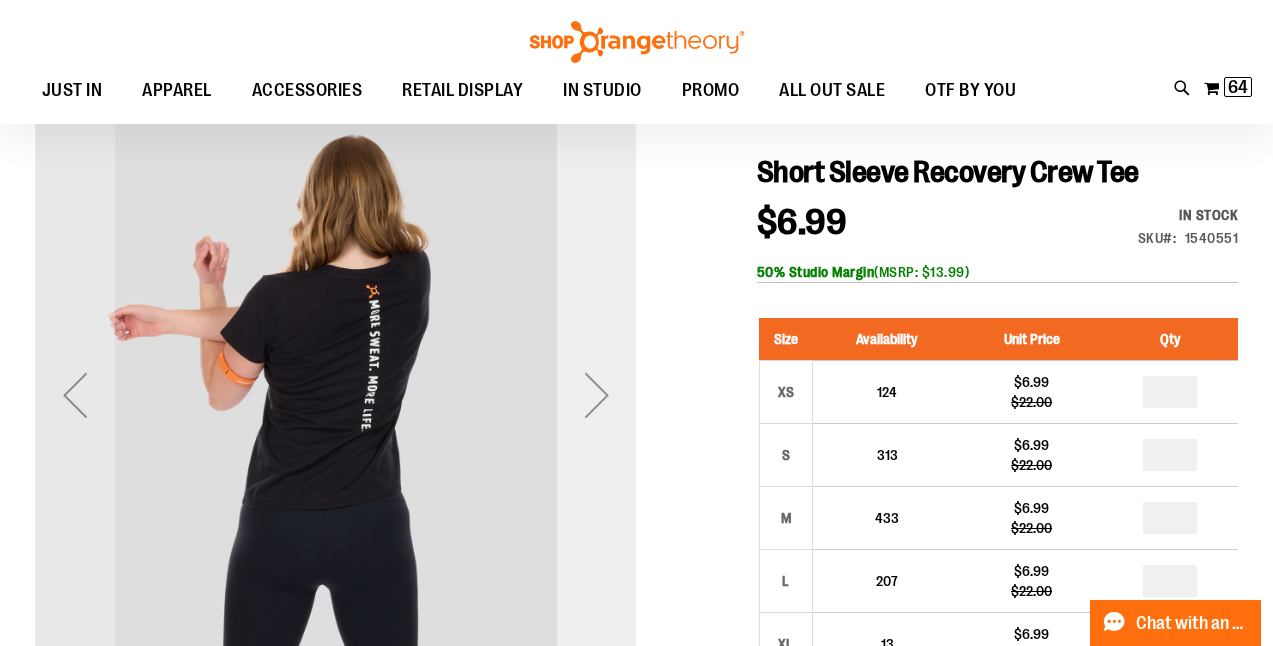 scroll, scrollTop: 187, scrollLeft: 0, axis: vertical 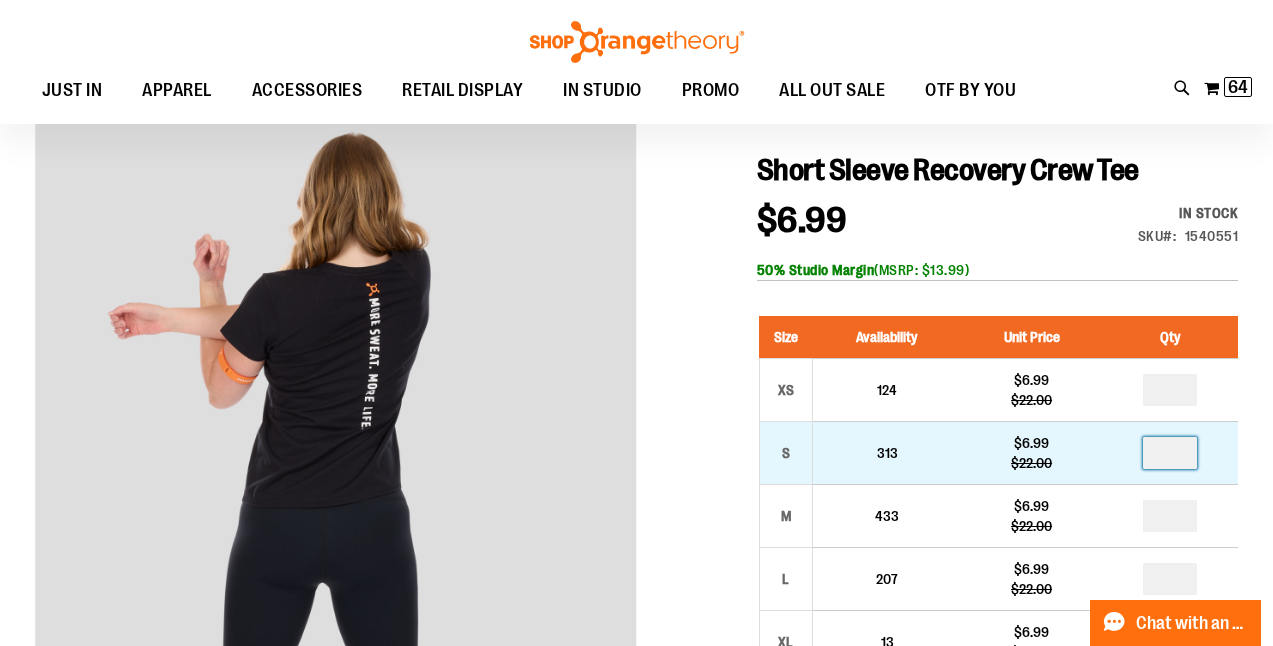 click at bounding box center (1170, 453) 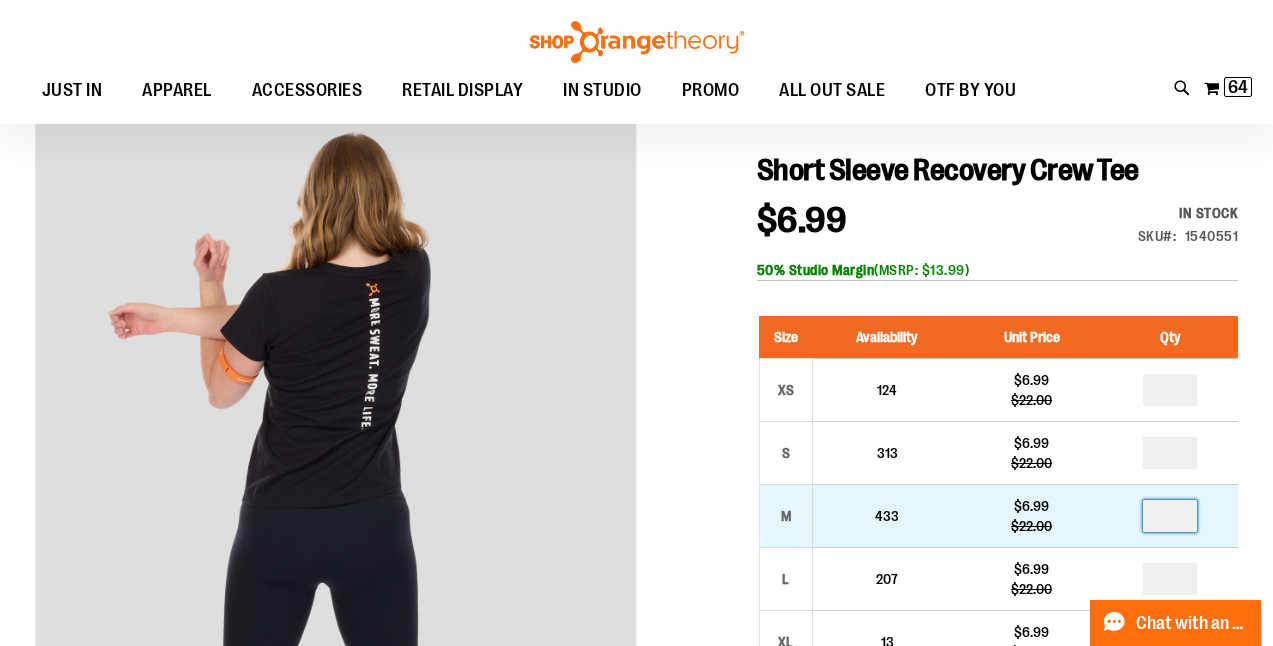 click at bounding box center (1170, 516) 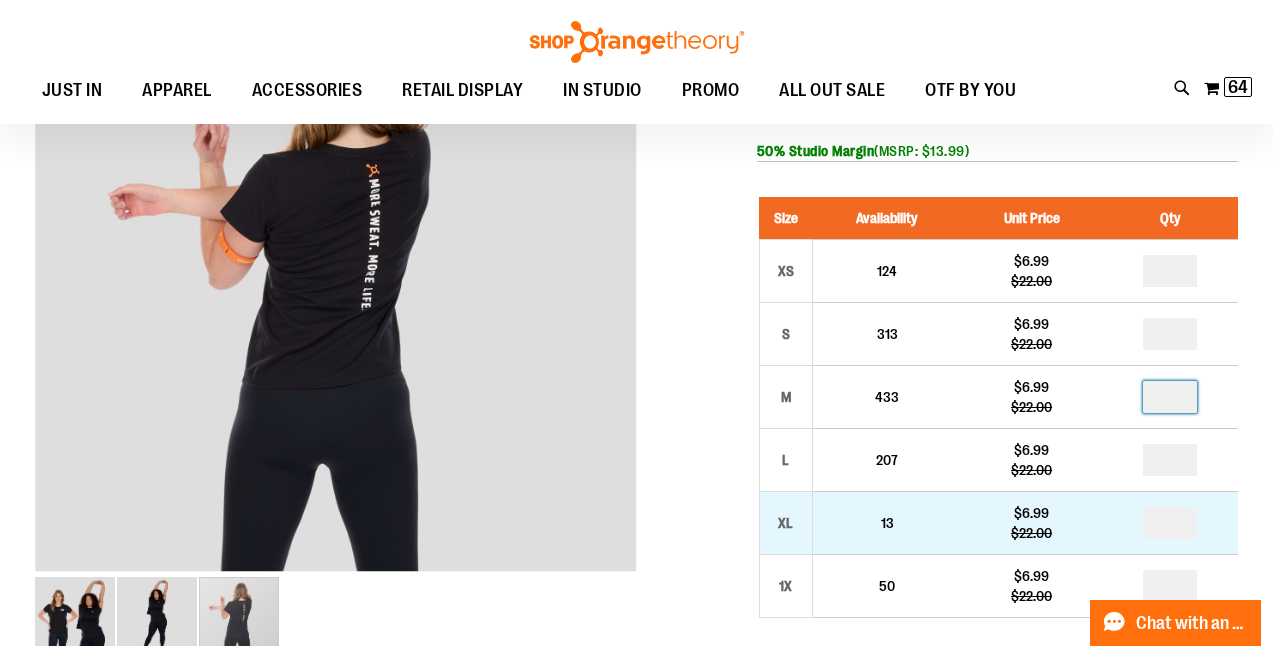 scroll, scrollTop: 312, scrollLeft: 0, axis: vertical 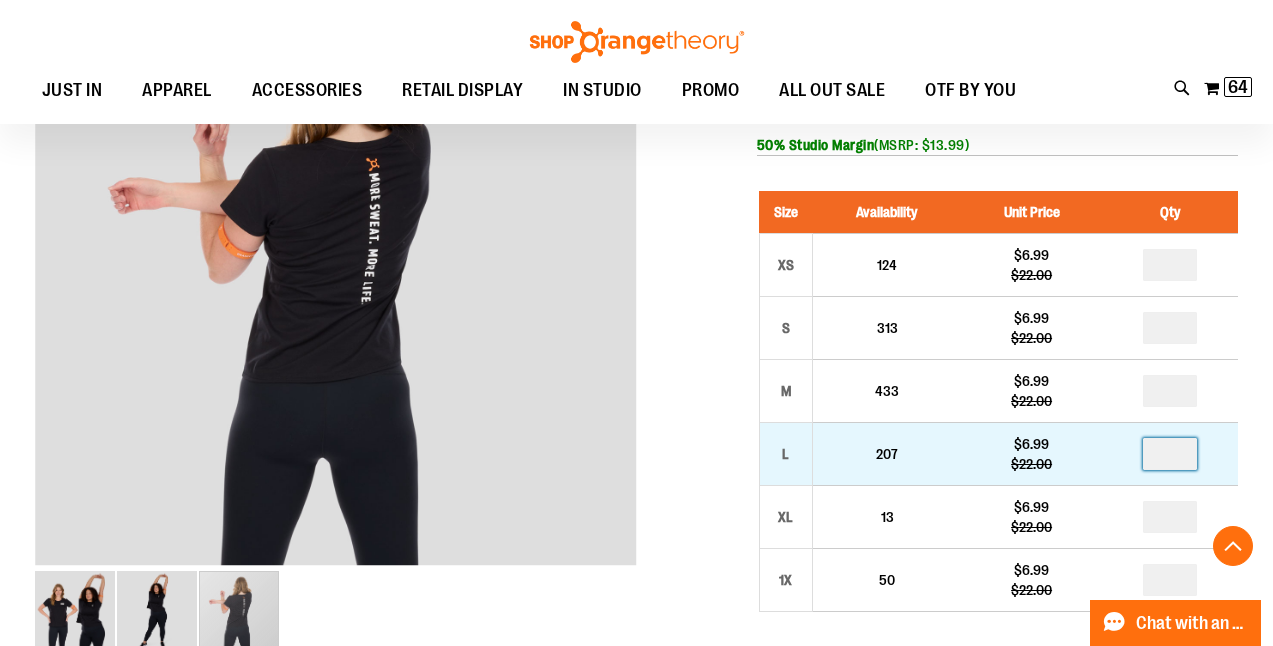 click at bounding box center [1170, 454] 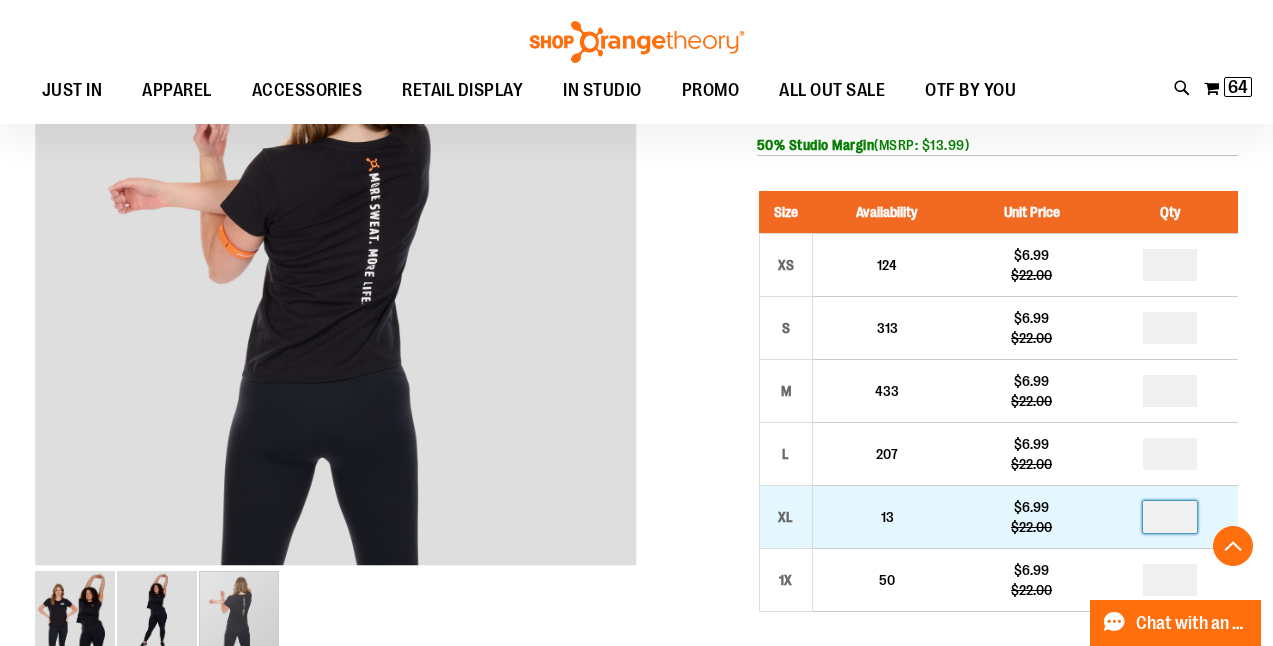 click at bounding box center (1170, 517) 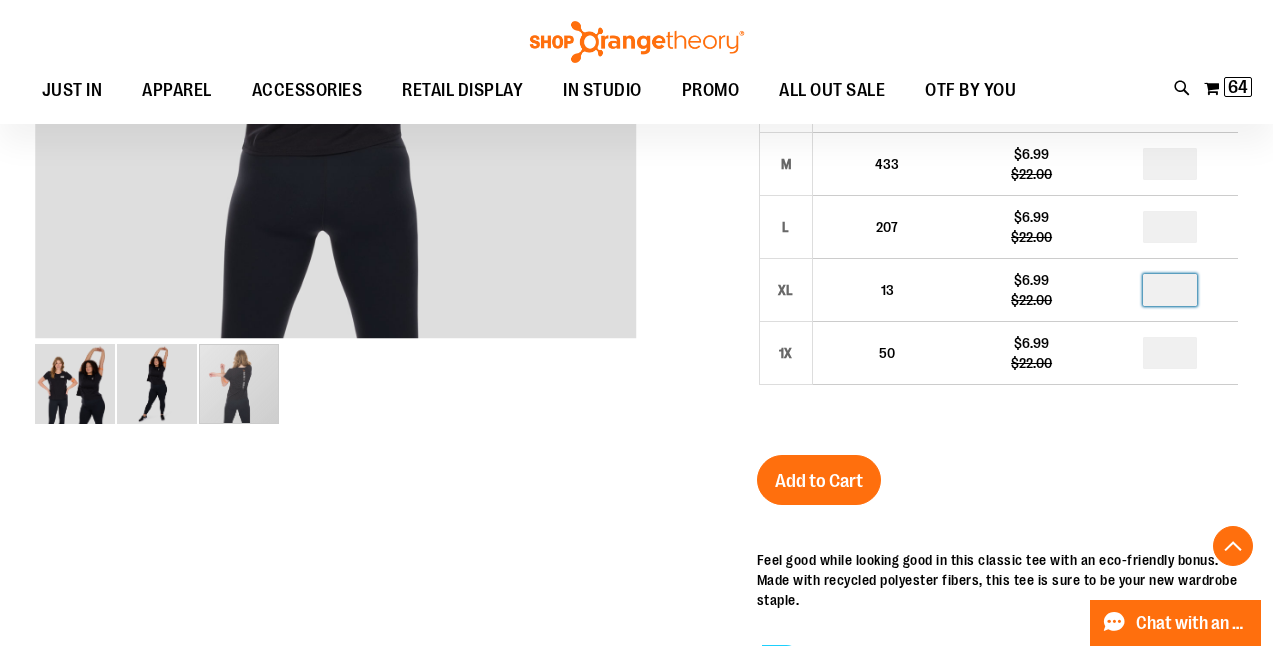 scroll, scrollTop: 573, scrollLeft: 0, axis: vertical 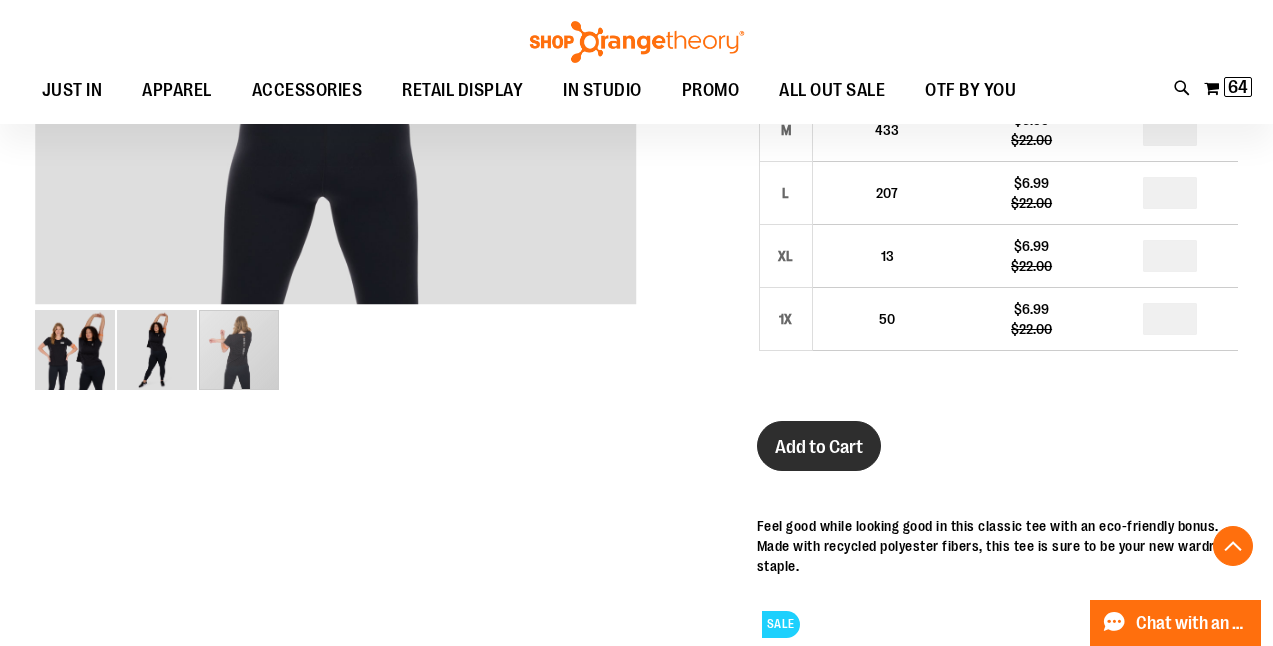 click on "Add to Cart" at bounding box center (819, 447) 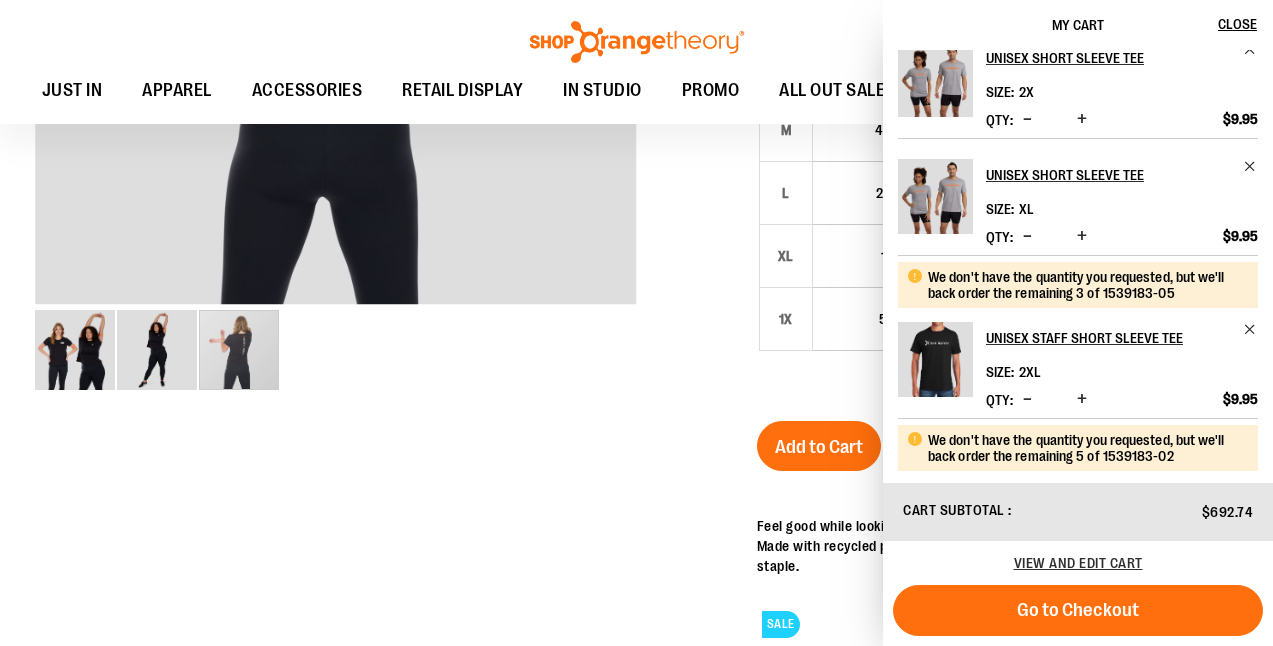 scroll, scrollTop: 163, scrollLeft: 0, axis: vertical 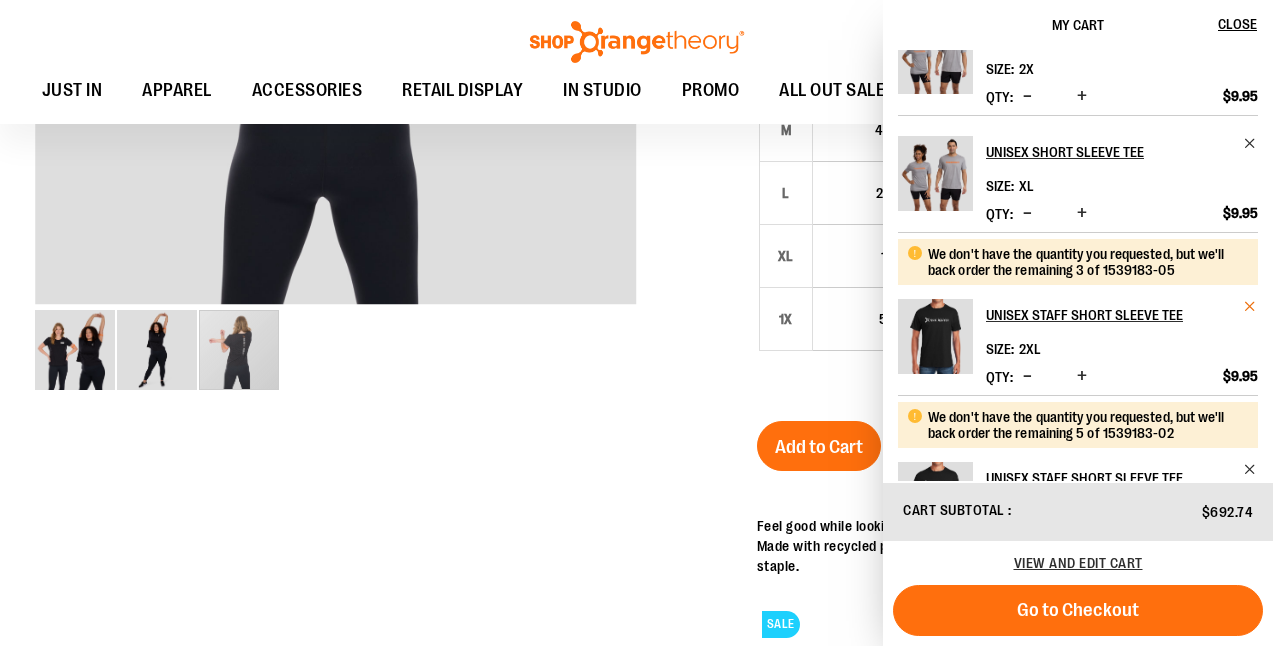 click at bounding box center (1250, 306) 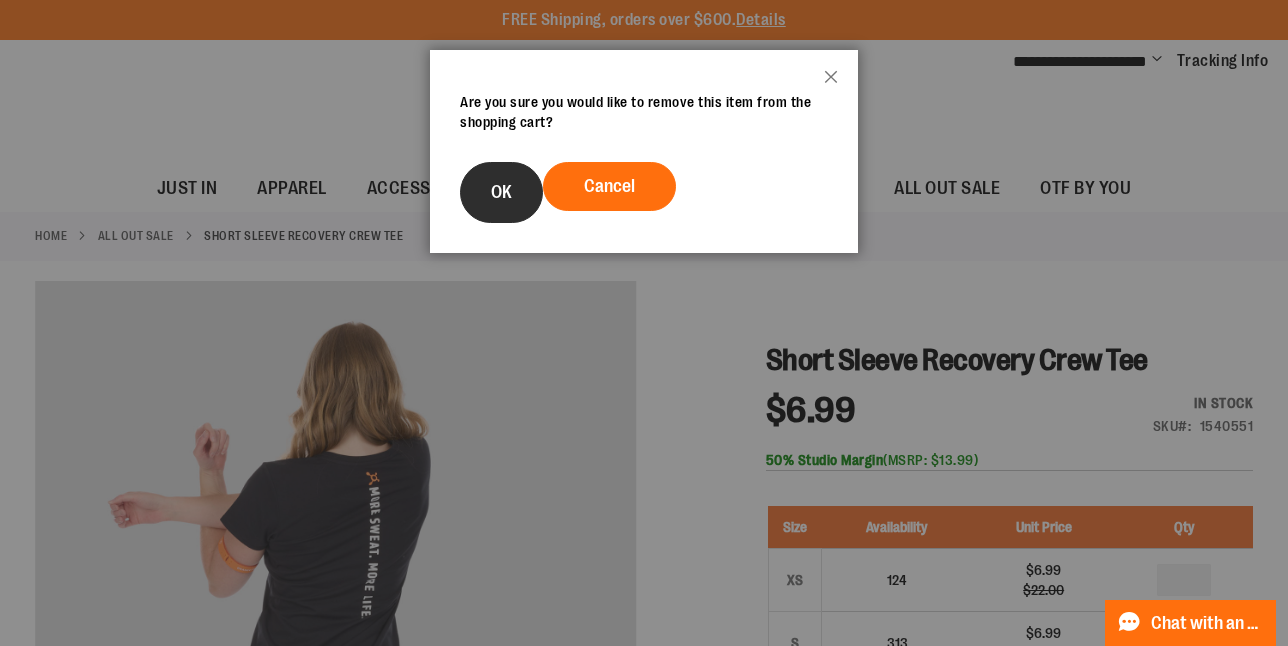 click on "OK" at bounding box center [501, 192] 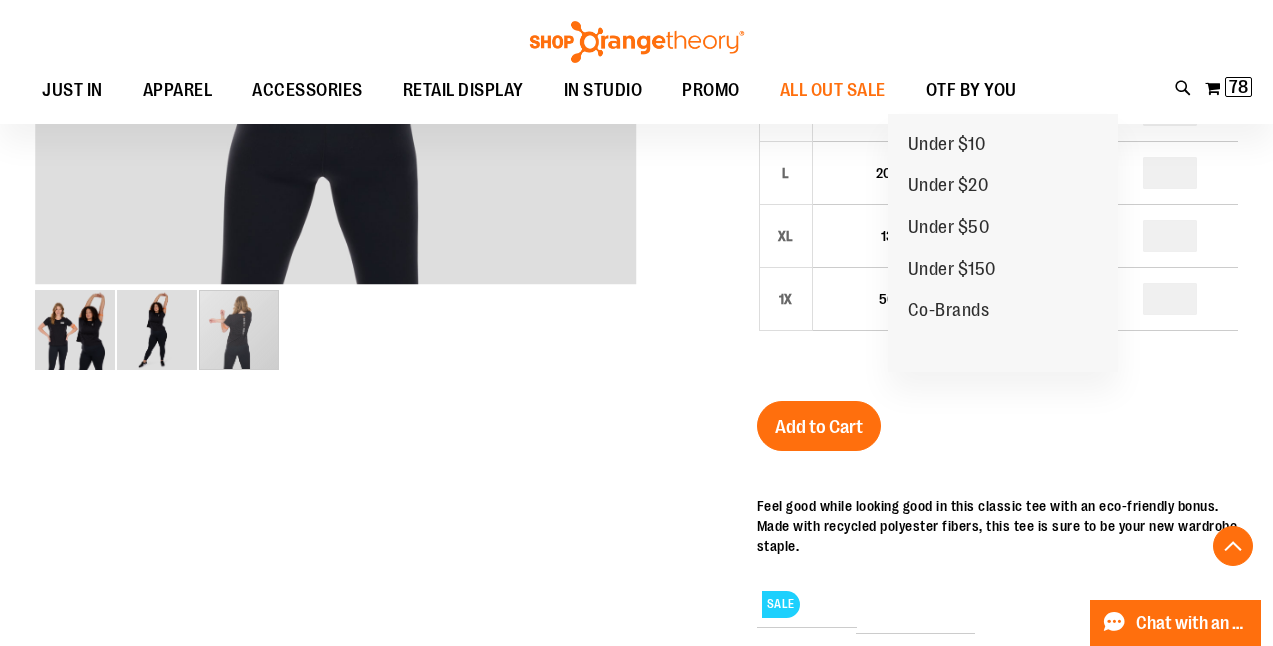 scroll, scrollTop: 607, scrollLeft: 0, axis: vertical 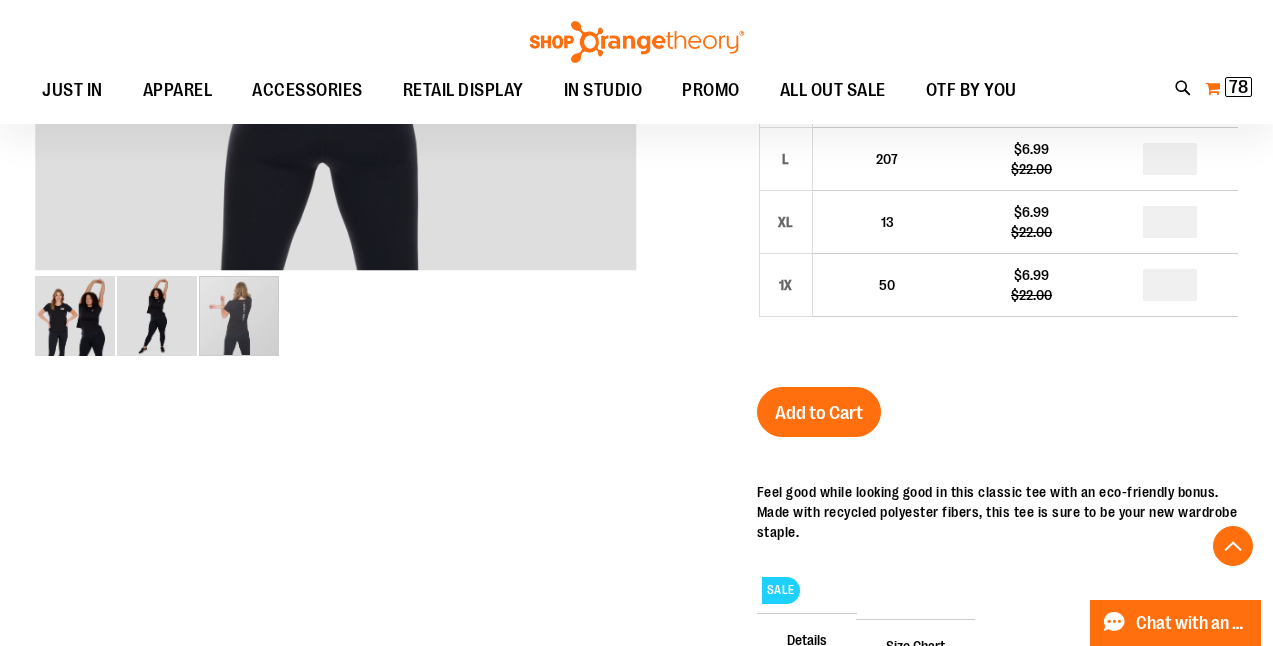 click on "78" at bounding box center [1238, 87] 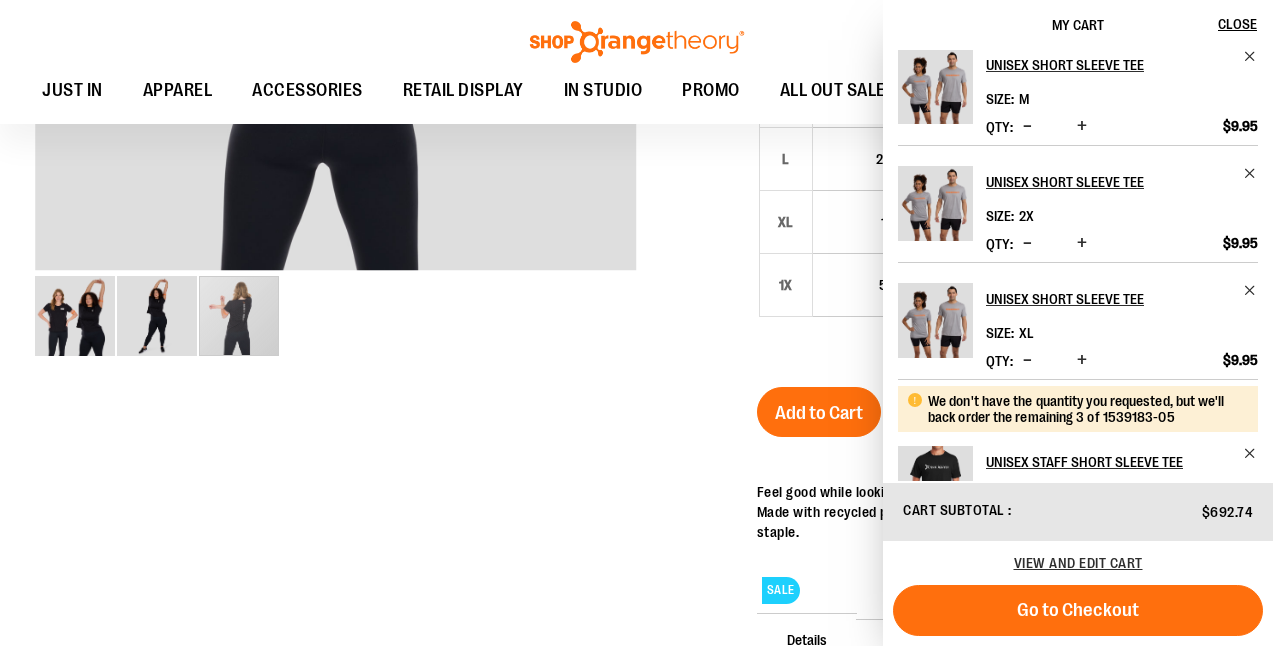 scroll, scrollTop: 96, scrollLeft: 0, axis: vertical 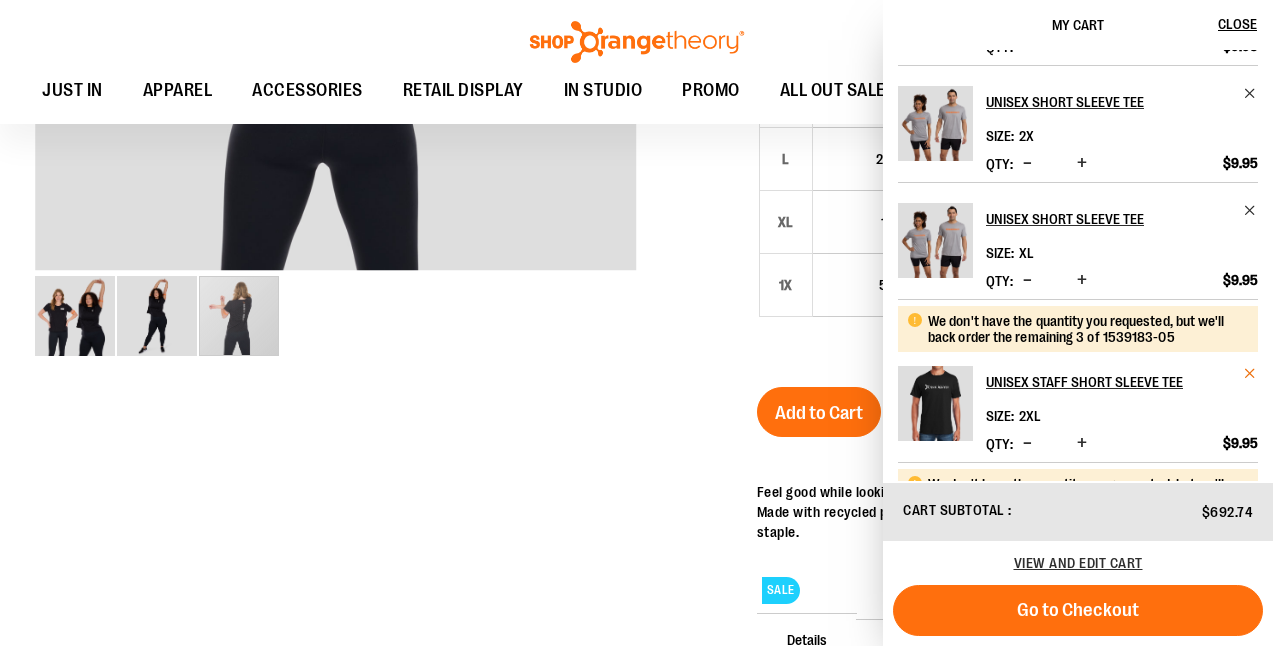 click at bounding box center (1250, 373) 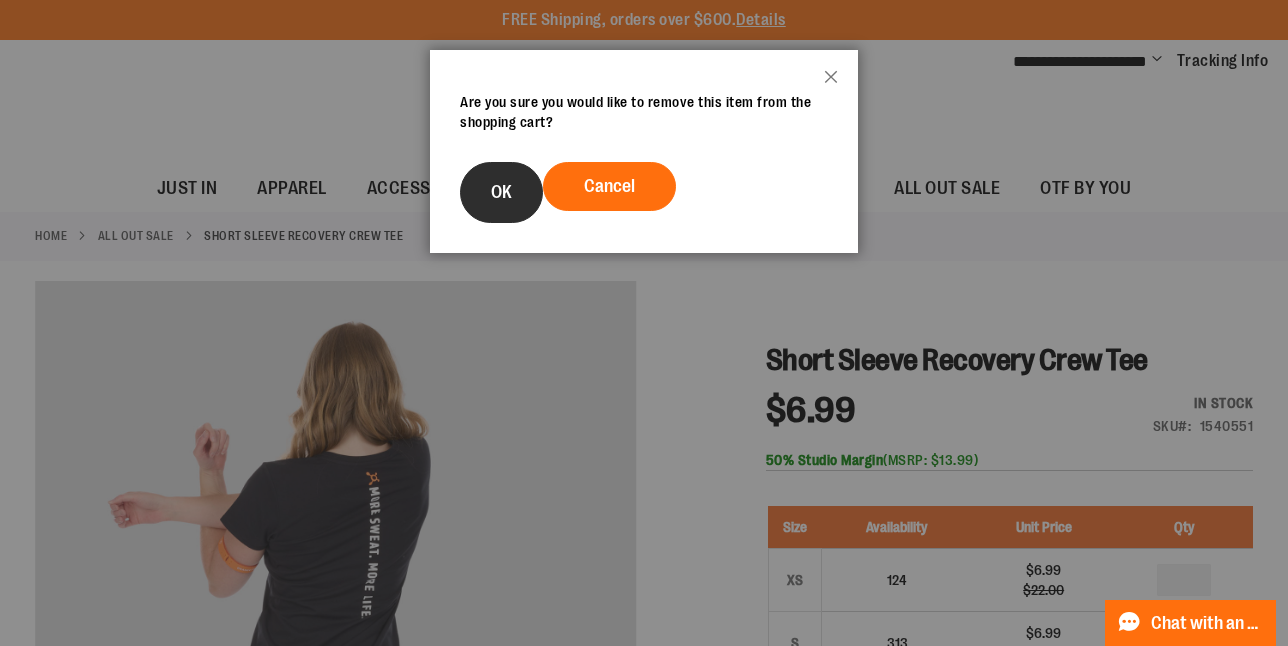 click on "OK" at bounding box center [501, 192] 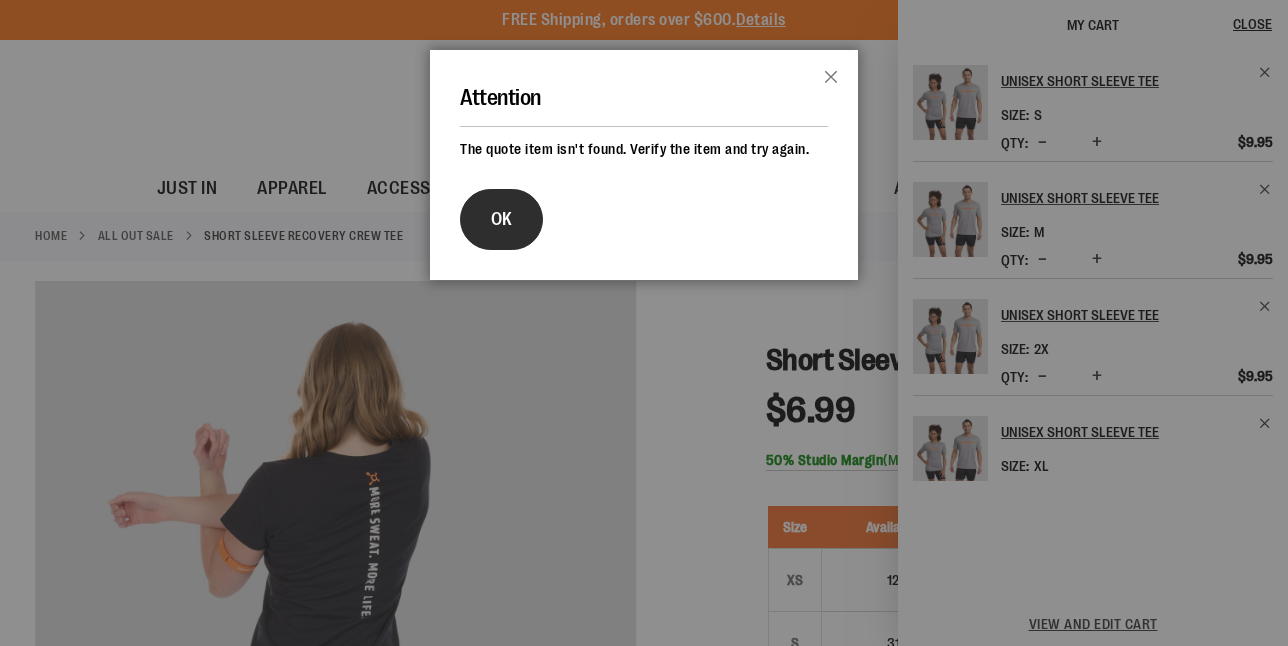 click on "OK" at bounding box center (501, 219) 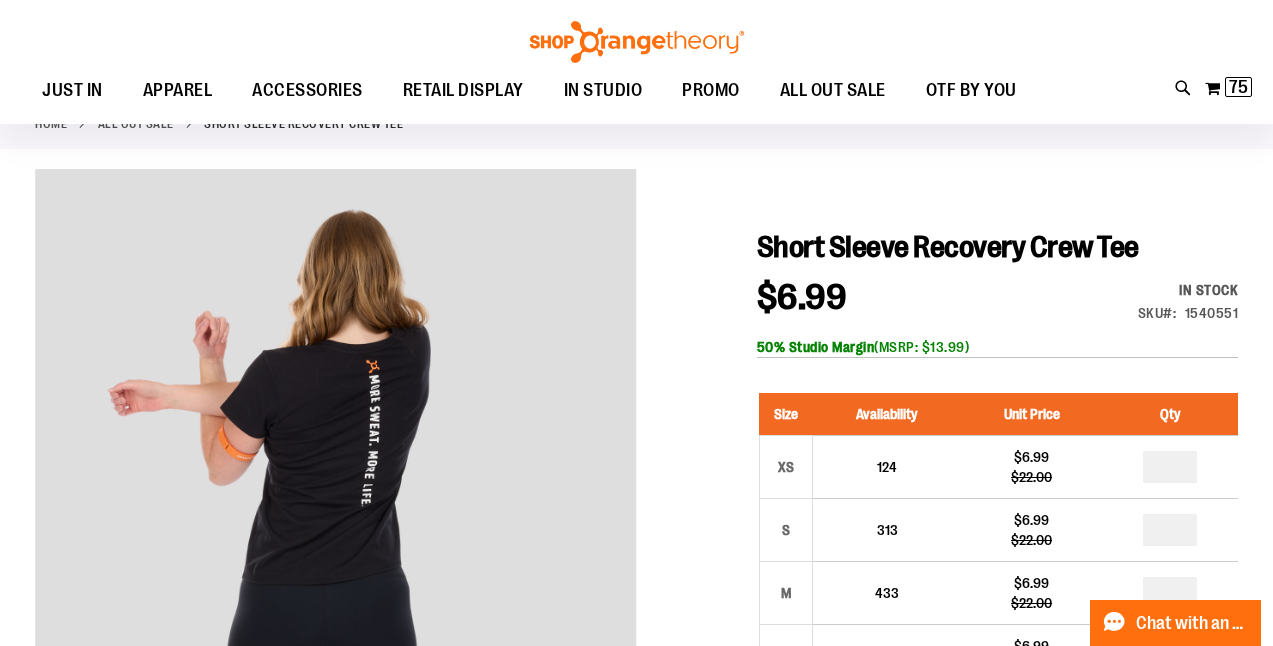 scroll, scrollTop: 213, scrollLeft: 0, axis: vertical 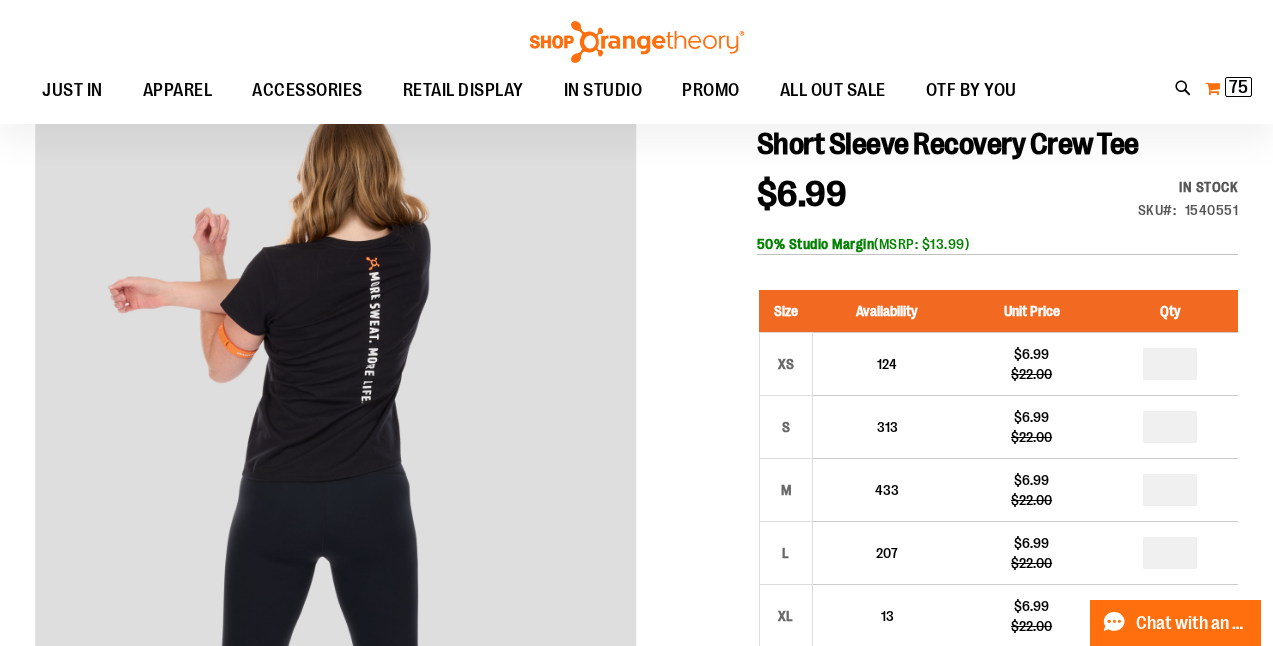 click on "75" at bounding box center (1238, 87) 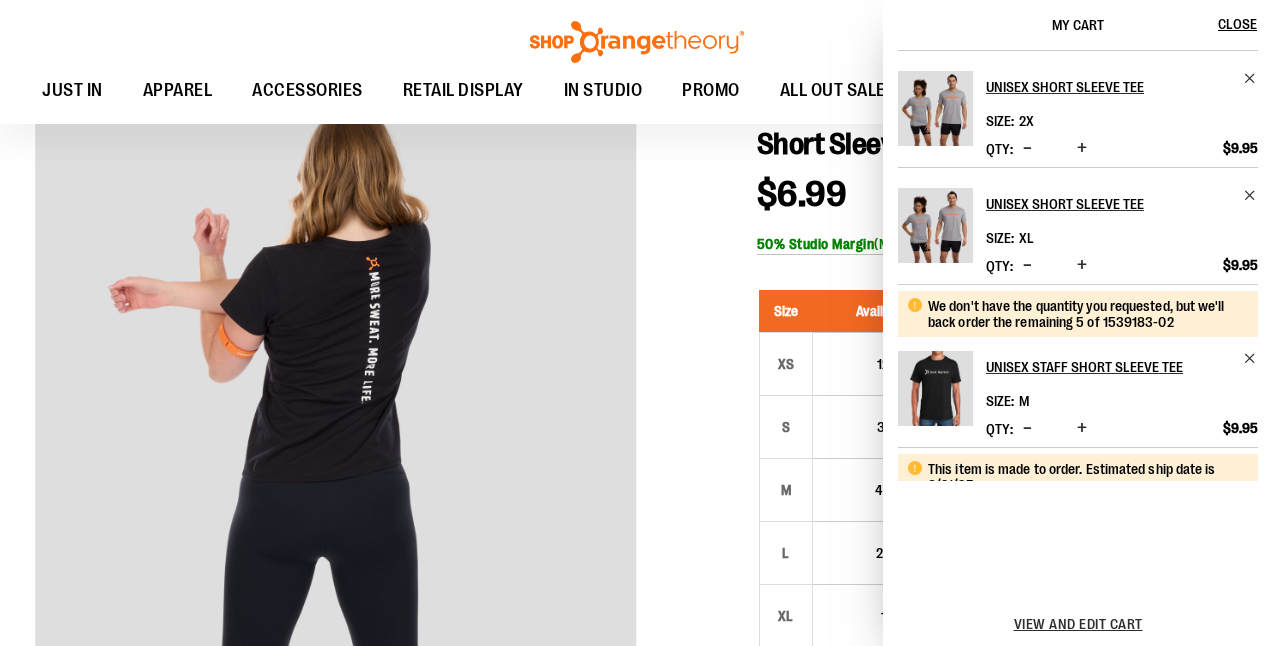 scroll, scrollTop: 338, scrollLeft: 0, axis: vertical 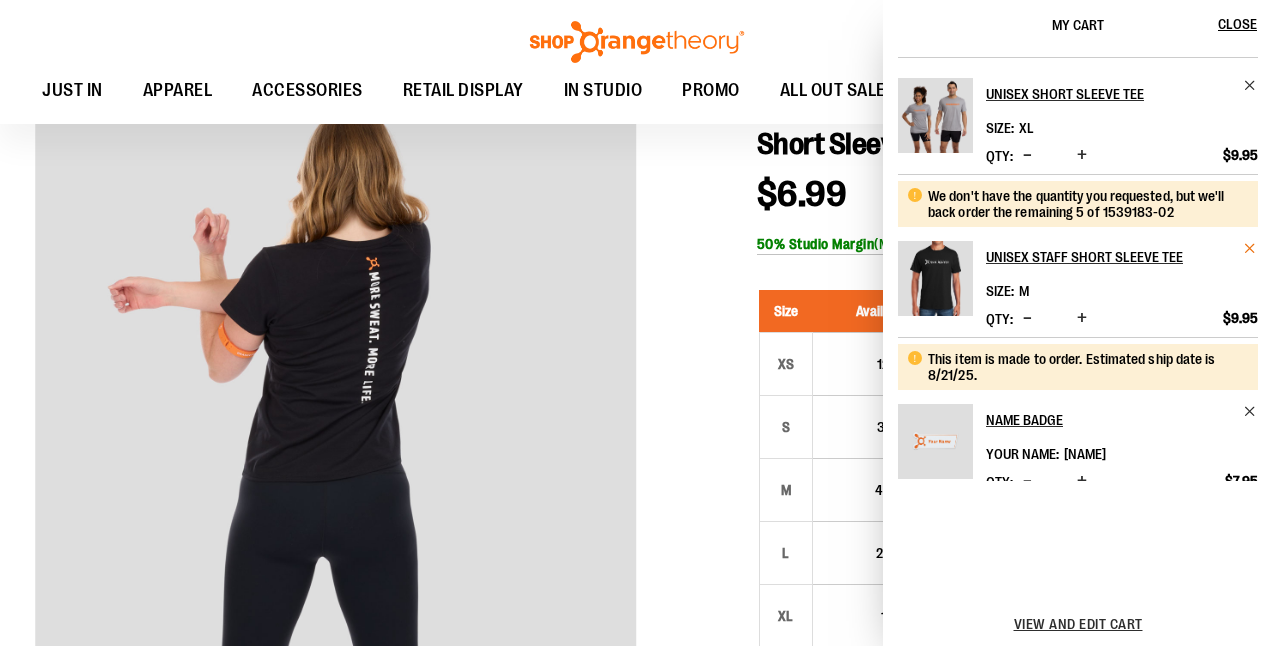 click at bounding box center (1250, 248) 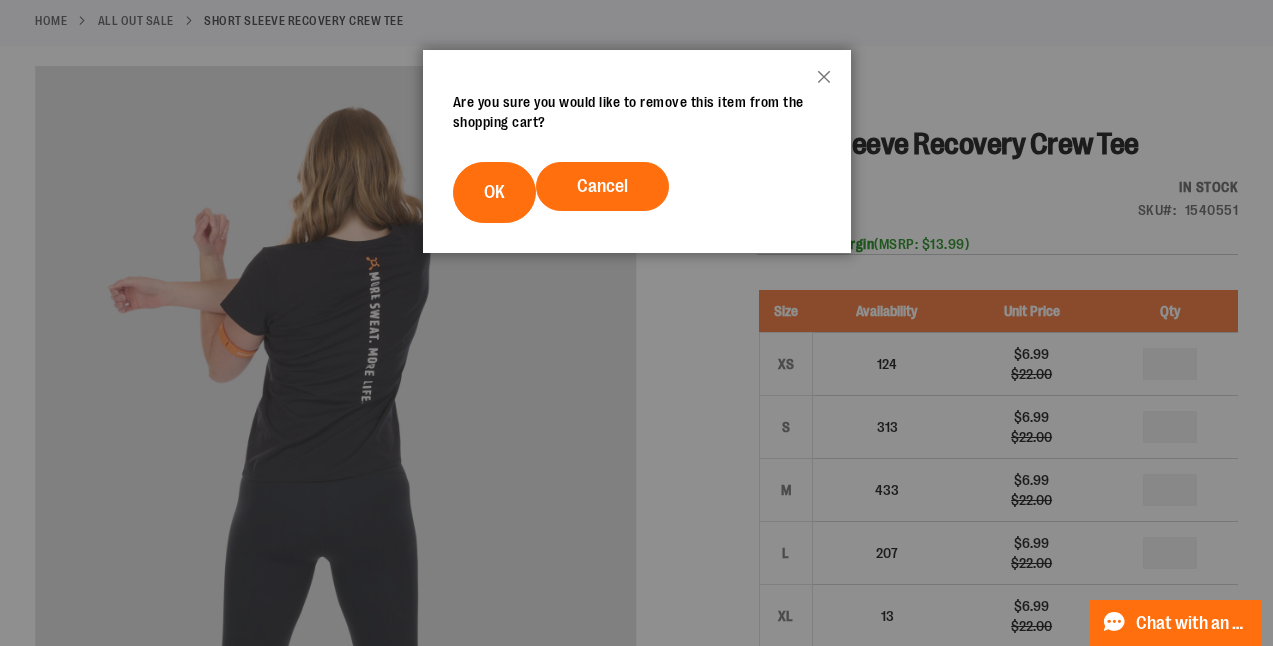 scroll, scrollTop: 0, scrollLeft: 0, axis: both 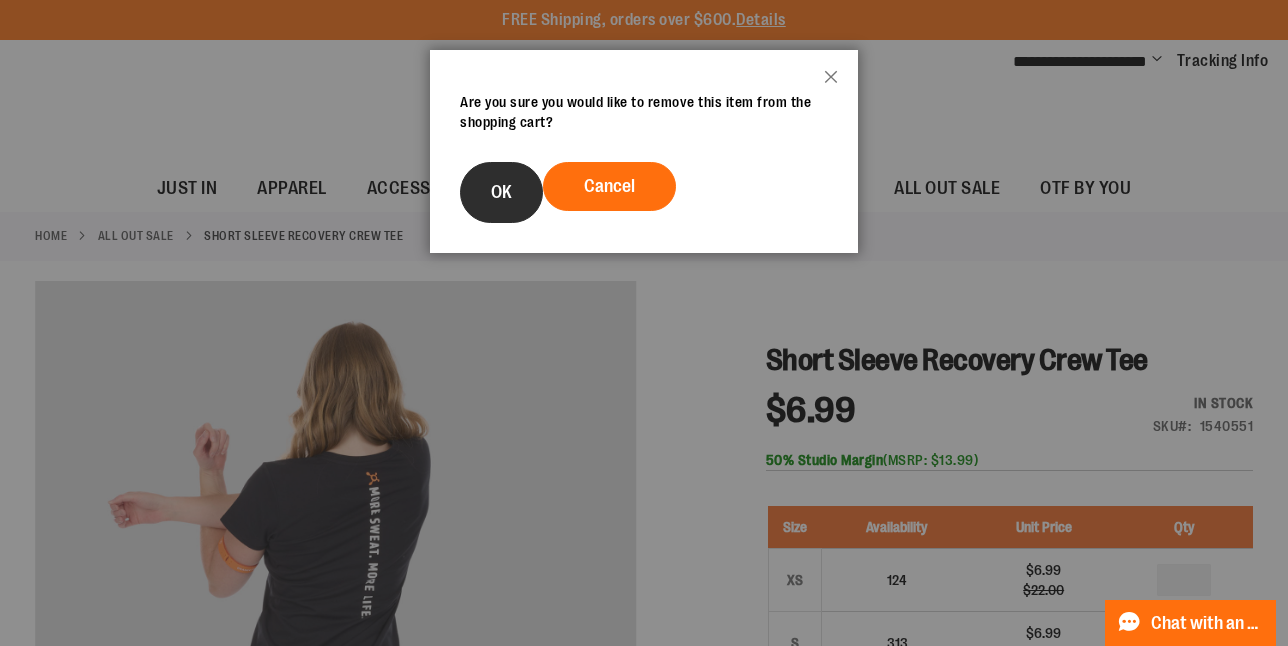 click on "OK" at bounding box center (501, 192) 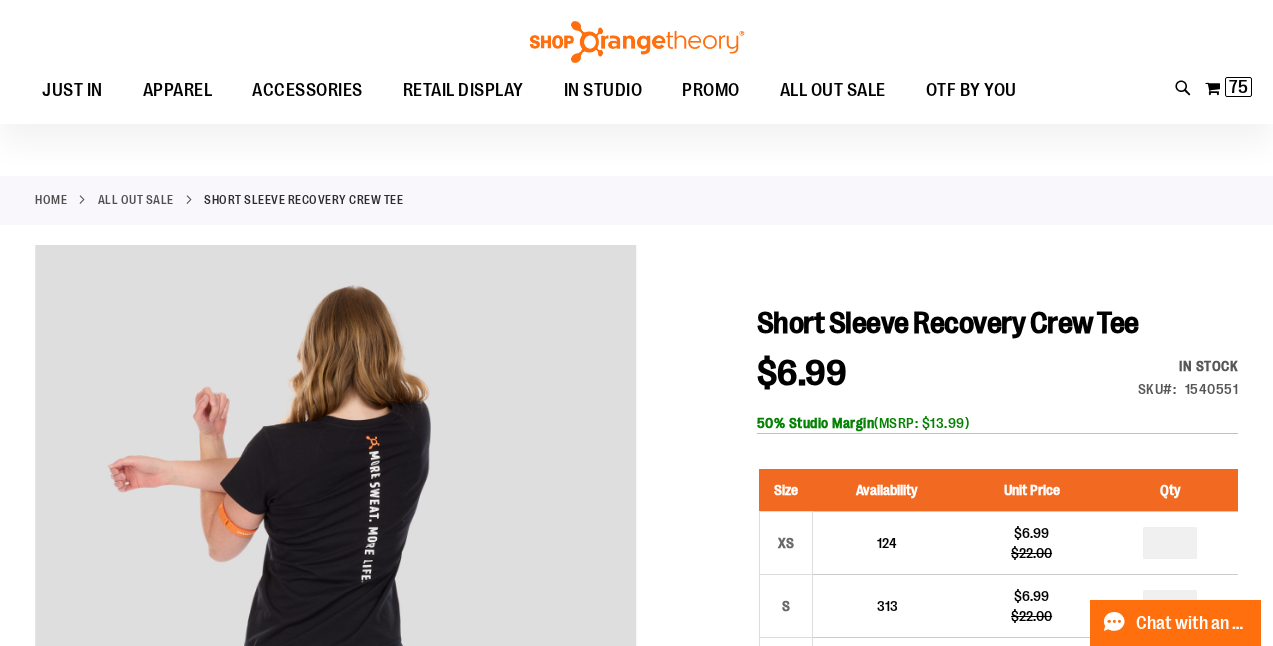 scroll, scrollTop: 64, scrollLeft: 0, axis: vertical 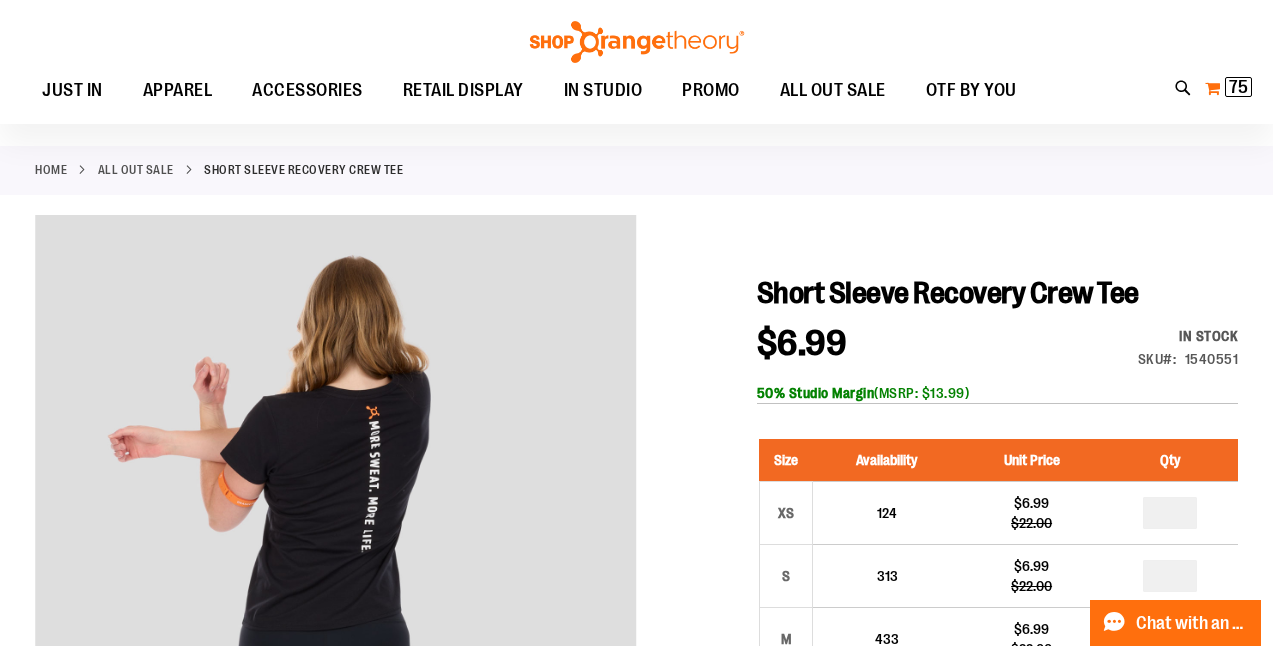 click on "75
75
items" at bounding box center (1238, 87) 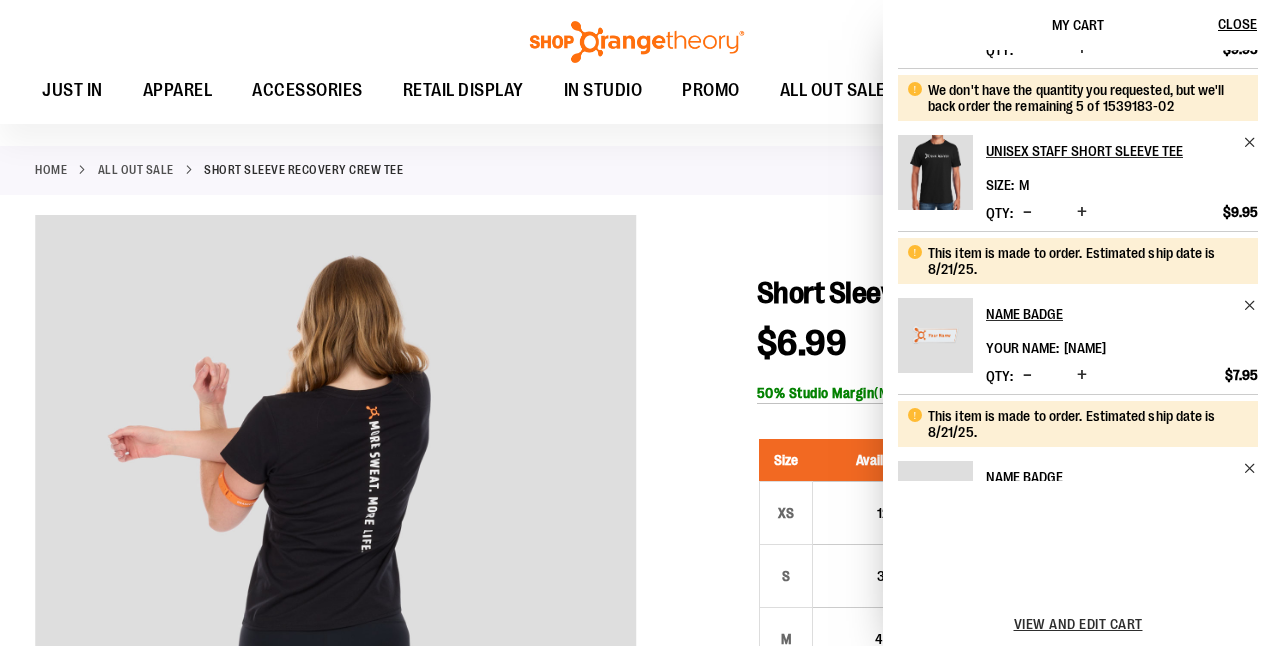 scroll, scrollTop: 473, scrollLeft: 0, axis: vertical 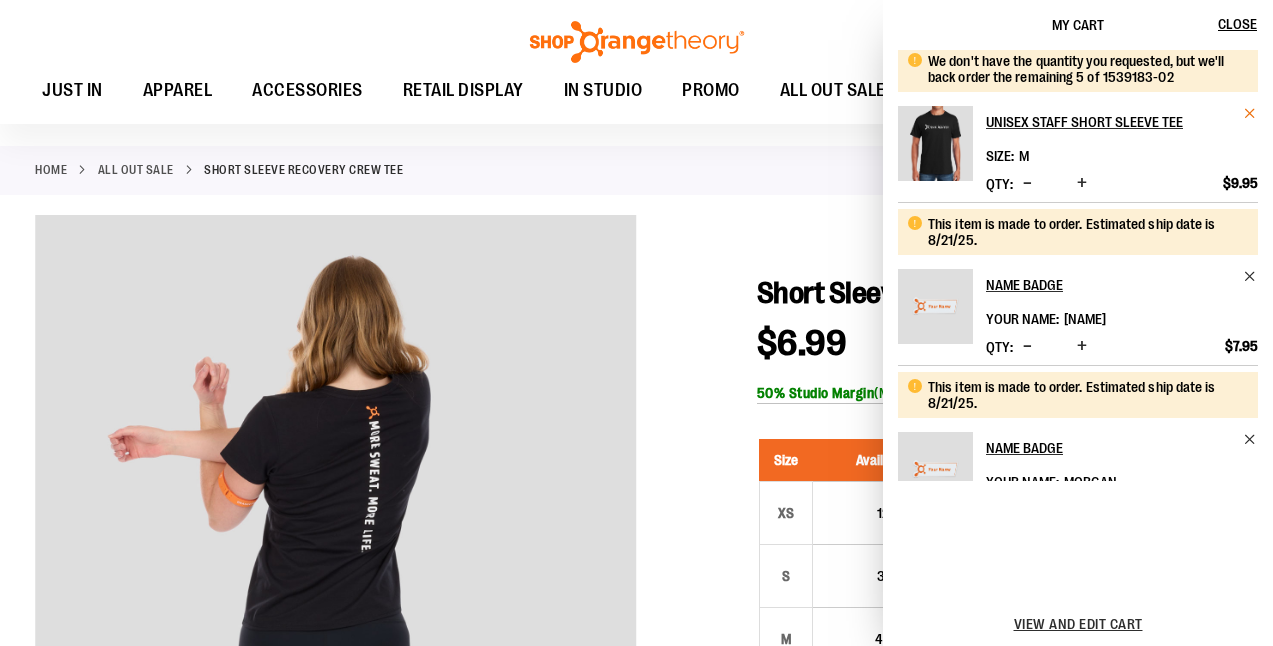 click at bounding box center [1250, 113] 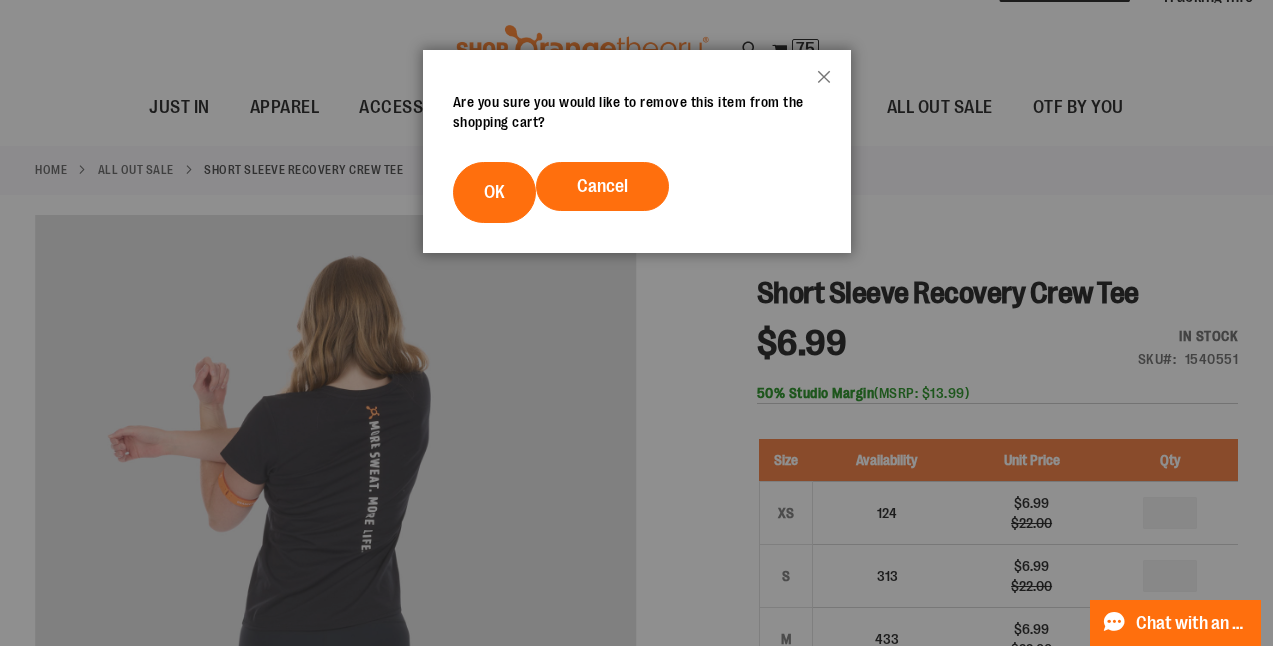 scroll, scrollTop: 0, scrollLeft: 0, axis: both 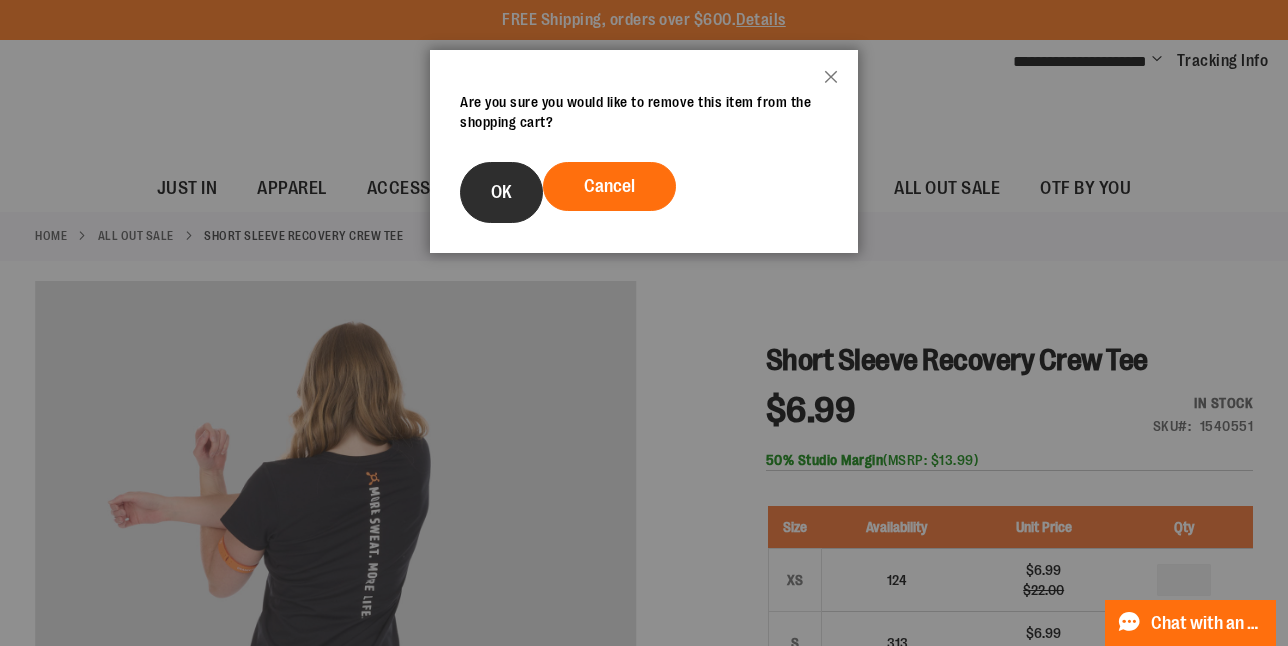click on "OK" at bounding box center [501, 192] 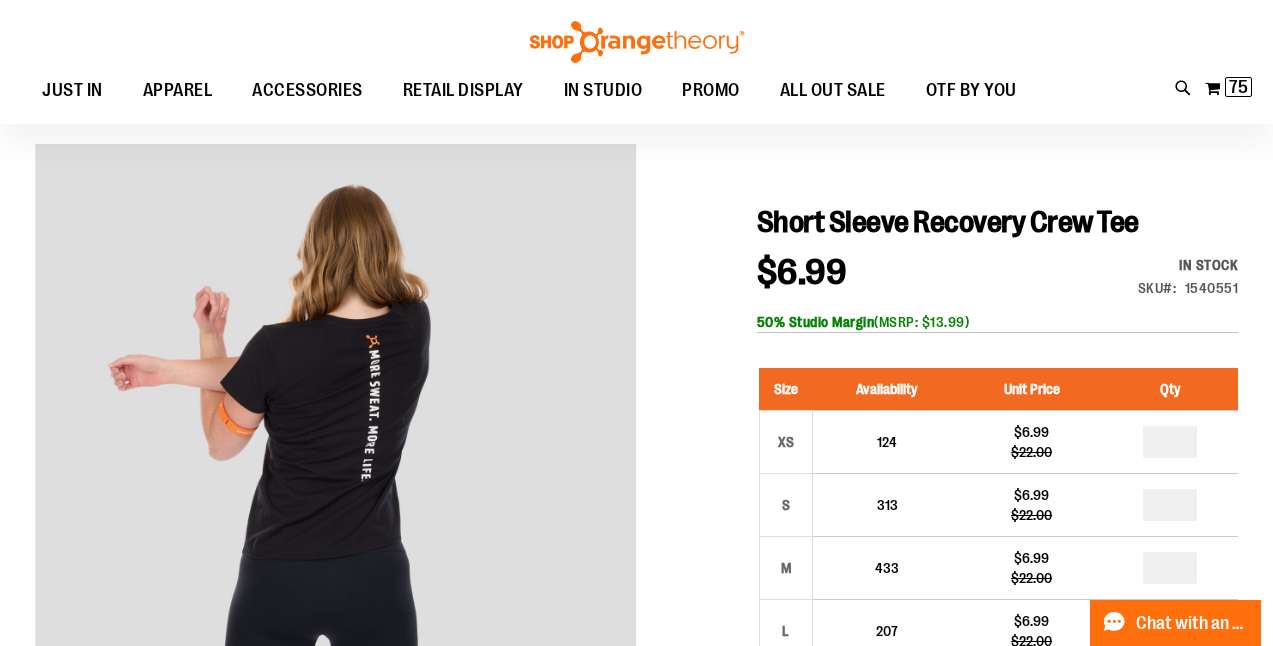 scroll, scrollTop: 140, scrollLeft: 0, axis: vertical 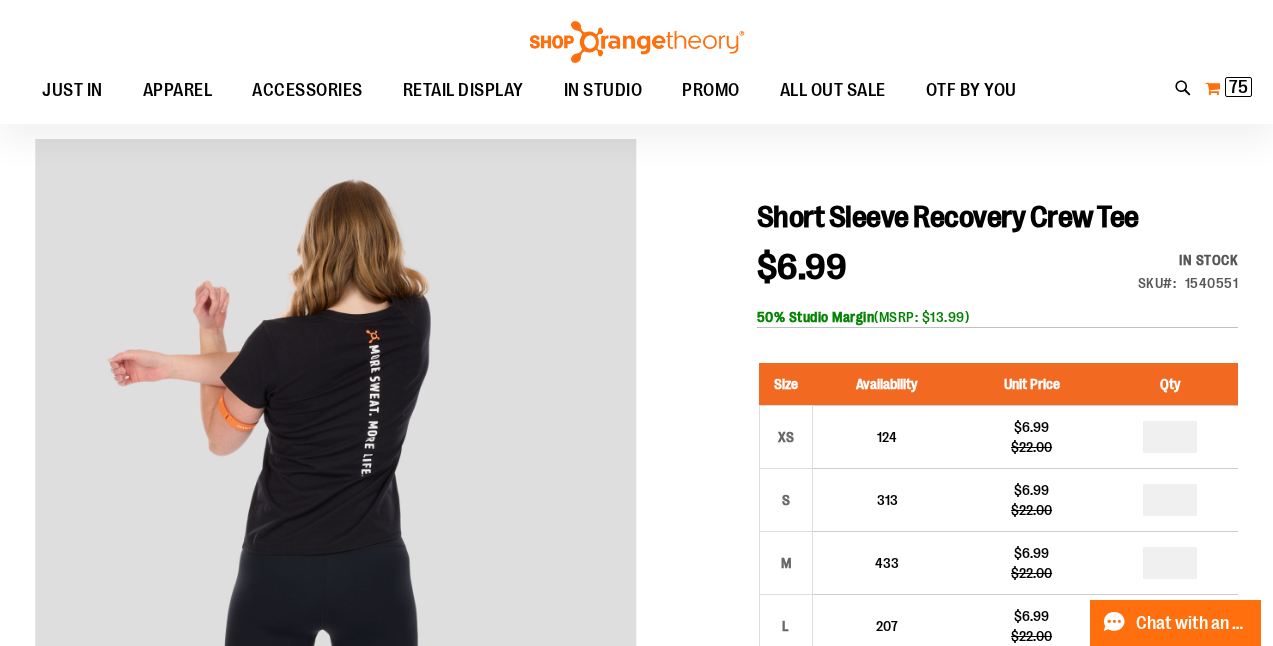 click on "75" at bounding box center [1238, 87] 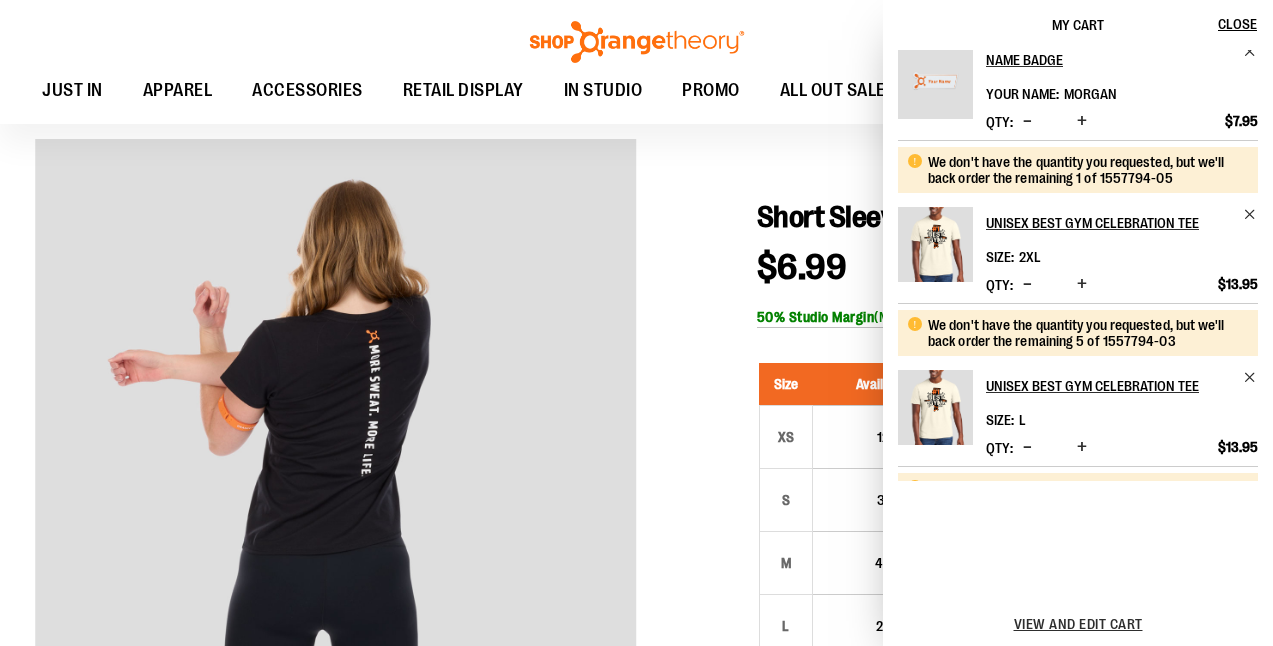scroll, scrollTop: 893, scrollLeft: 0, axis: vertical 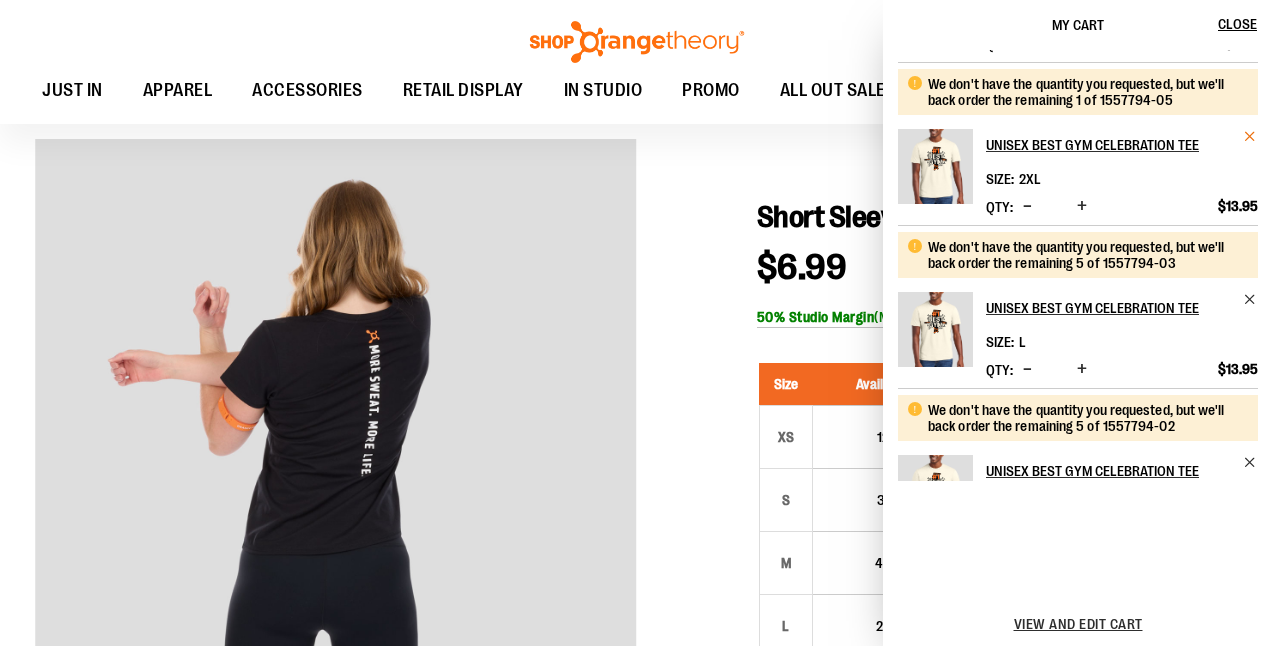click at bounding box center (1250, 136) 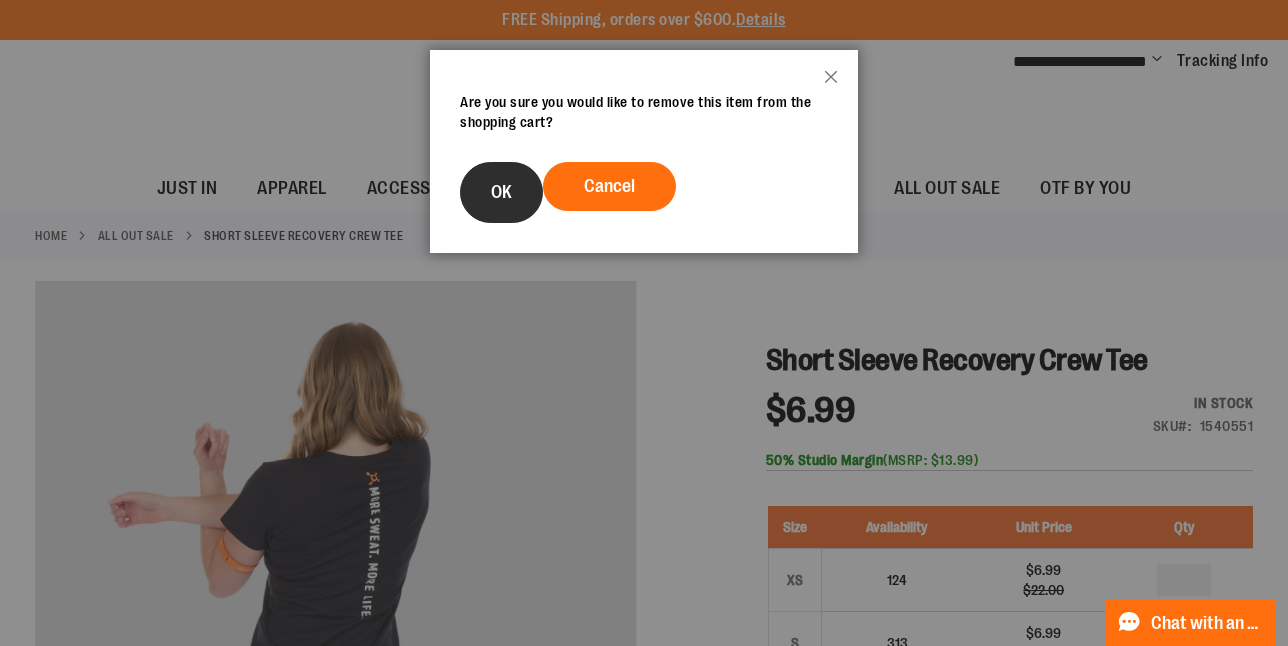 click on "OK" at bounding box center (501, 192) 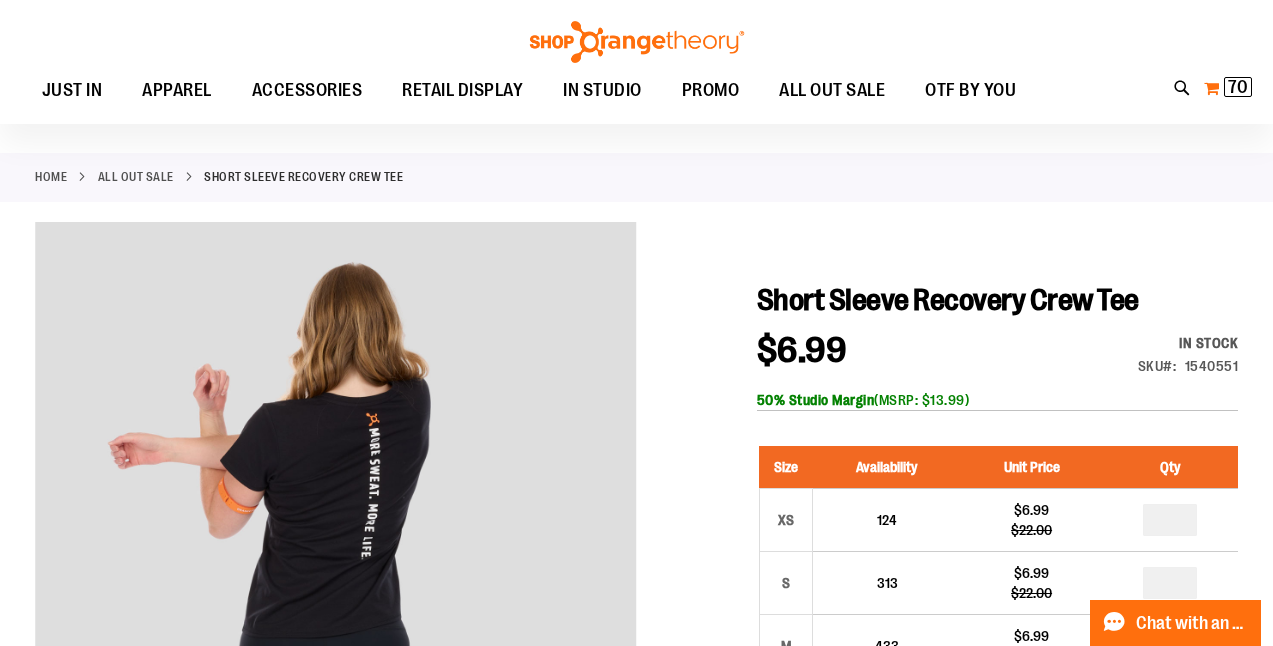 scroll, scrollTop: 62, scrollLeft: 0, axis: vertical 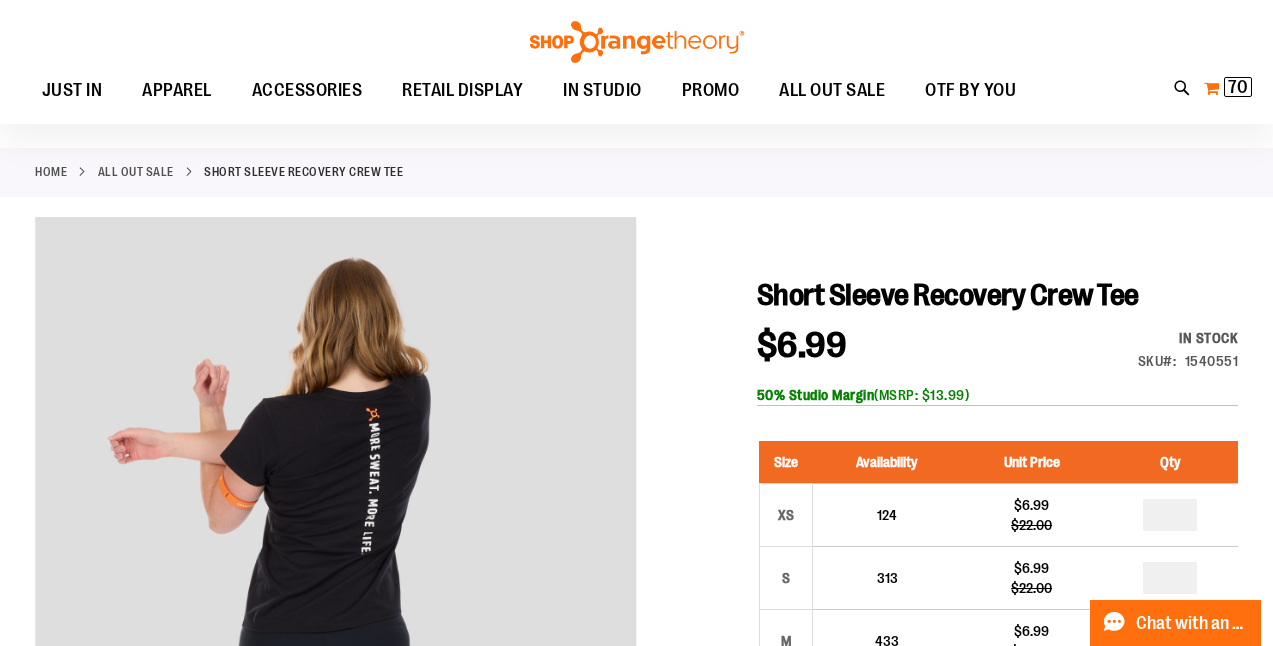 click on "70" at bounding box center (1238, 87) 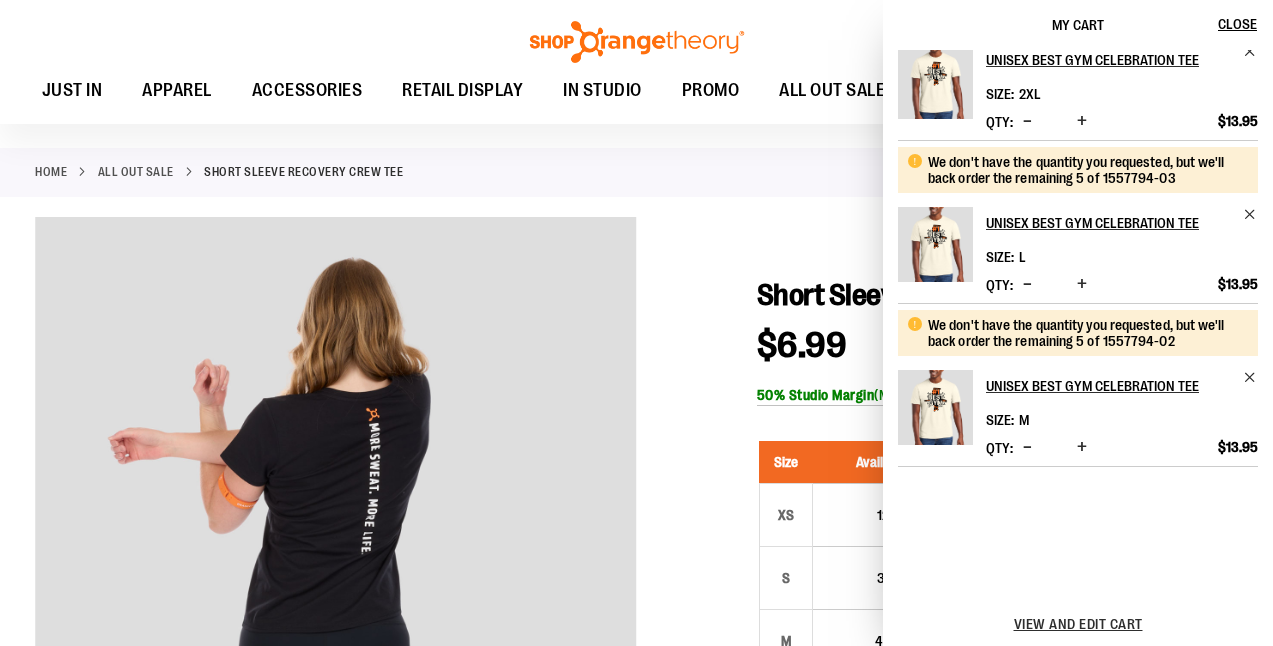 scroll, scrollTop: 979, scrollLeft: 0, axis: vertical 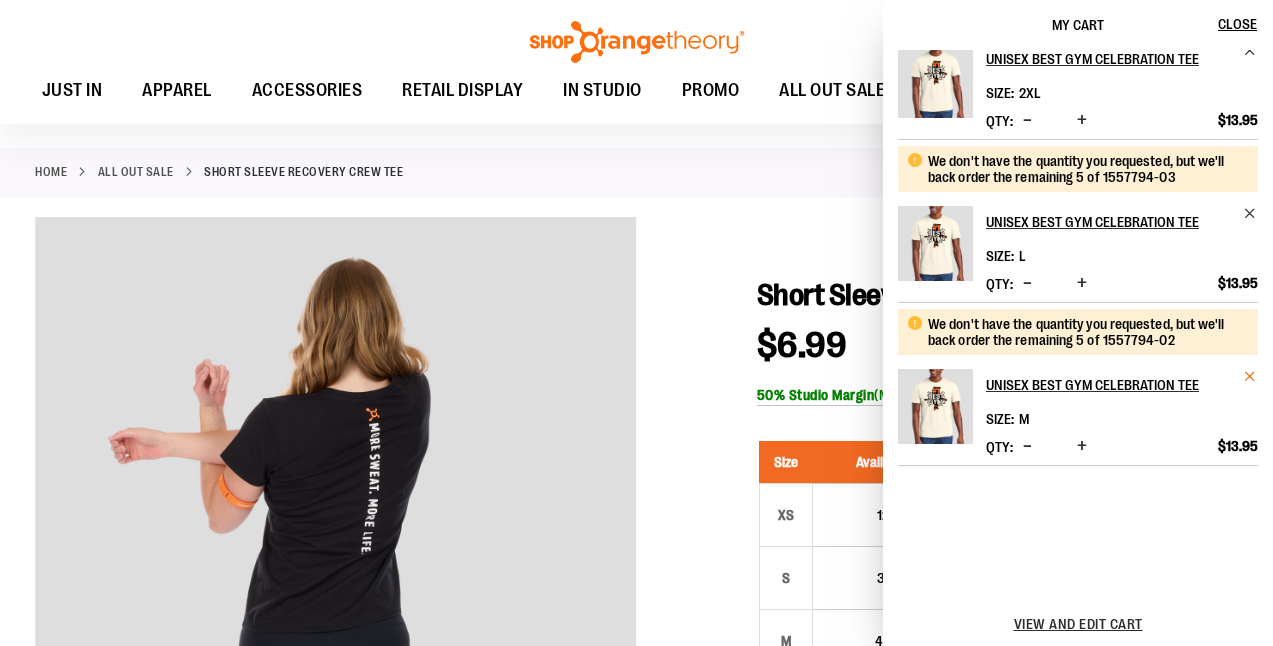 click at bounding box center [1250, 376] 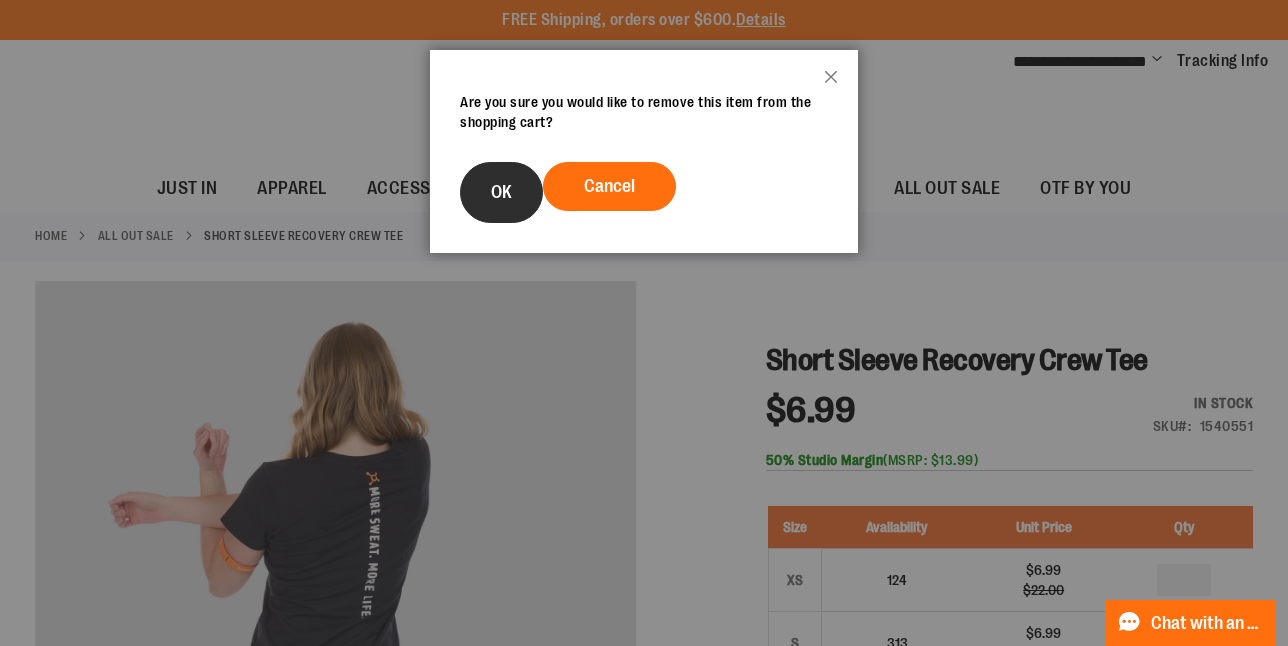 click on "OK" at bounding box center [501, 192] 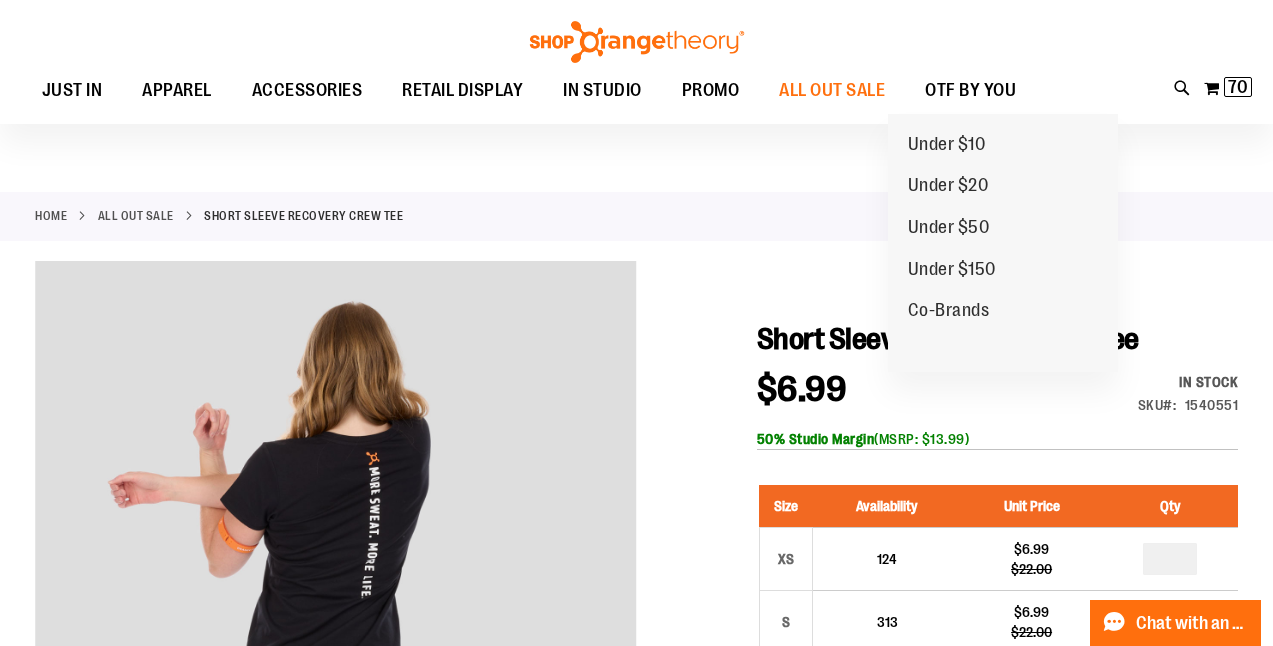 scroll, scrollTop: 134, scrollLeft: 0, axis: vertical 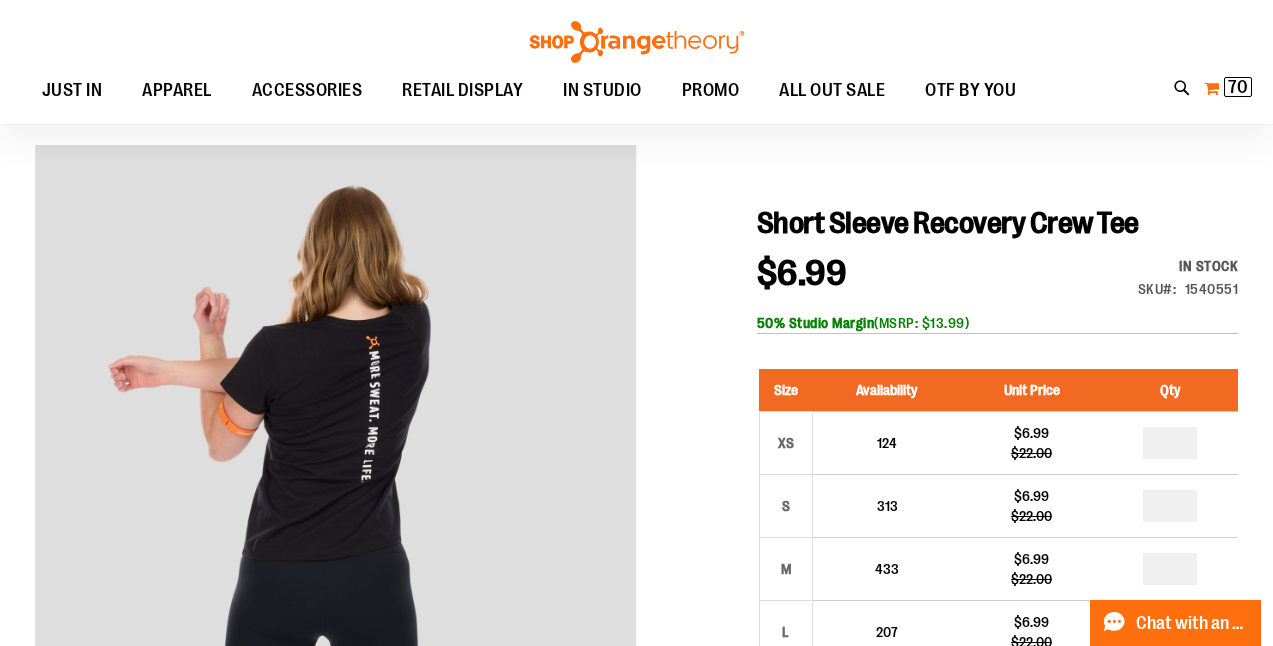 click on "70" at bounding box center [1238, 87] 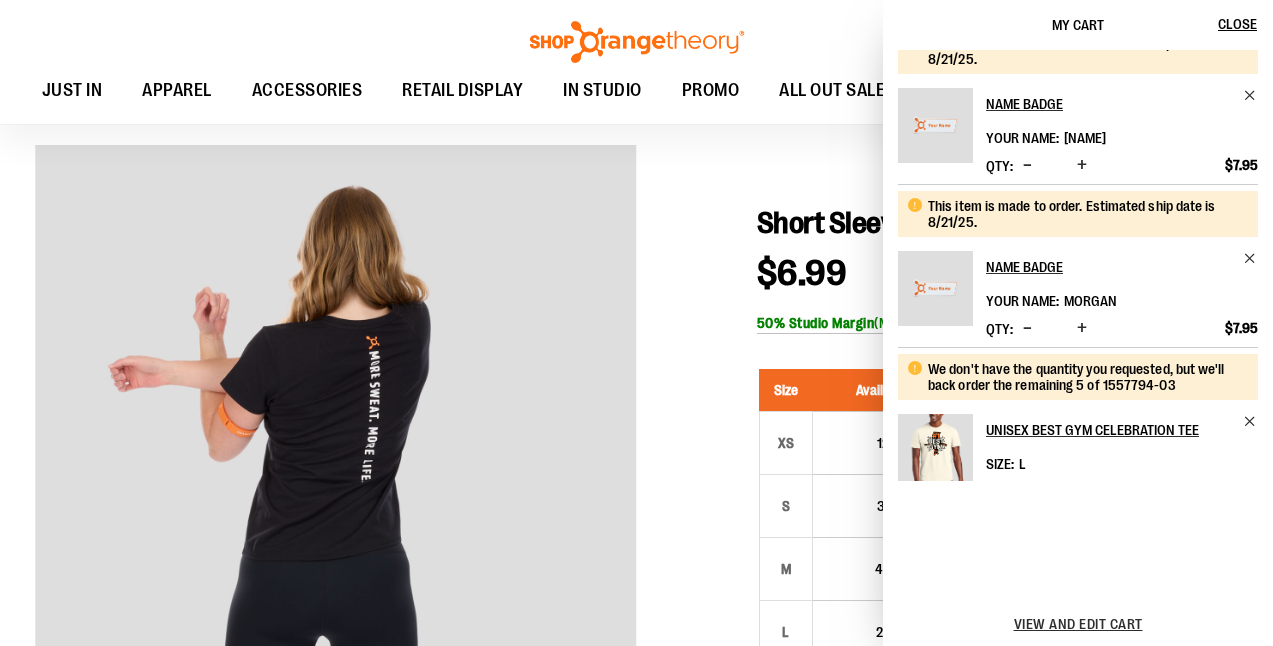 scroll, scrollTop: 810, scrollLeft: 0, axis: vertical 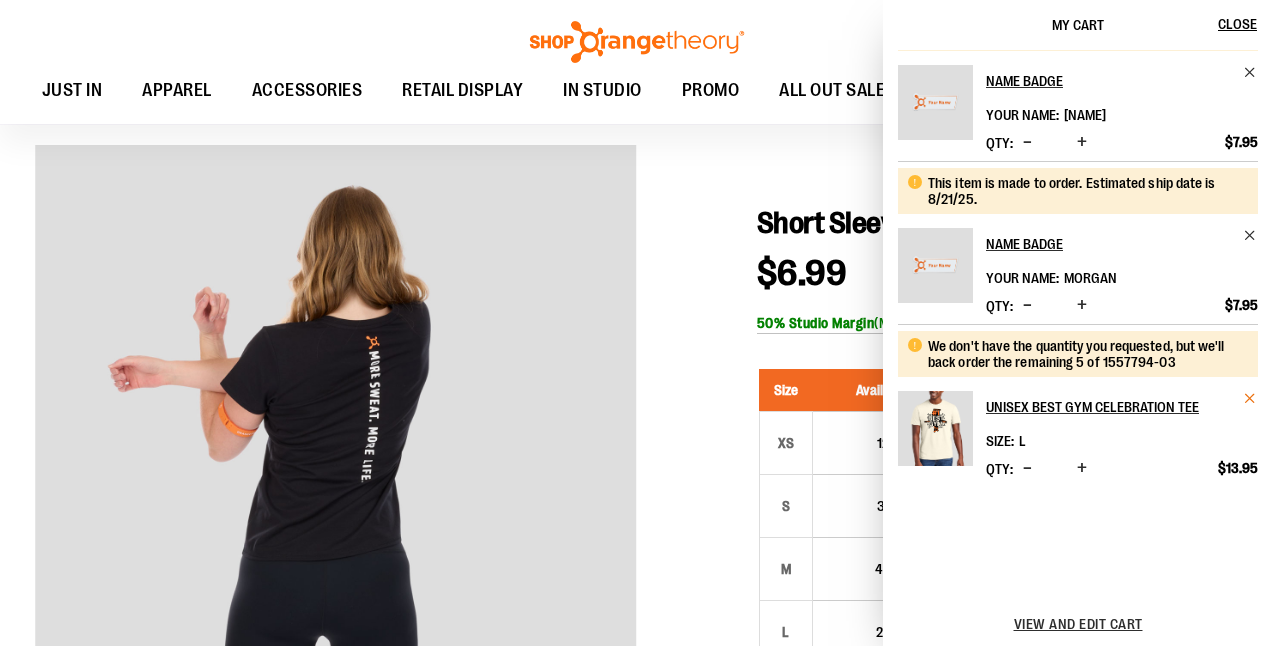click at bounding box center (1250, 398) 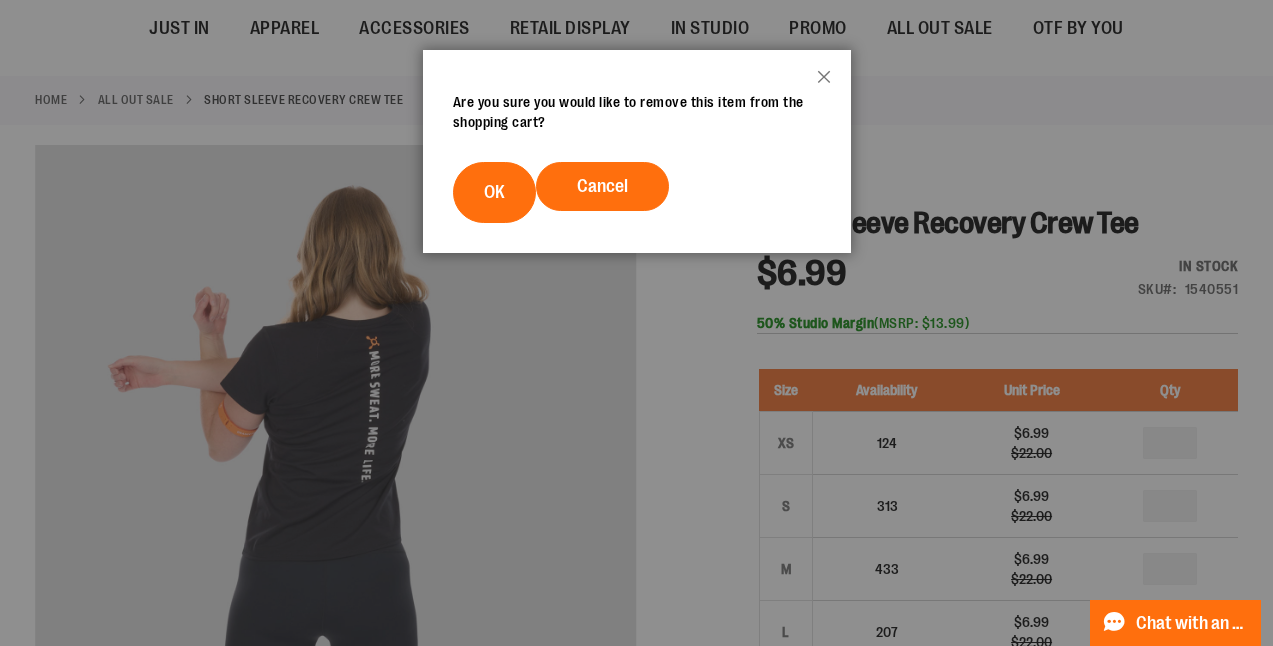scroll, scrollTop: 0, scrollLeft: 0, axis: both 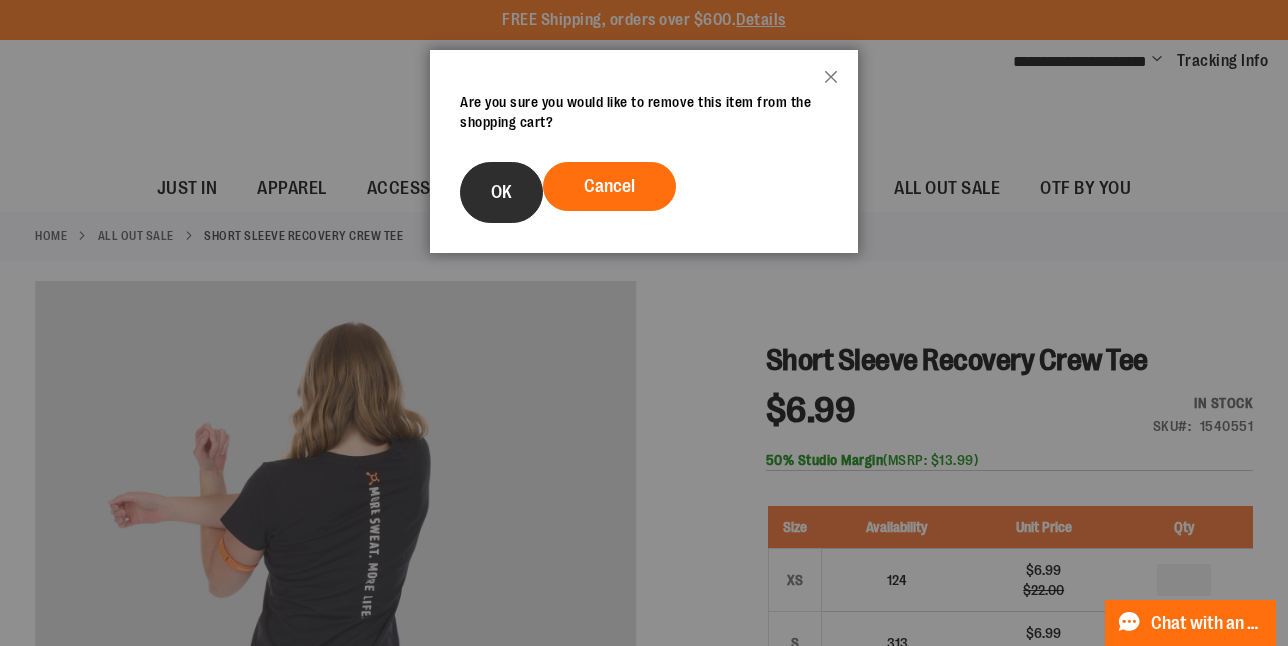 click on "OK" at bounding box center (501, 192) 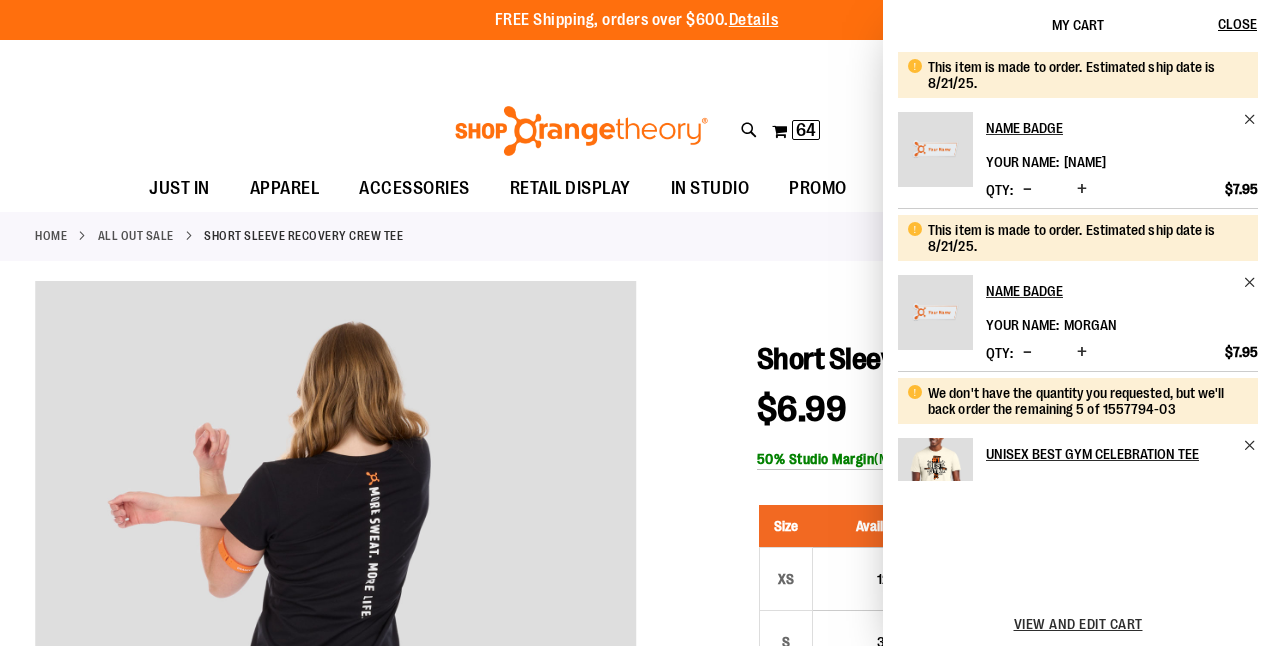 scroll, scrollTop: 1011, scrollLeft: 0, axis: vertical 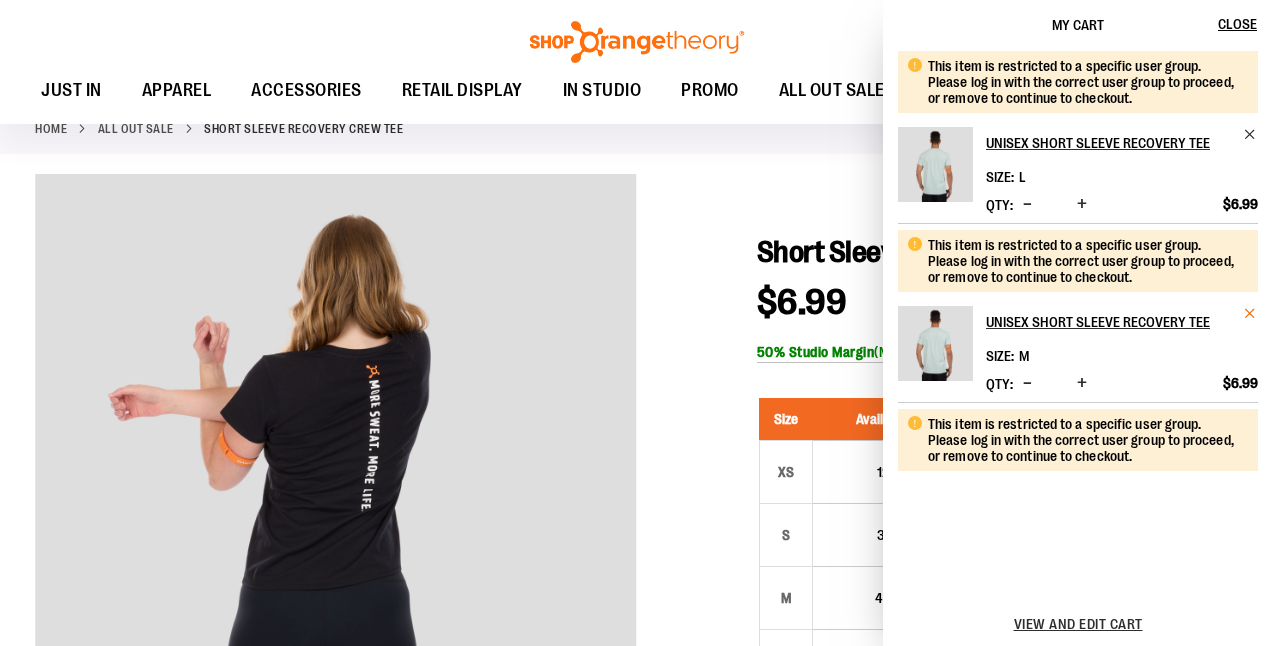 click at bounding box center (1250, 313) 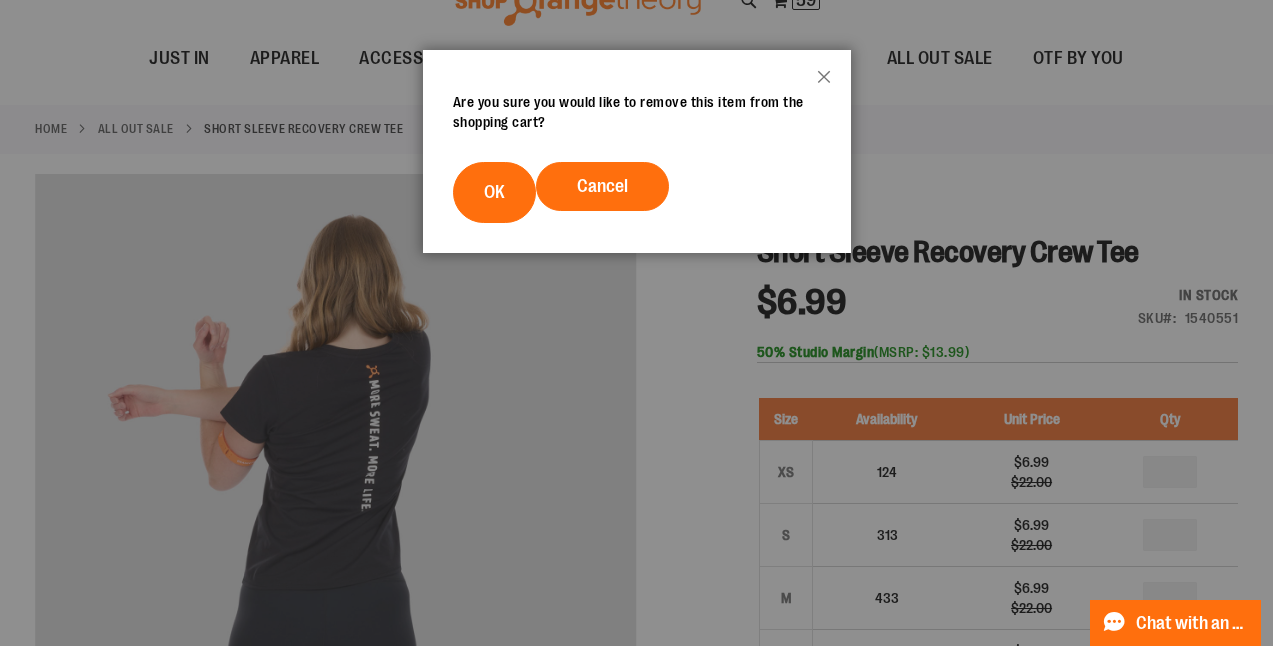 scroll, scrollTop: 0, scrollLeft: 0, axis: both 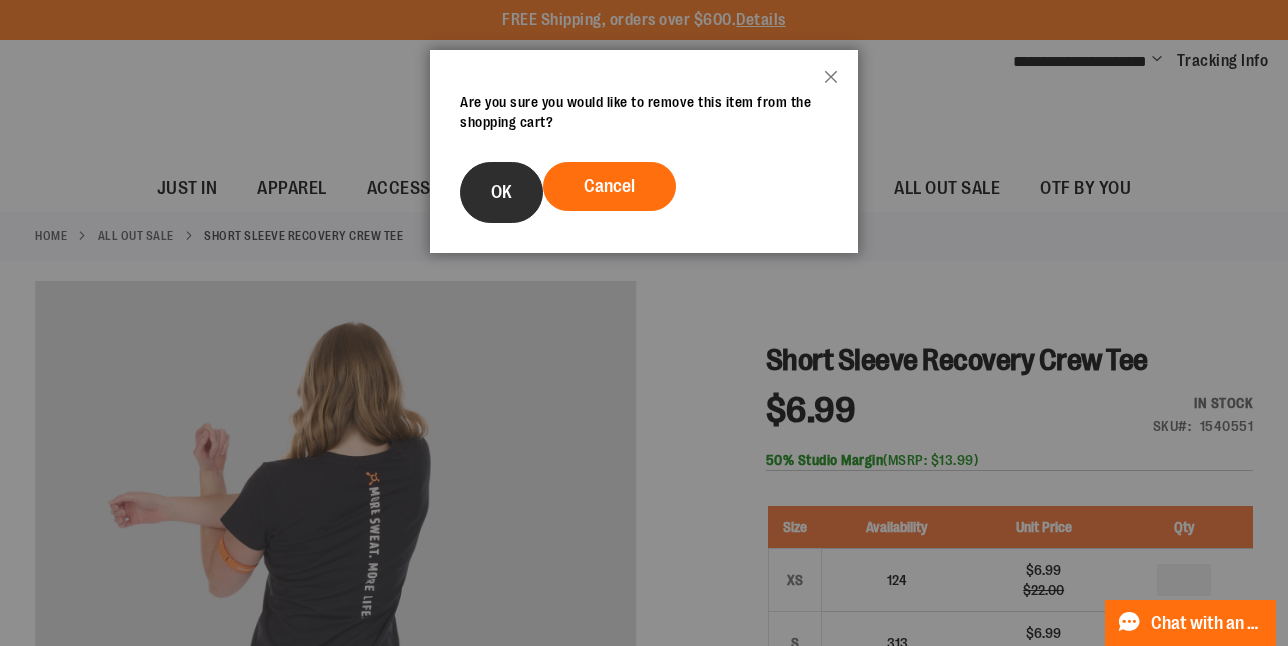 click on "OK" at bounding box center (501, 192) 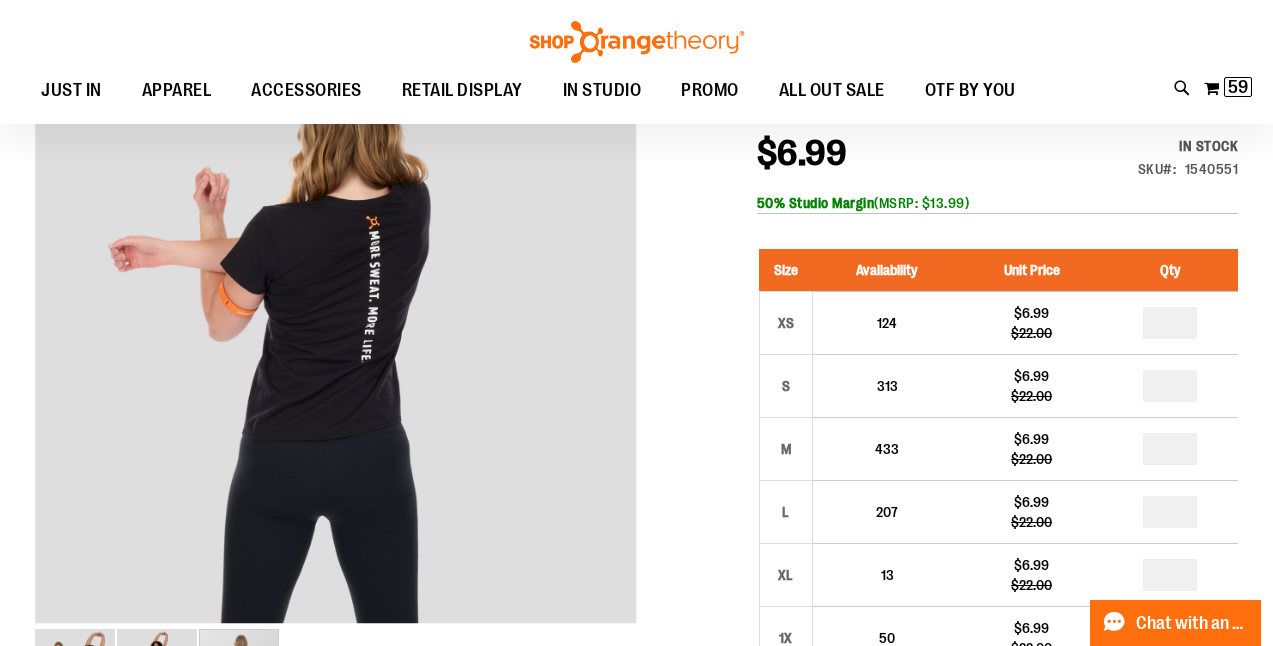 scroll, scrollTop: 296, scrollLeft: 0, axis: vertical 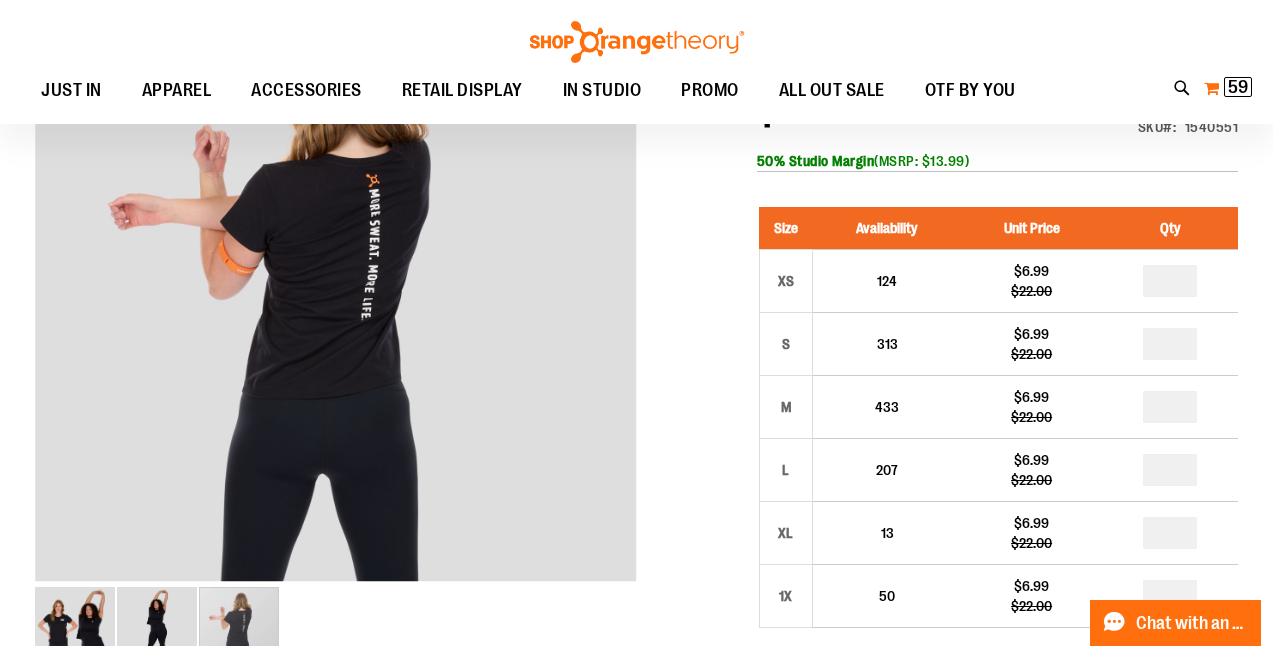 click on "59" at bounding box center [1238, 87] 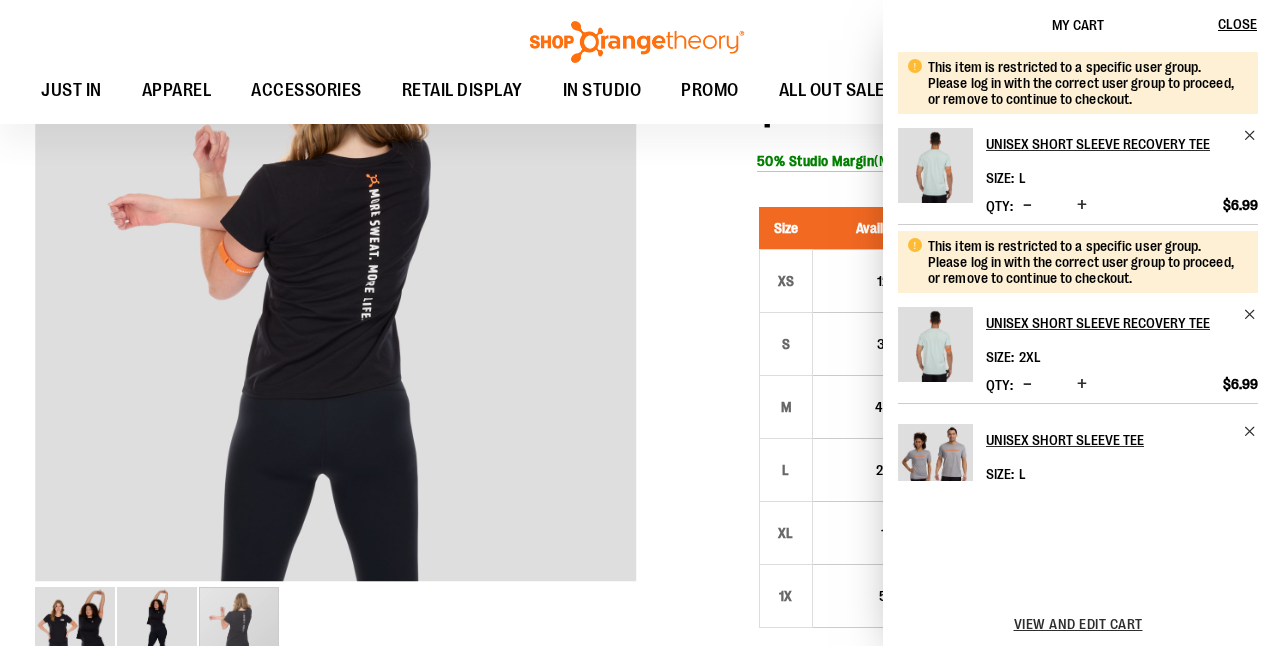 scroll, scrollTop: 0, scrollLeft: 0, axis: both 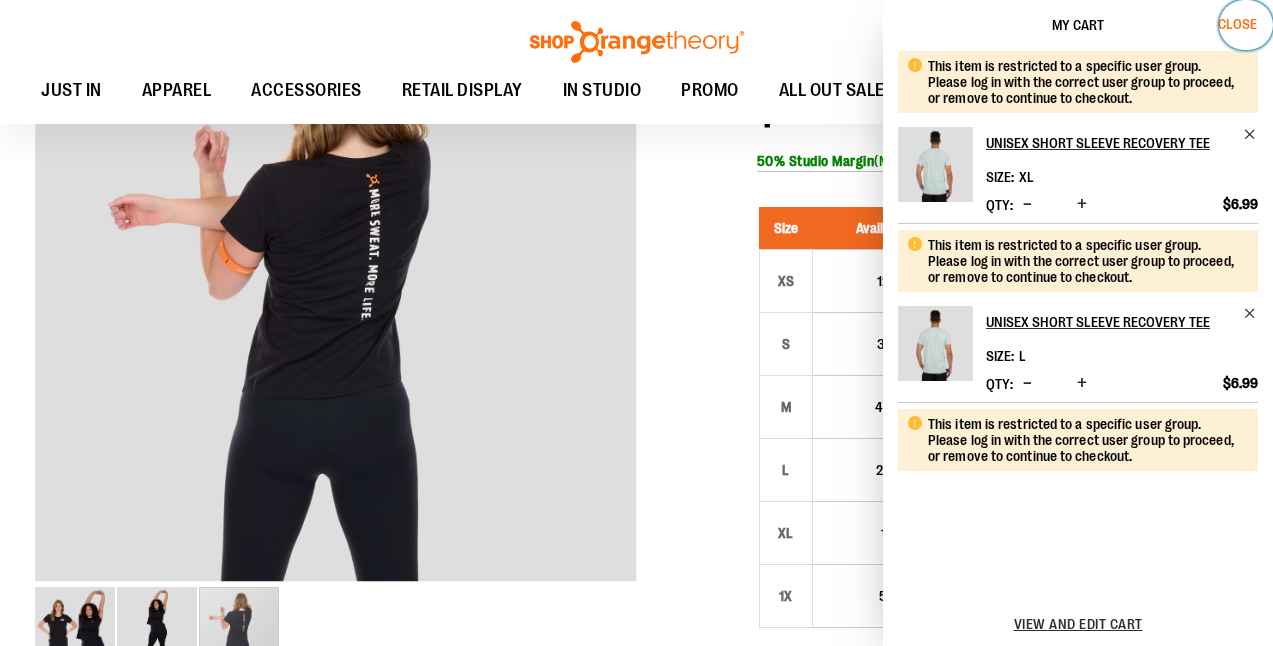 click on "Close" at bounding box center [1237, 24] 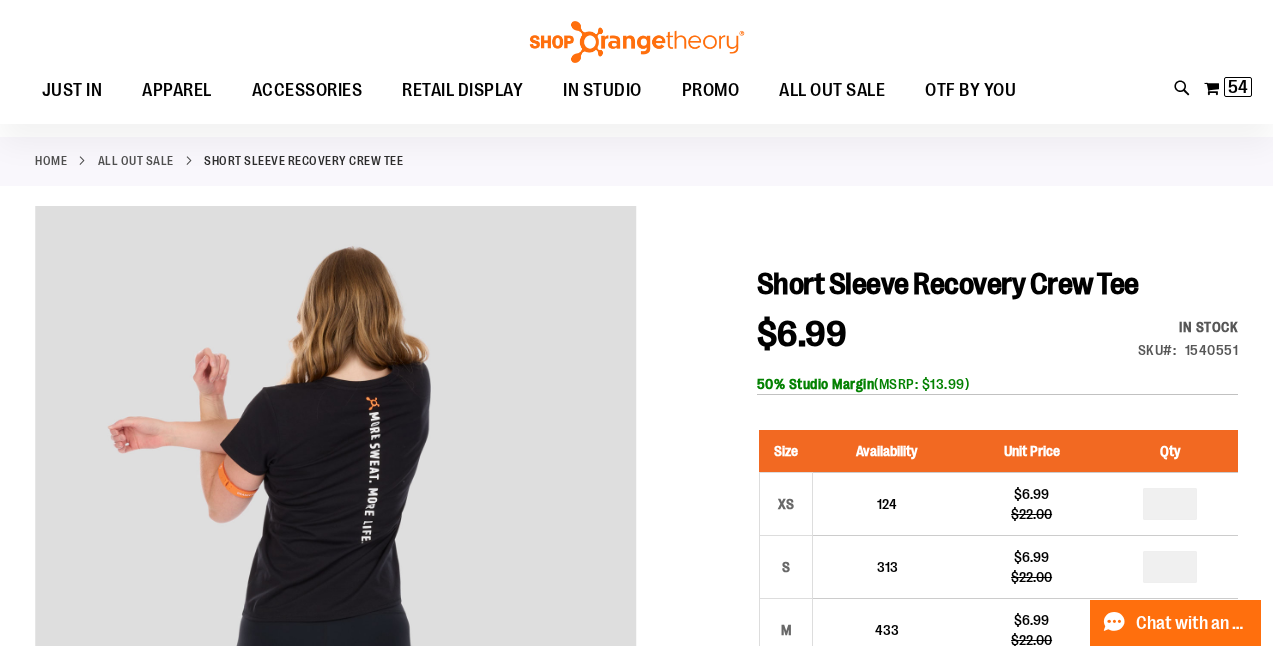 scroll, scrollTop: 358, scrollLeft: 0, axis: vertical 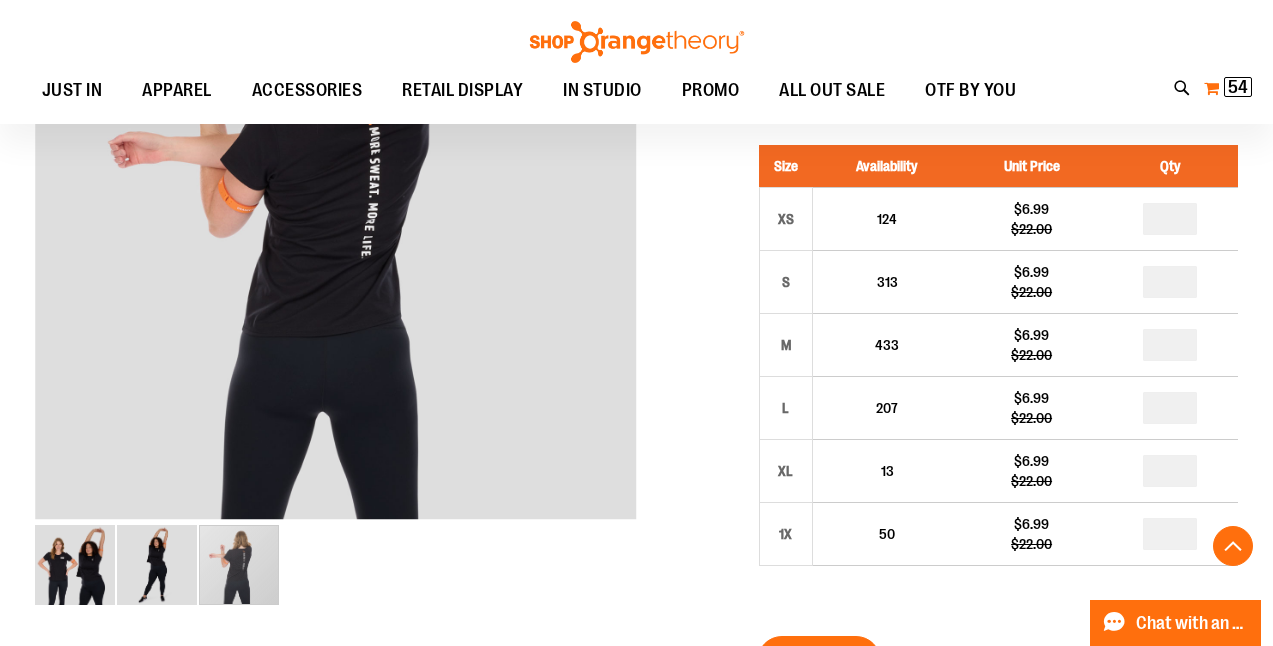 click on "54" at bounding box center (1238, 87) 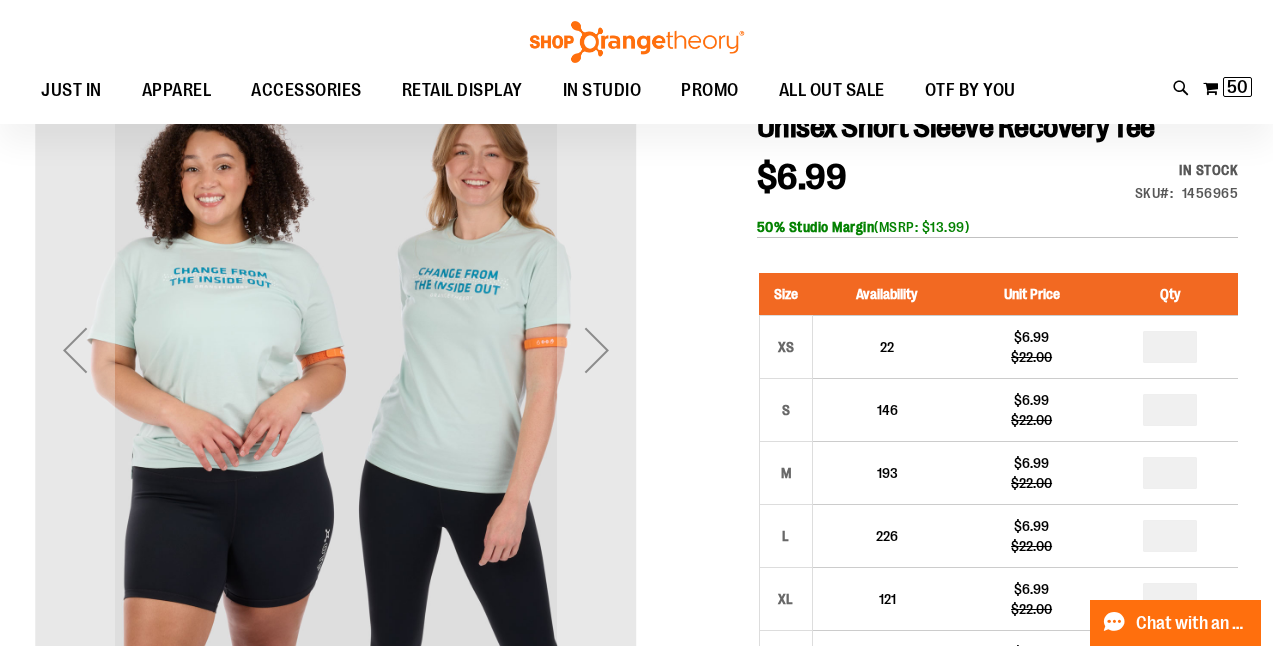 scroll, scrollTop: 240, scrollLeft: 0, axis: vertical 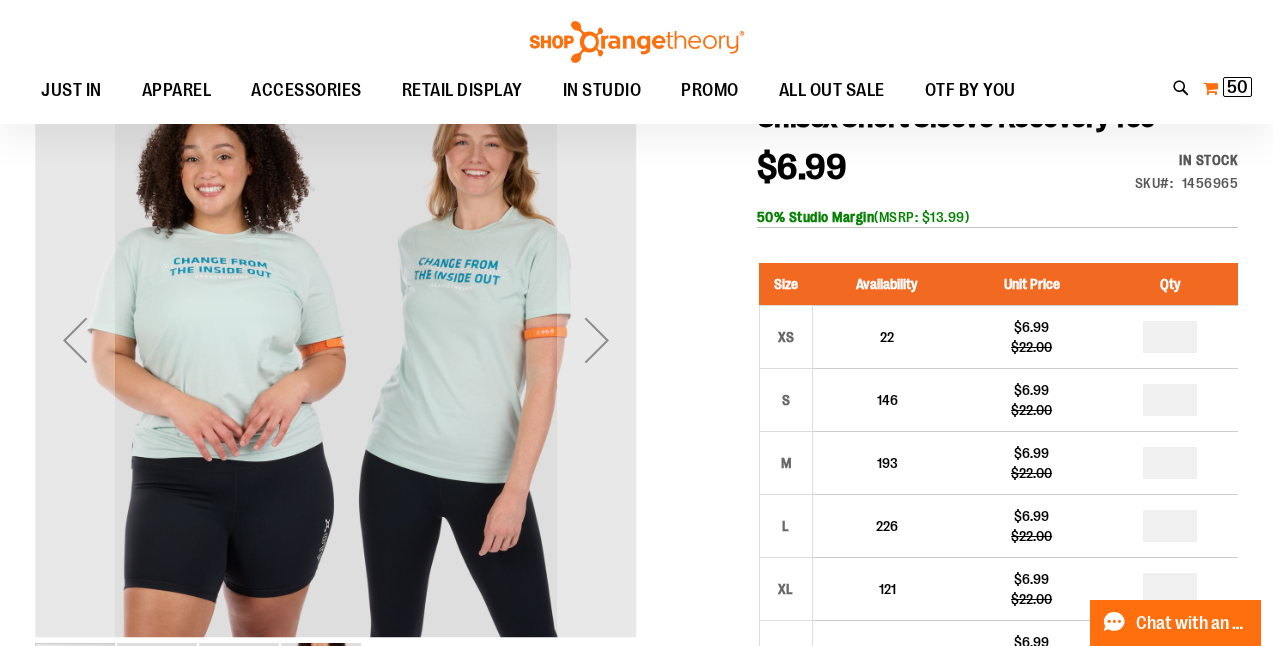type on "**********" 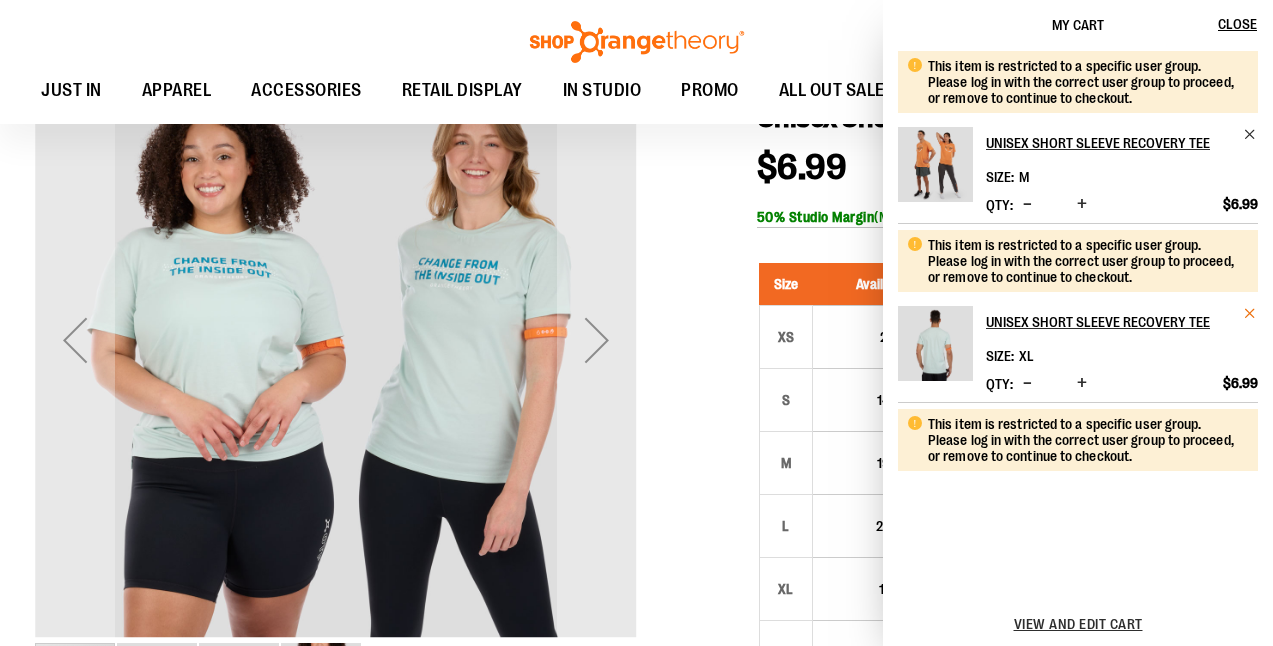 click at bounding box center [1250, 313] 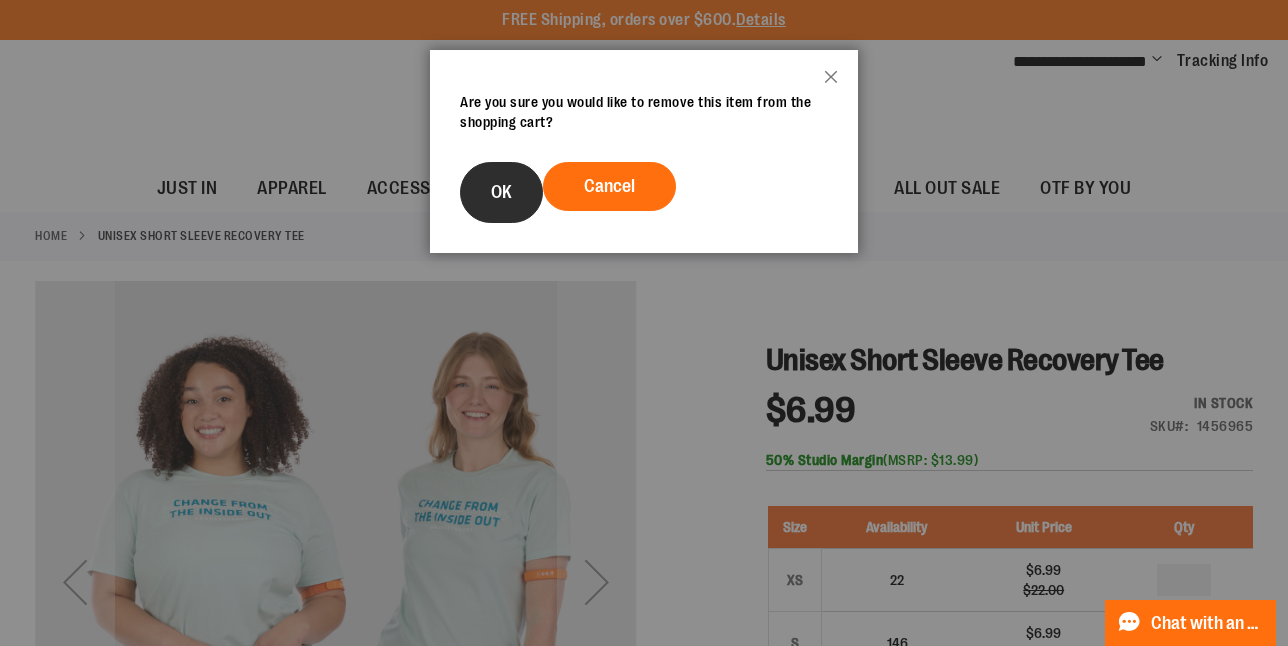 click on "OK" at bounding box center (501, 192) 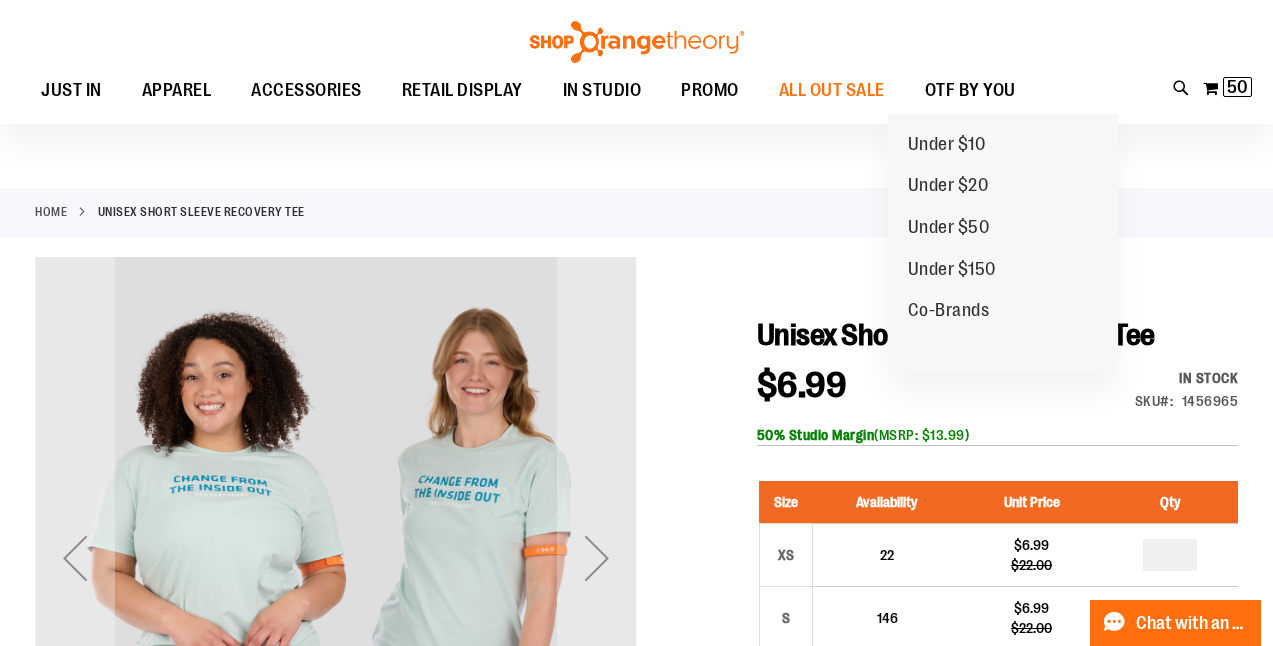 scroll, scrollTop: 338, scrollLeft: 0, axis: vertical 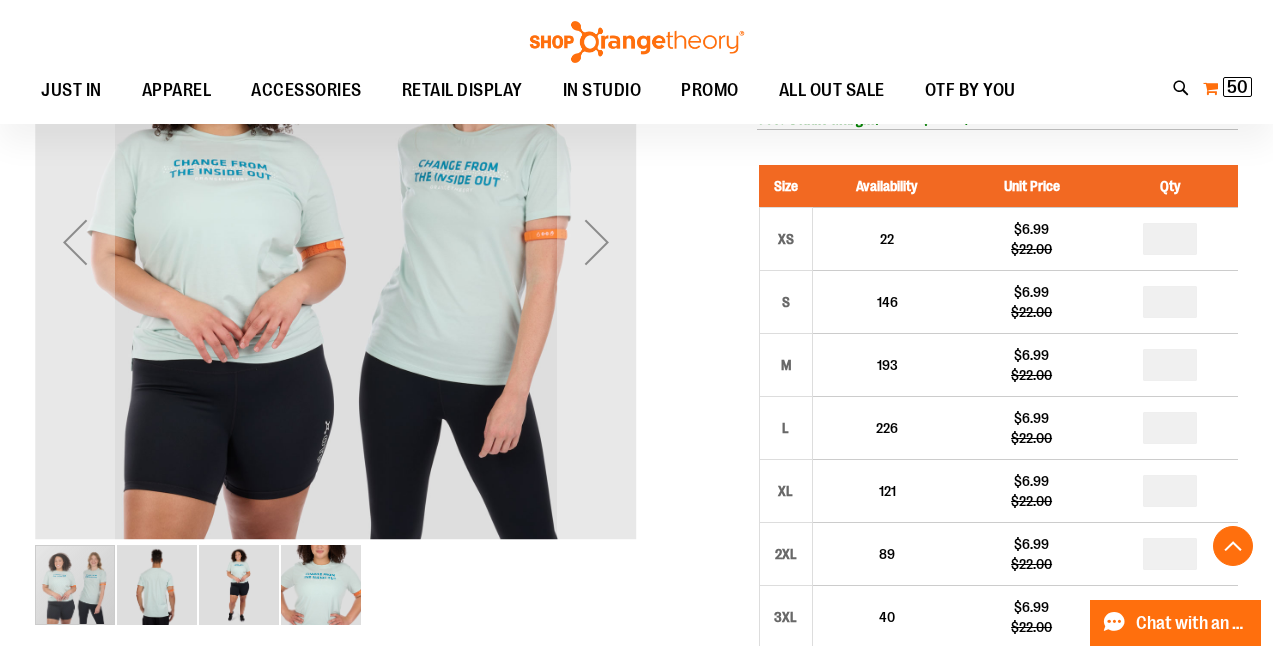 click on "50" at bounding box center [1237, 87] 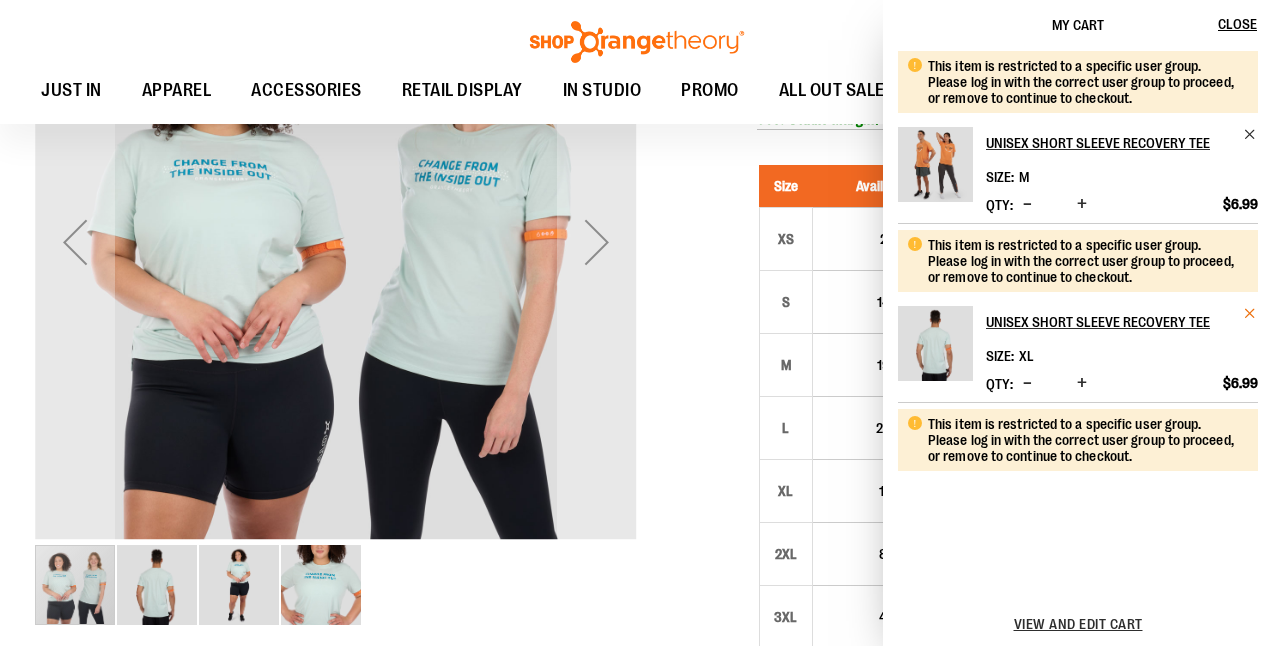 click at bounding box center [1250, 313] 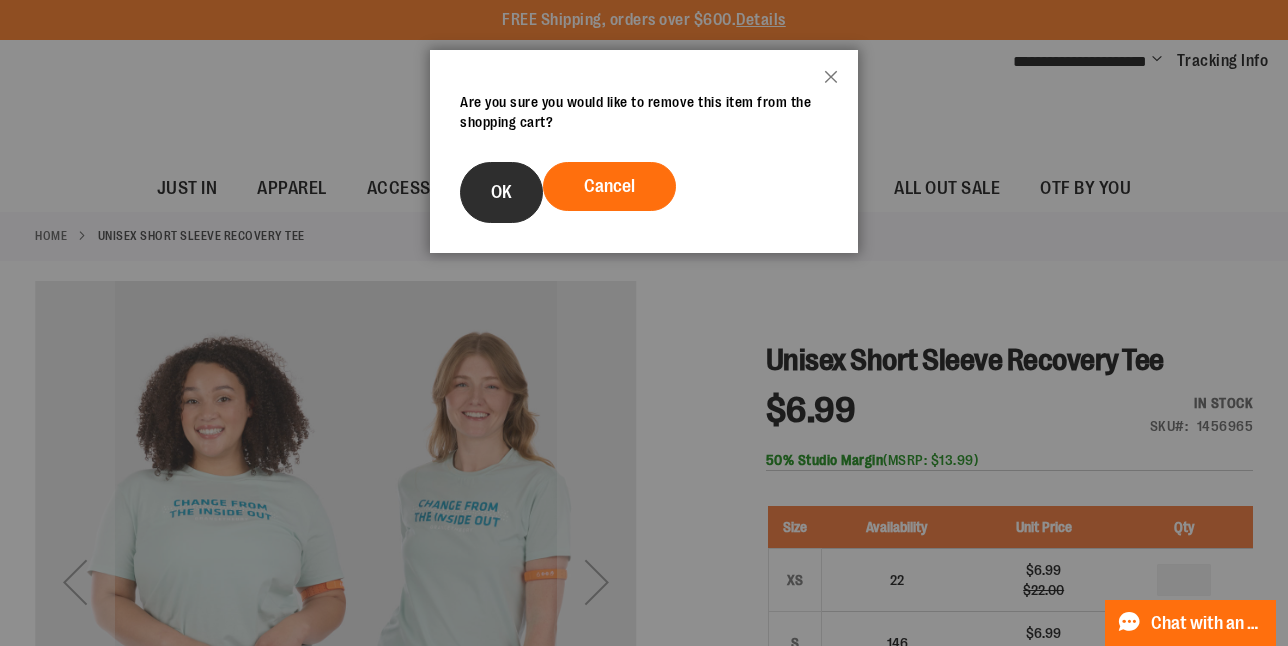 click on "OK" at bounding box center (501, 192) 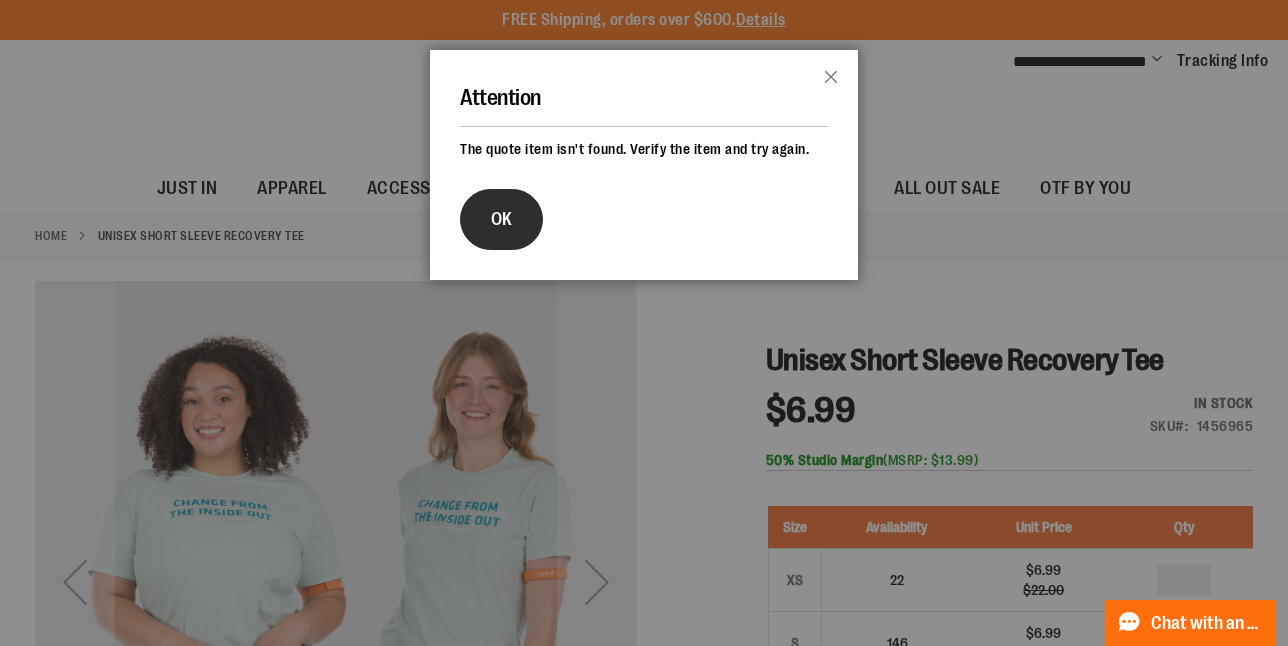 click on "OK" at bounding box center [501, 219] 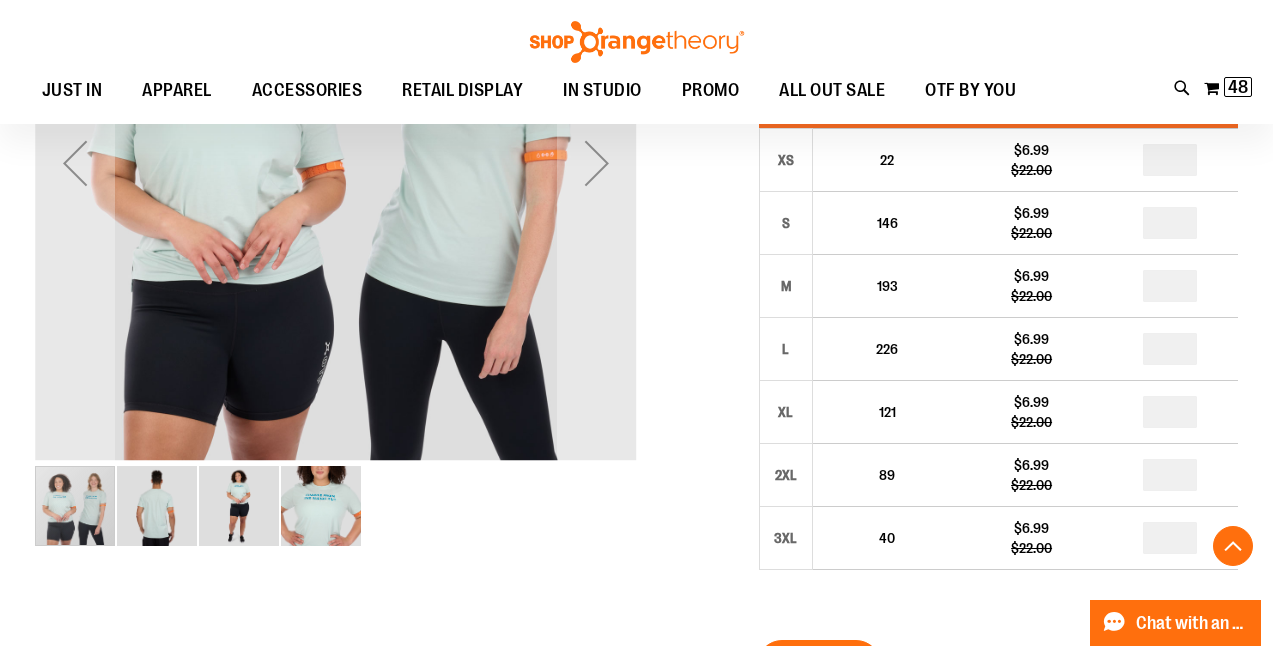scroll, scrollTop: 449, scrollLeft: 0, axis: vertical 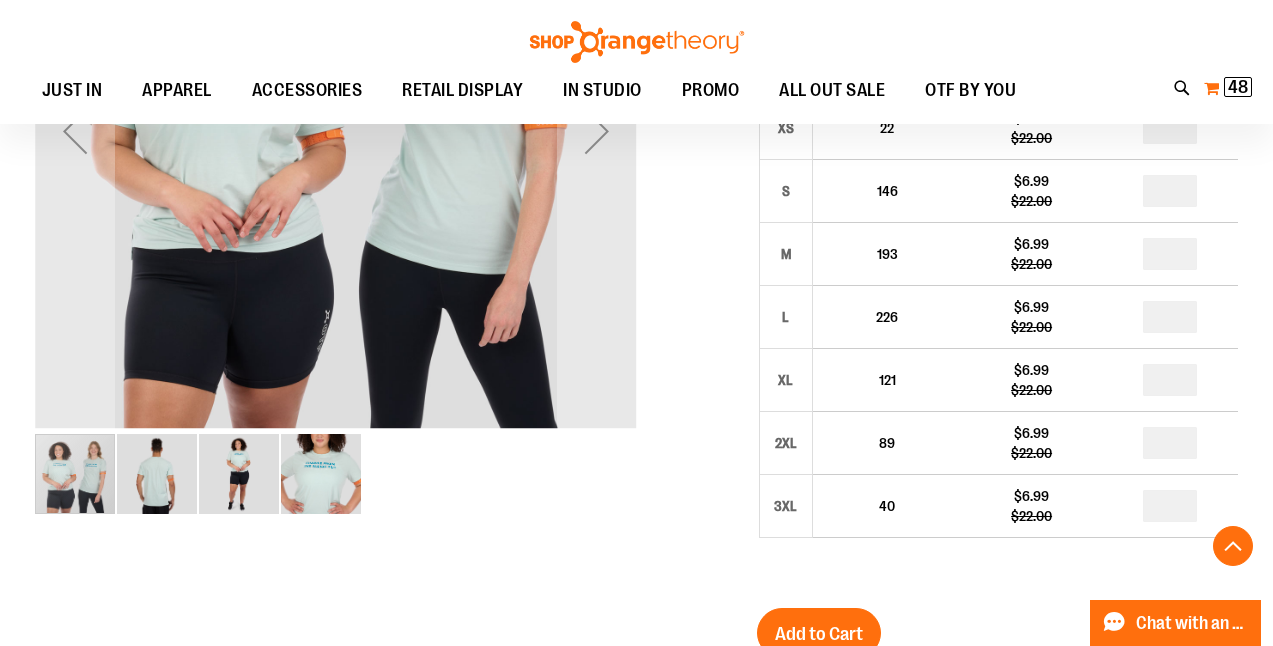 click on "48" at bounding box center (1238, 87) 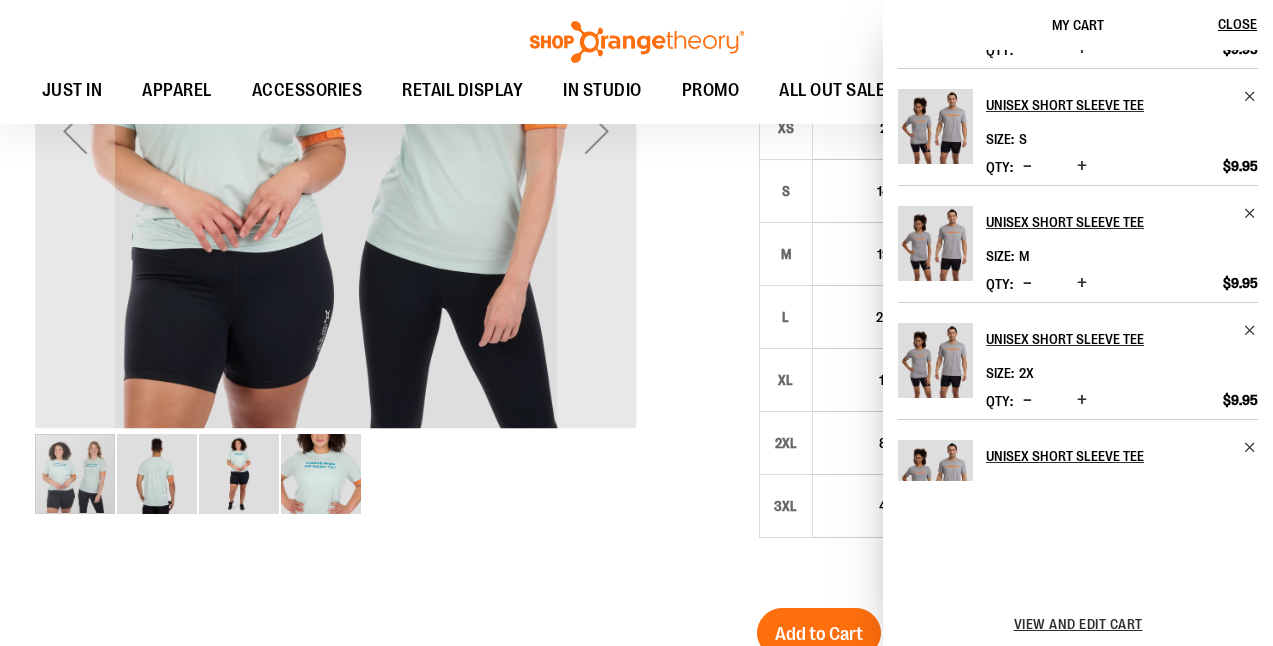 scroll, scrollTop: 891, scrollLeft: 0, axis: vertical 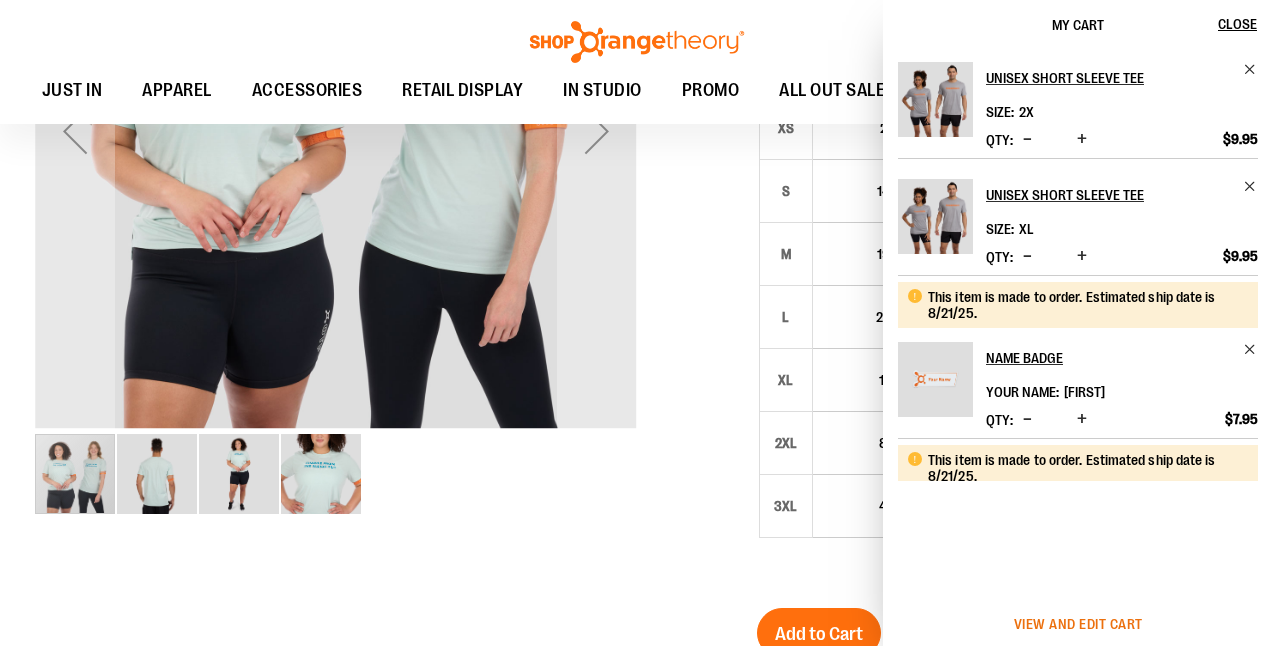 click on "View and edit cart" at bounding box center [1078, 624] 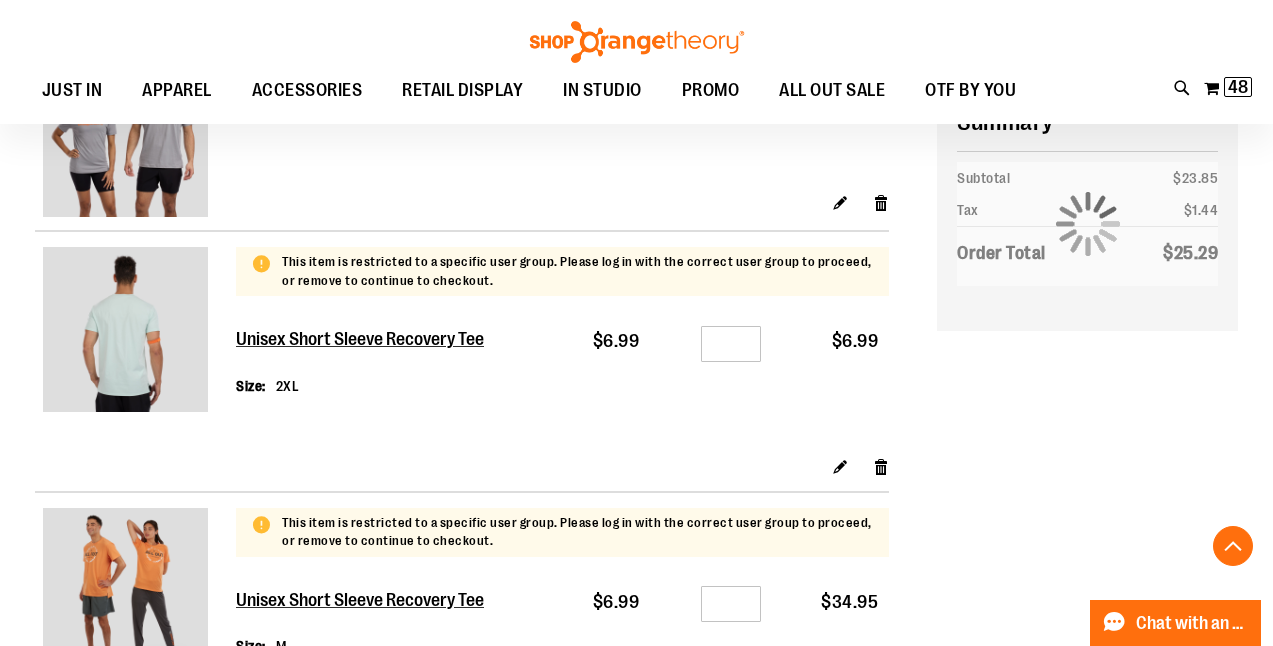 scroll, scrollTop: 1665, scrollLeft: 0, axis: vertical 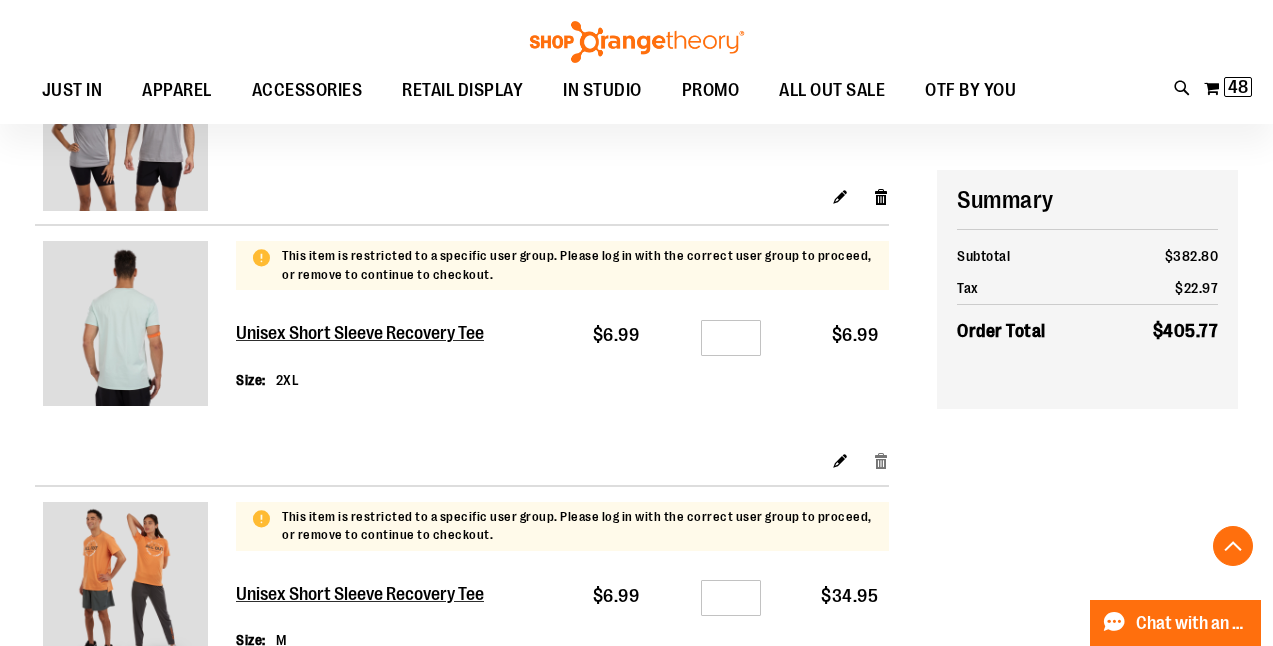 type on "**********" 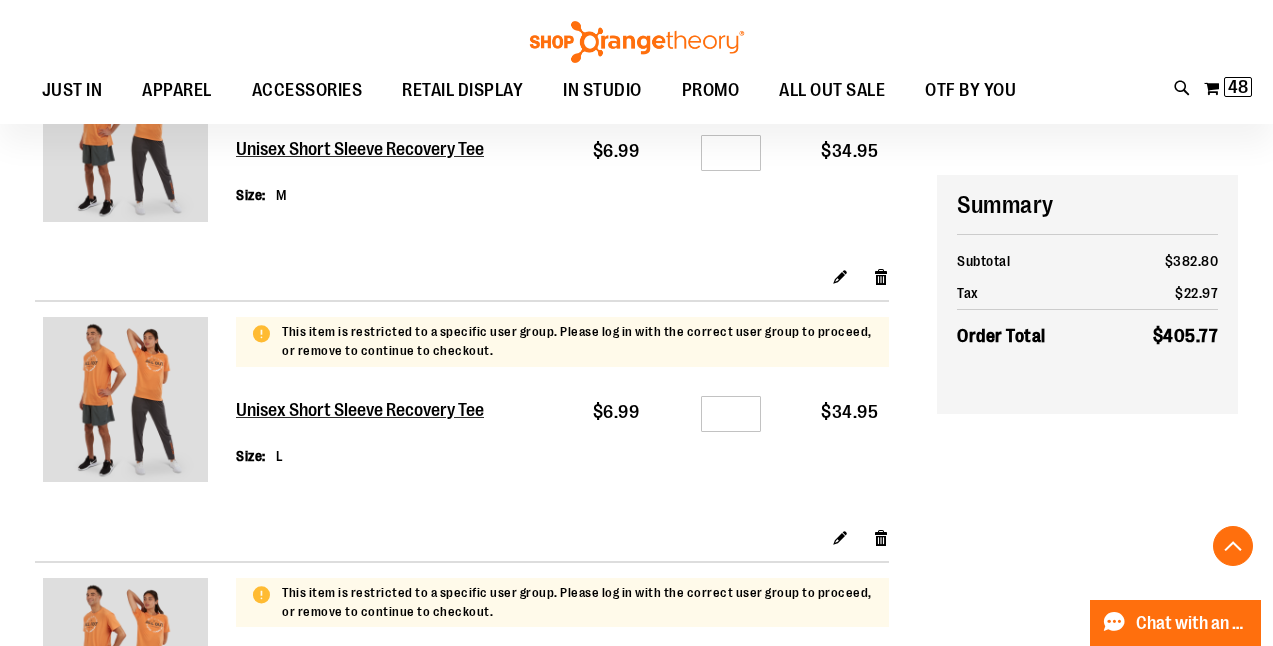scroll, scrollTop: 2115, scrollLeft: 0, axis: vertical 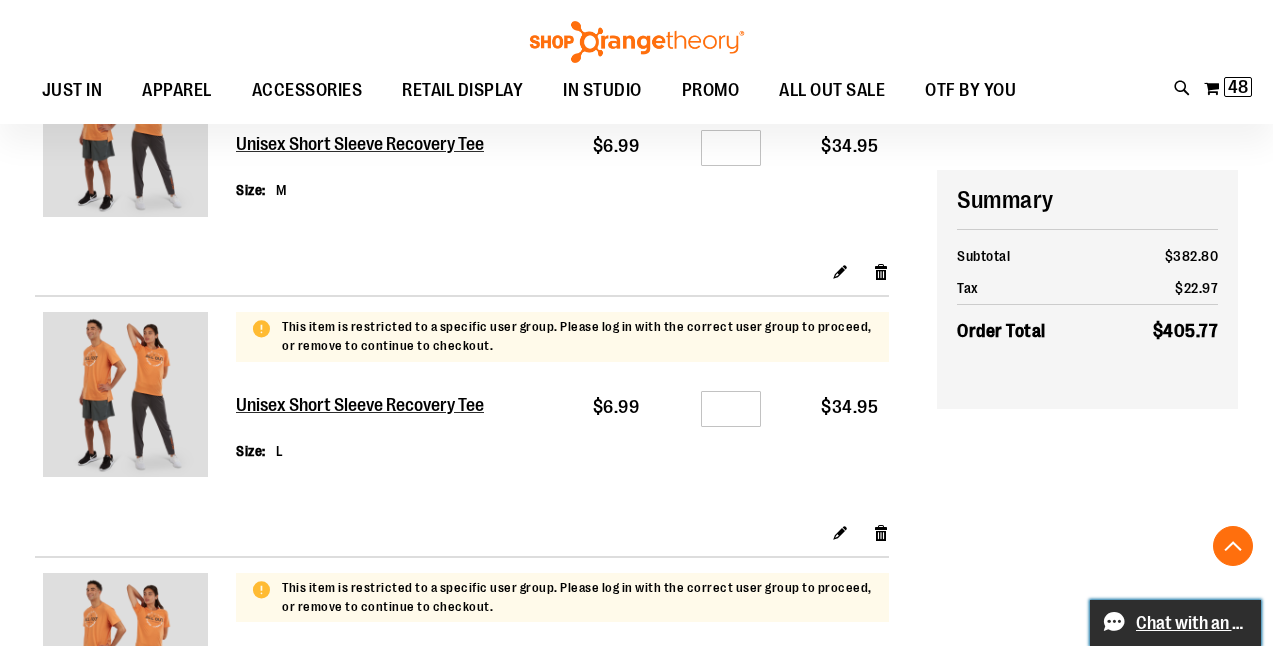 click on "Live chat: Chat with an Expert" at bounding box center [1192, 623] 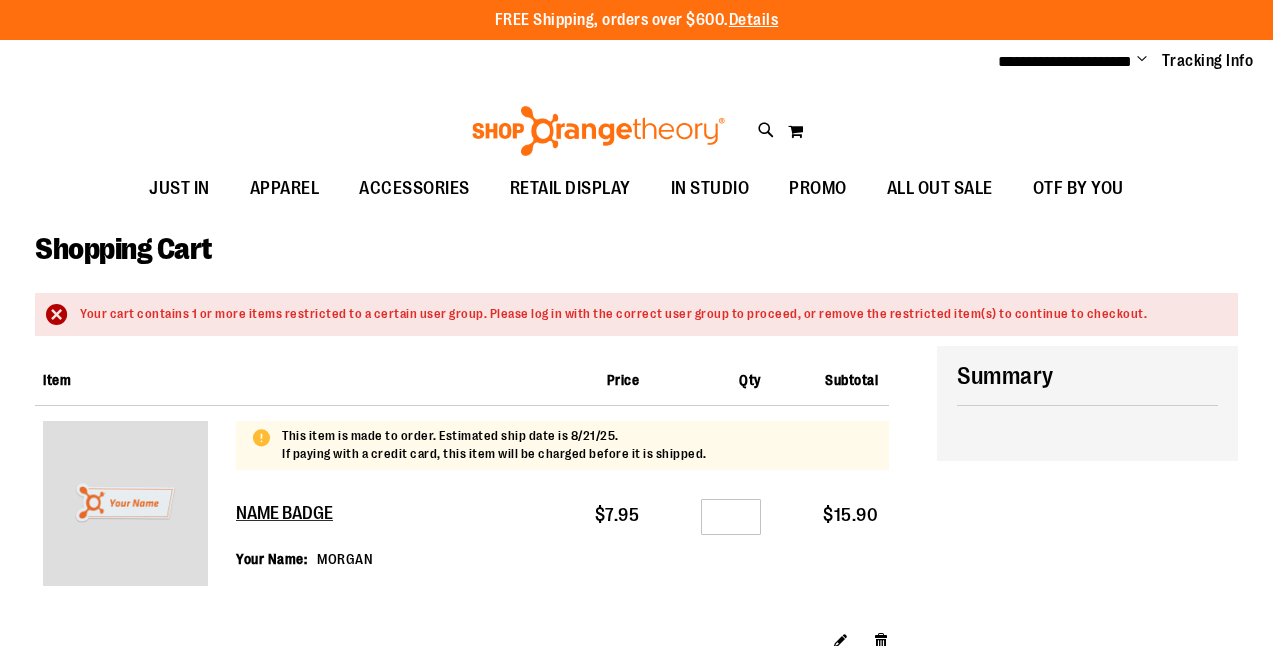 scroll, scrollTop: 0, scrollLeft: 0, axis: both 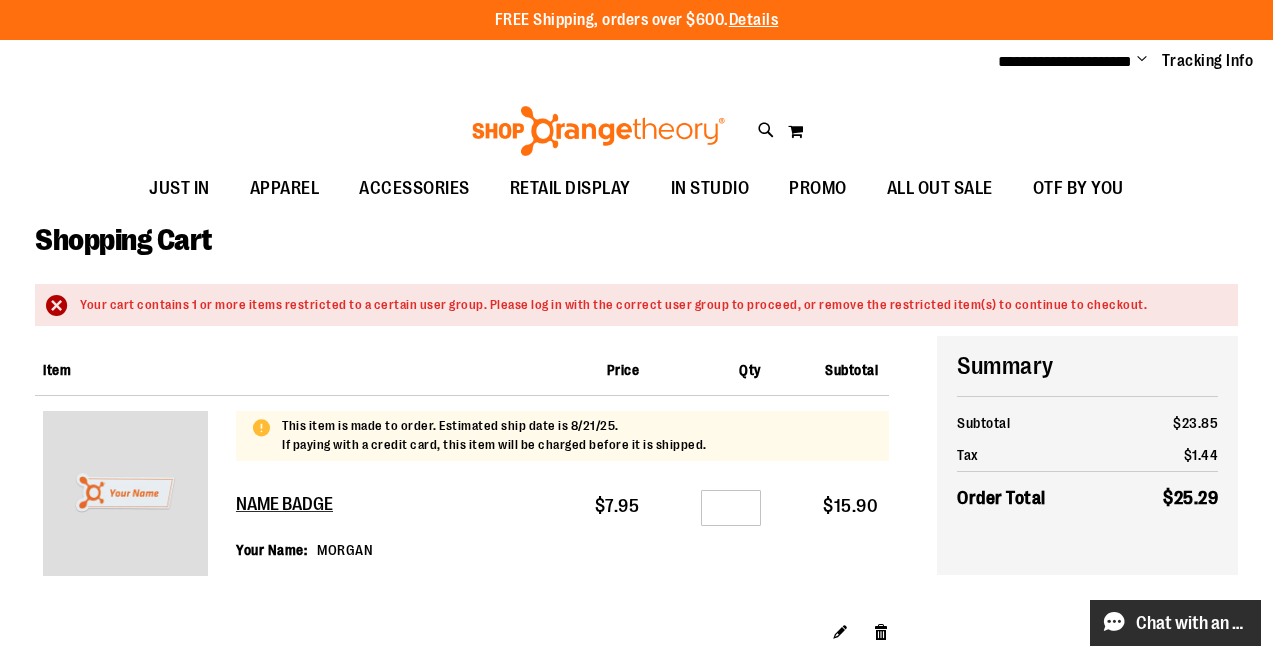type on "**********" 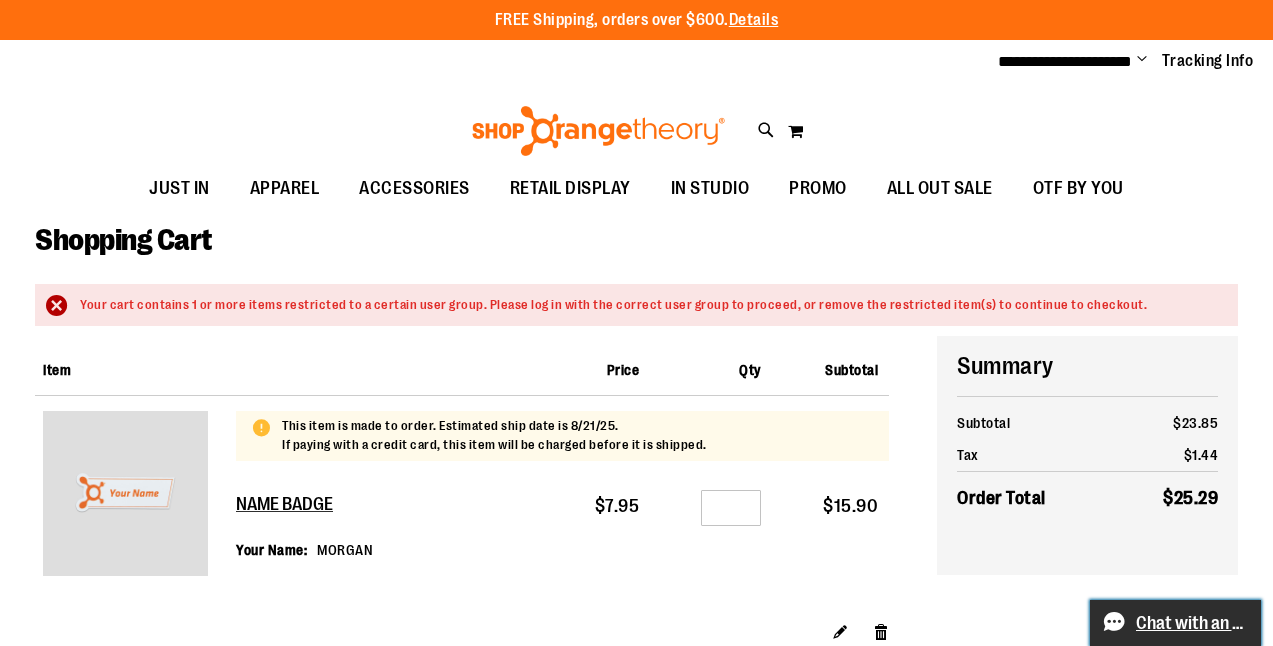 click on "Chat with an Expert" at bounding box center (1192, 623) 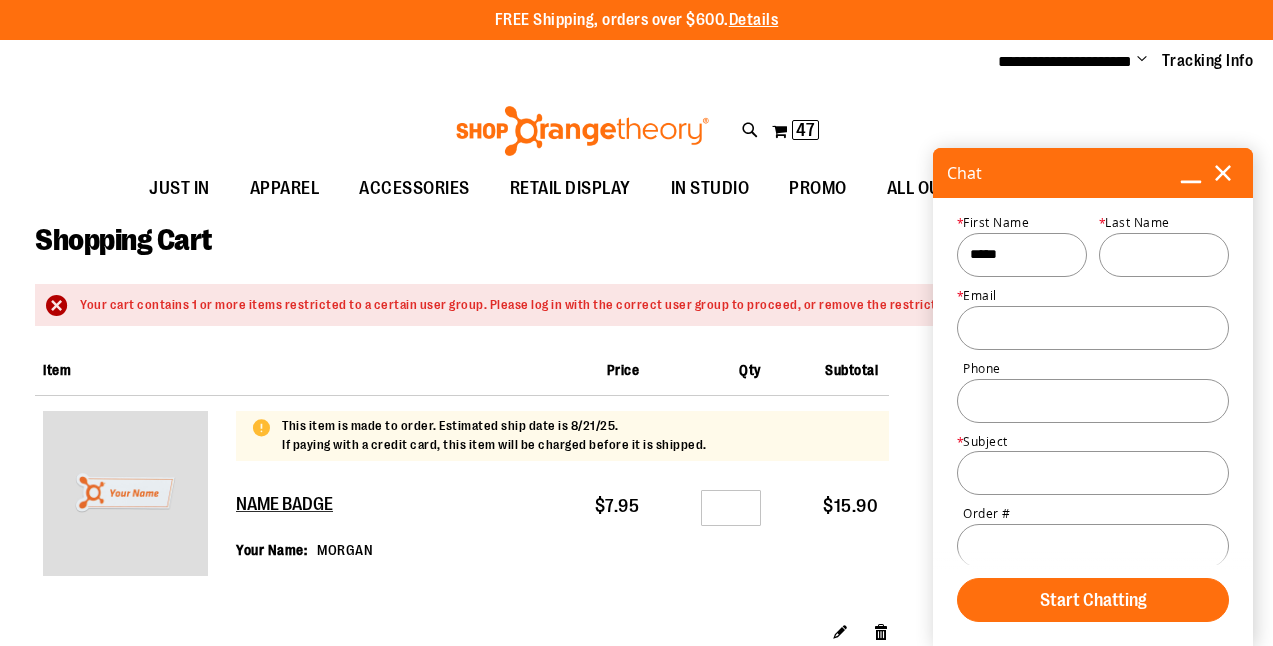 type on "*****" 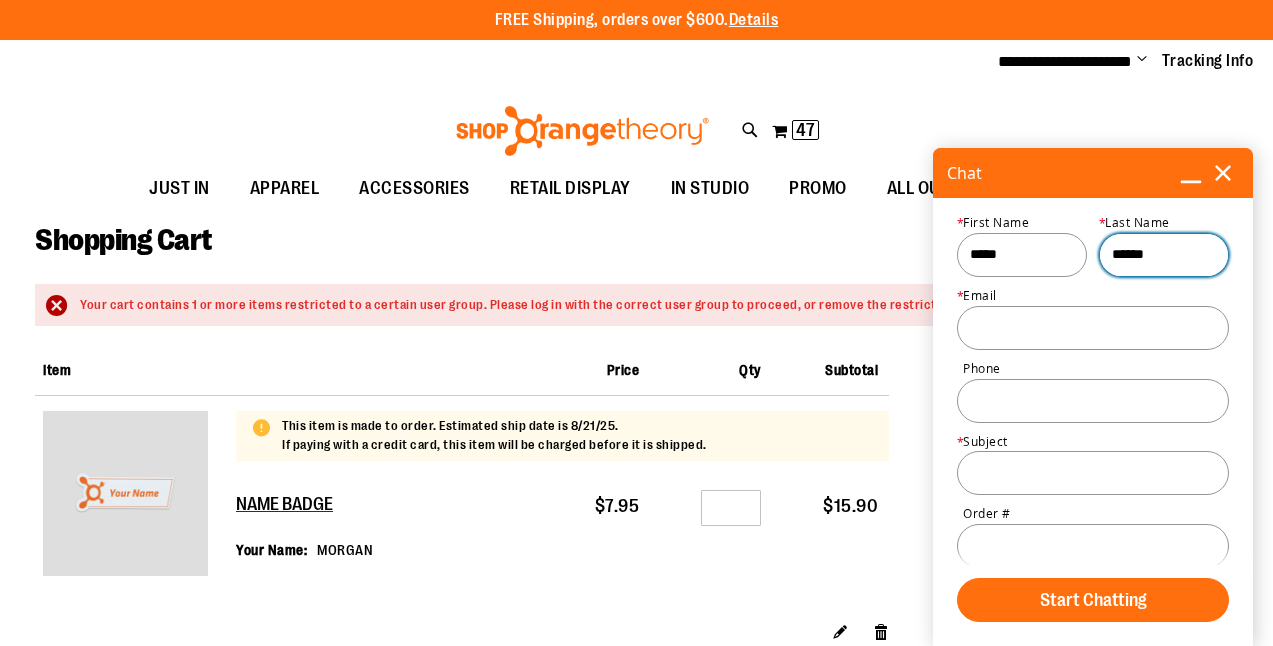 type on "******" 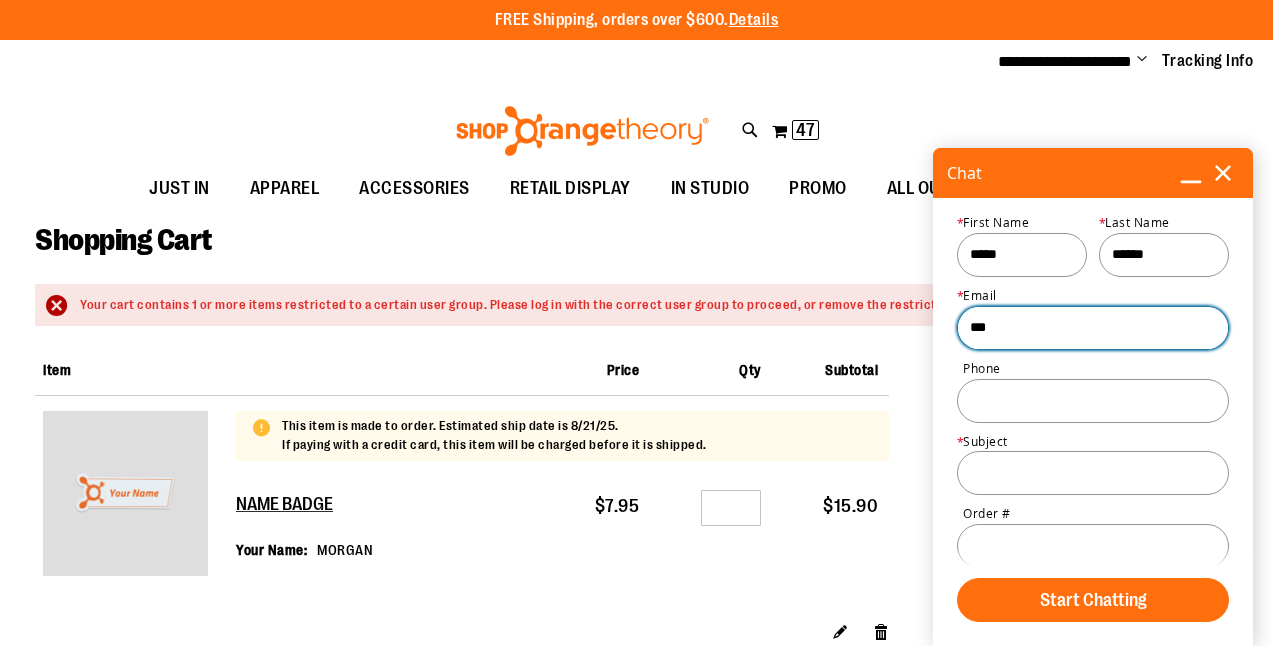 type on "**********" 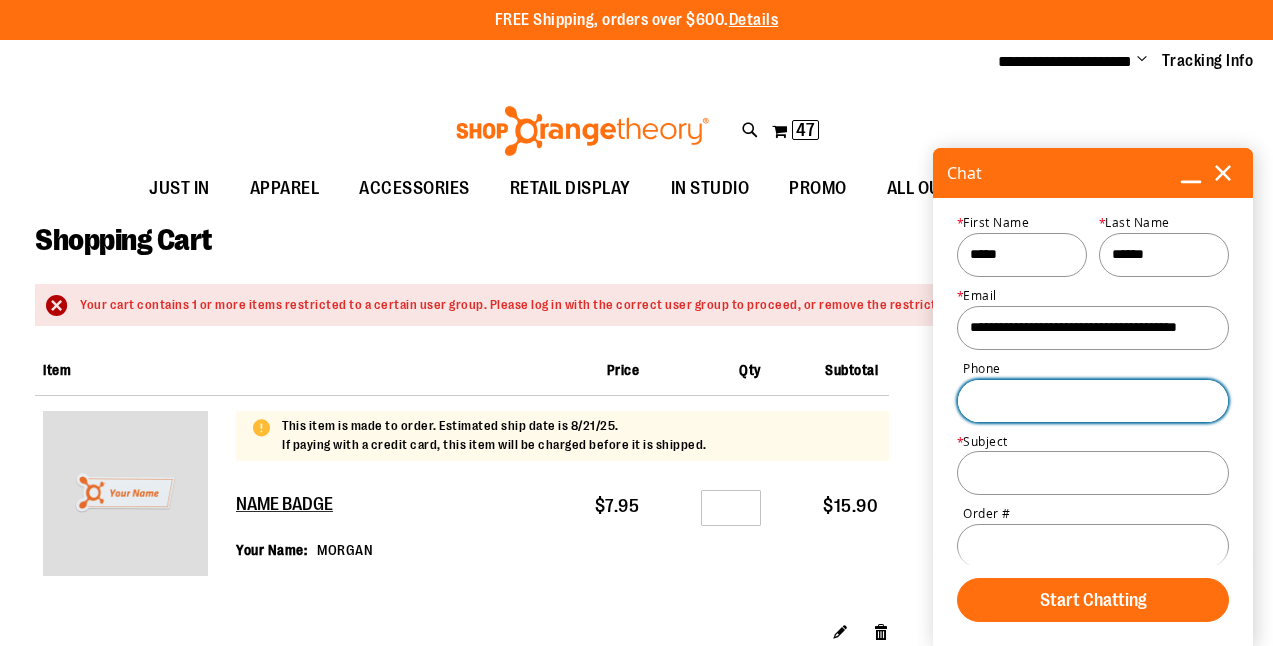 click on "Phone" at bounding box center [1093, 401] 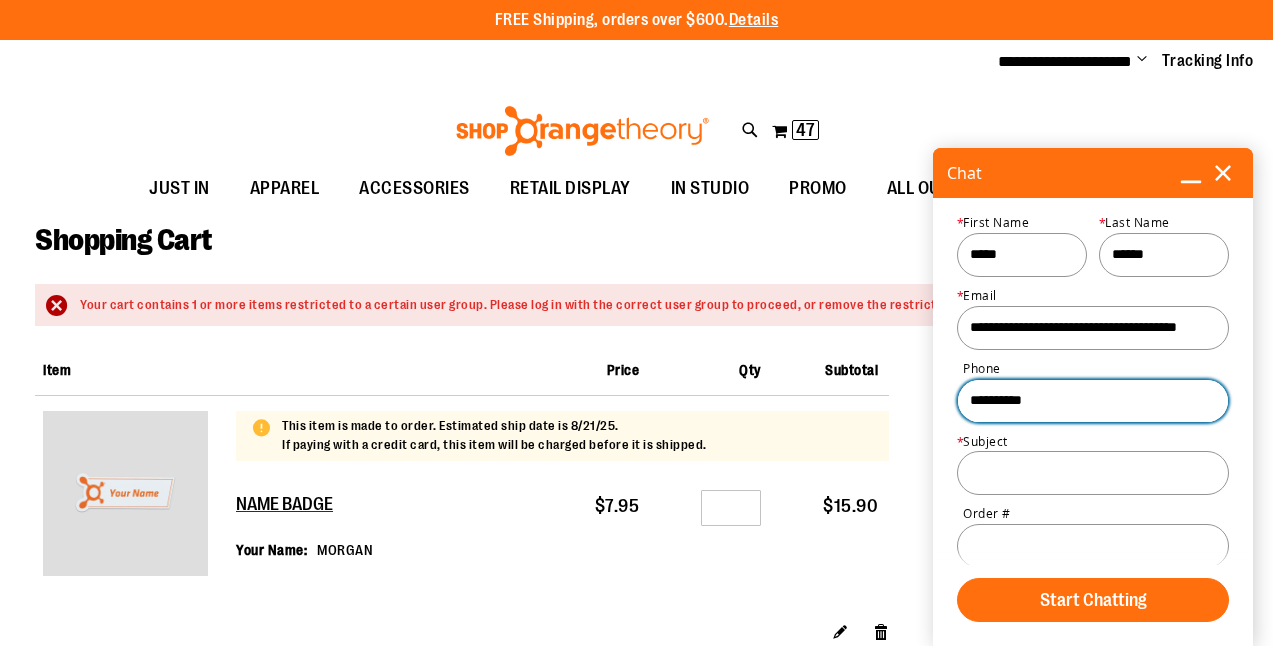 type on "**********" 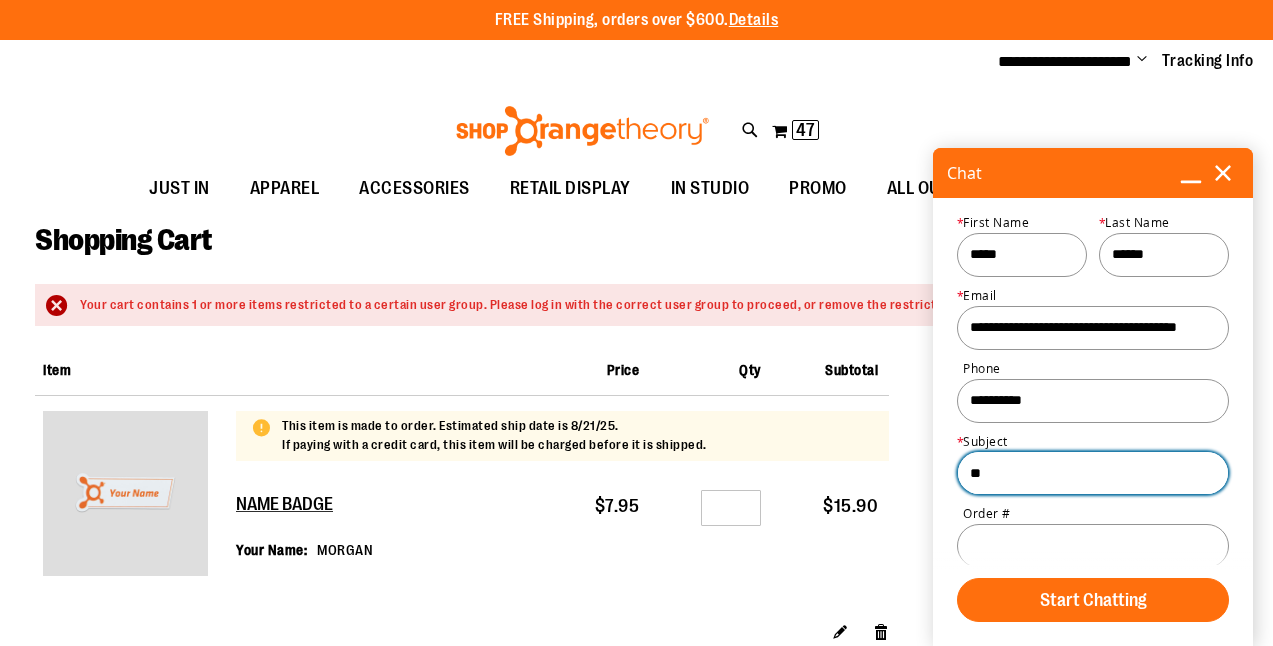 type on "*" 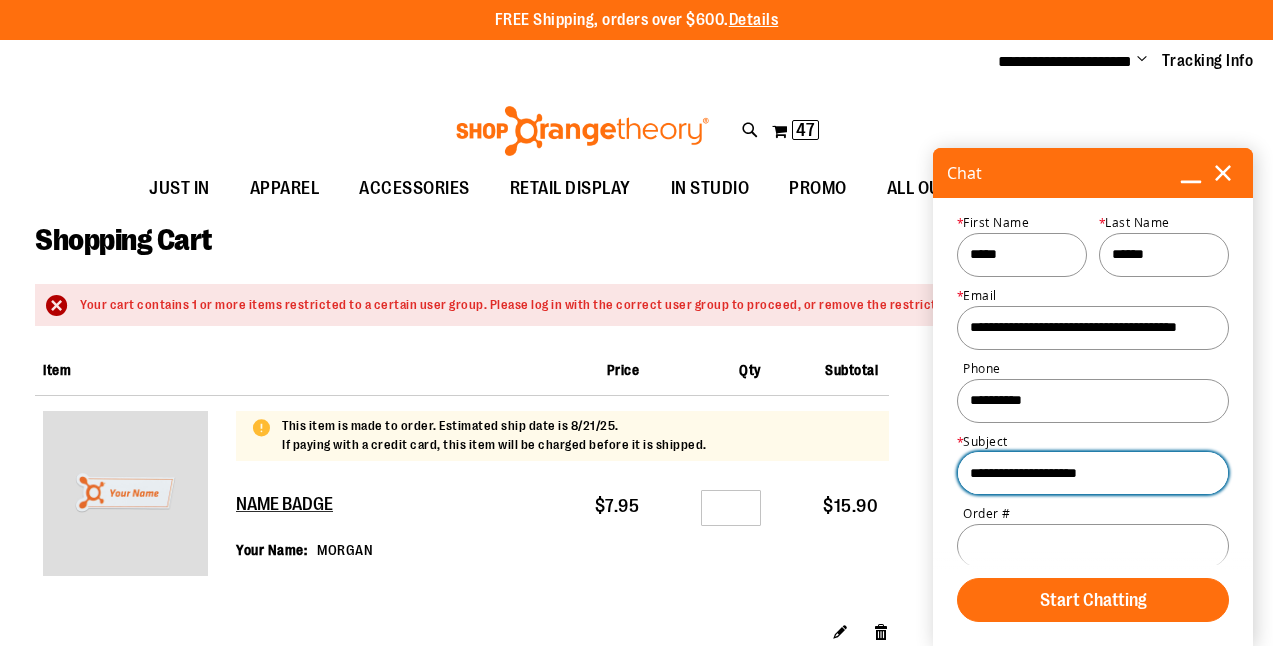 type on "**********" 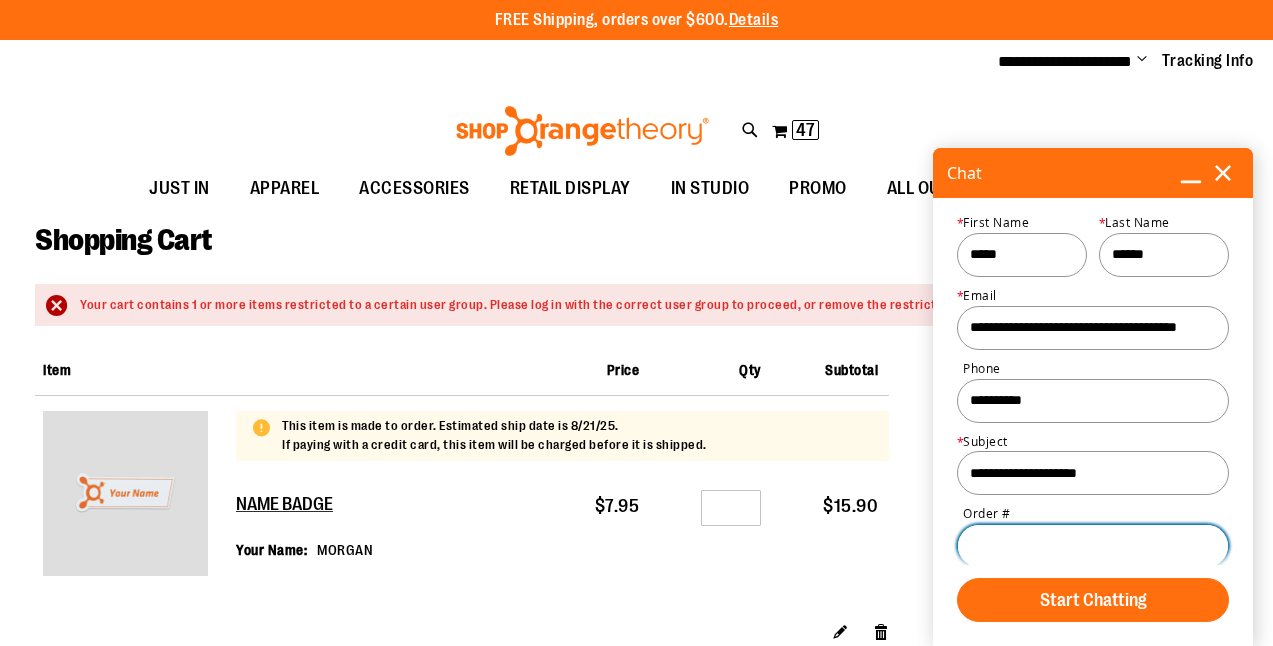 scroll, scrollTop: 3, scrollLeft: 0, axis: vertical 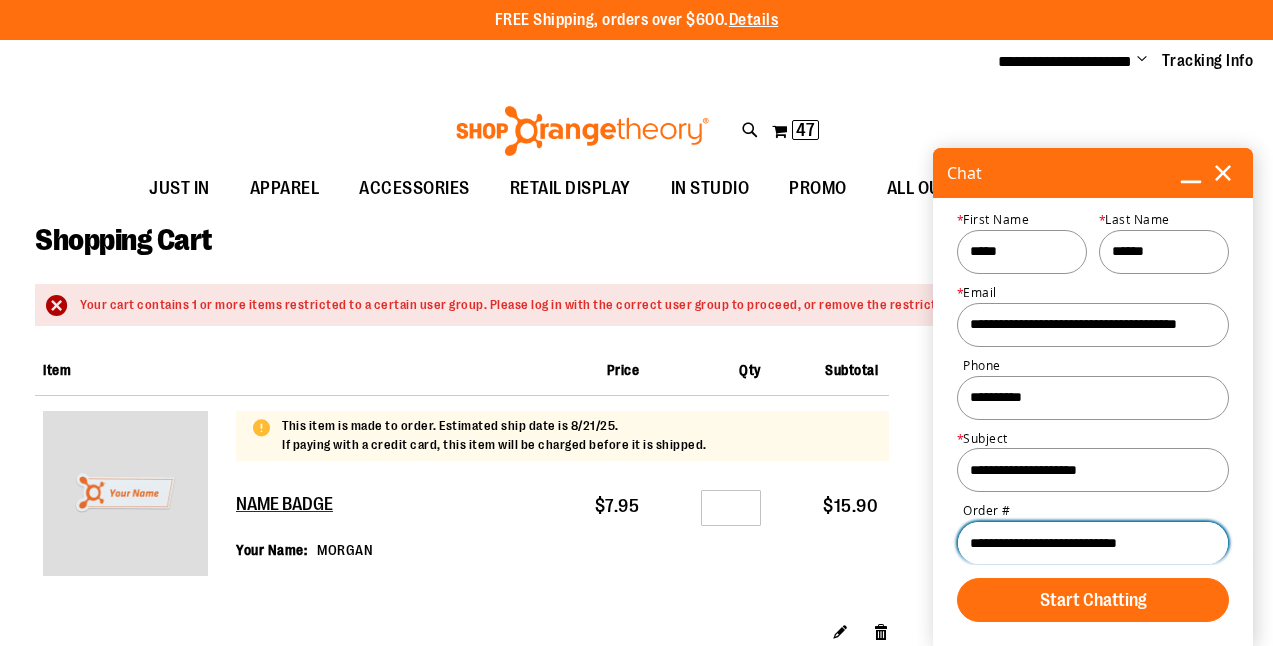 type on "**********" 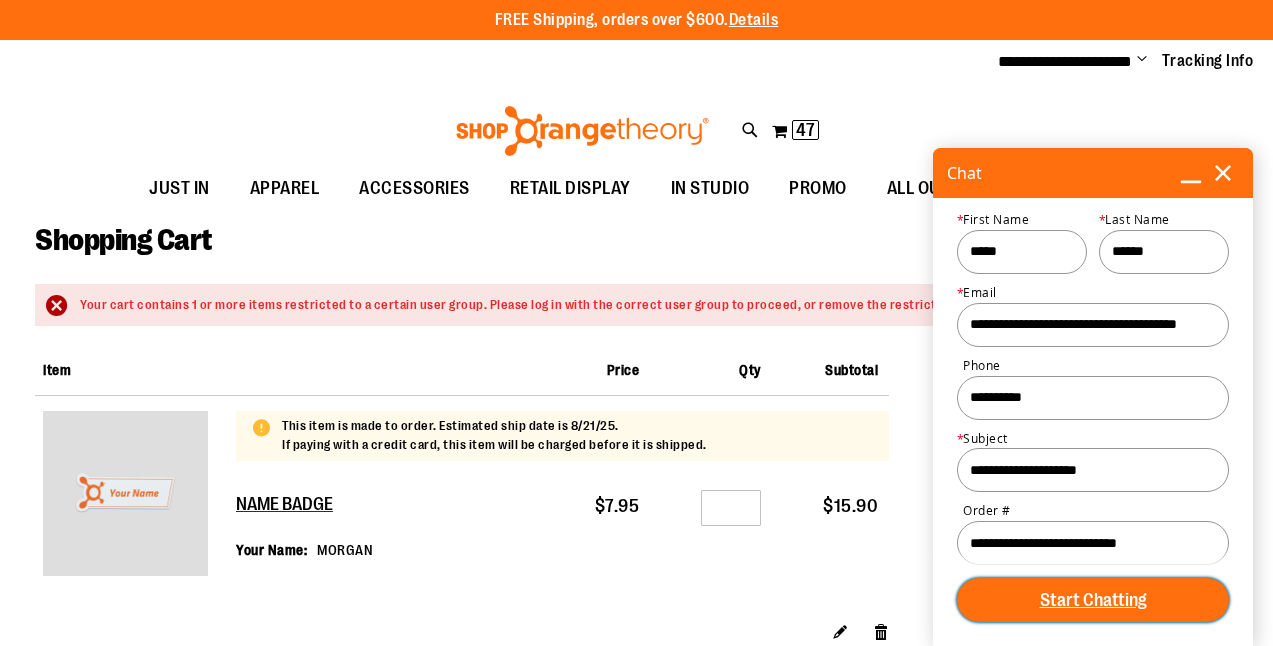 type 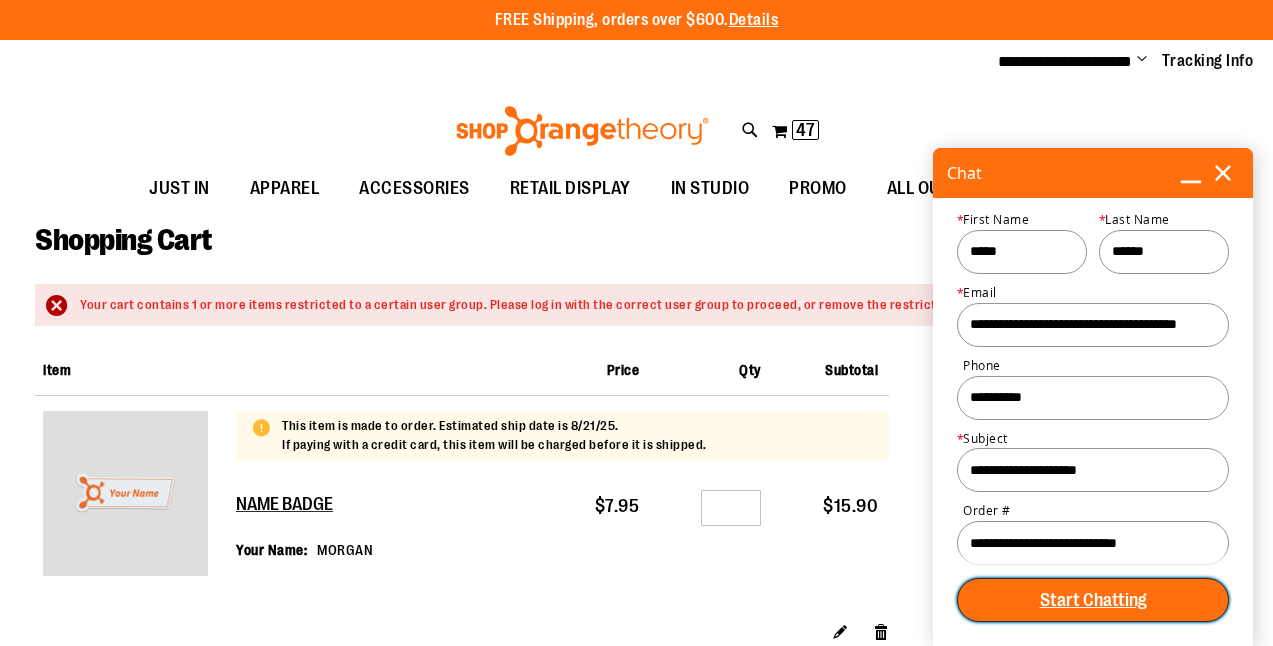 click on "Start Chatting" at bounding box center [1093, 600] 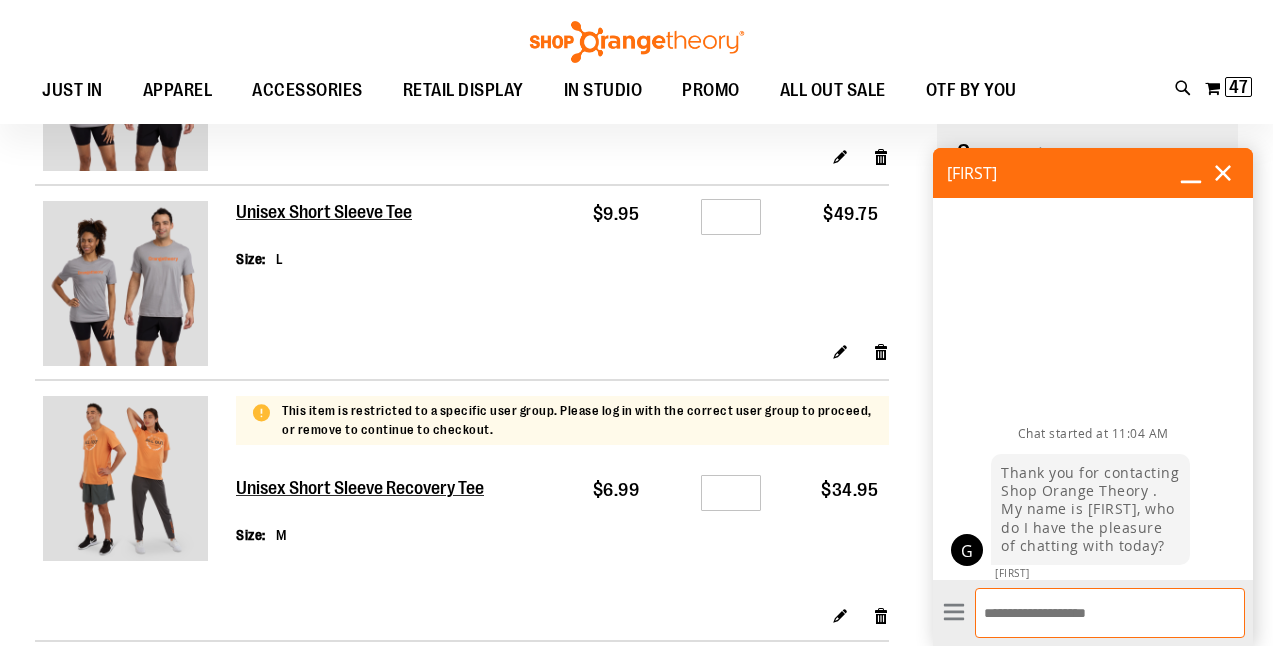 scroll, scrollTop: 1511, scrollLeft: 0, axis: vertical 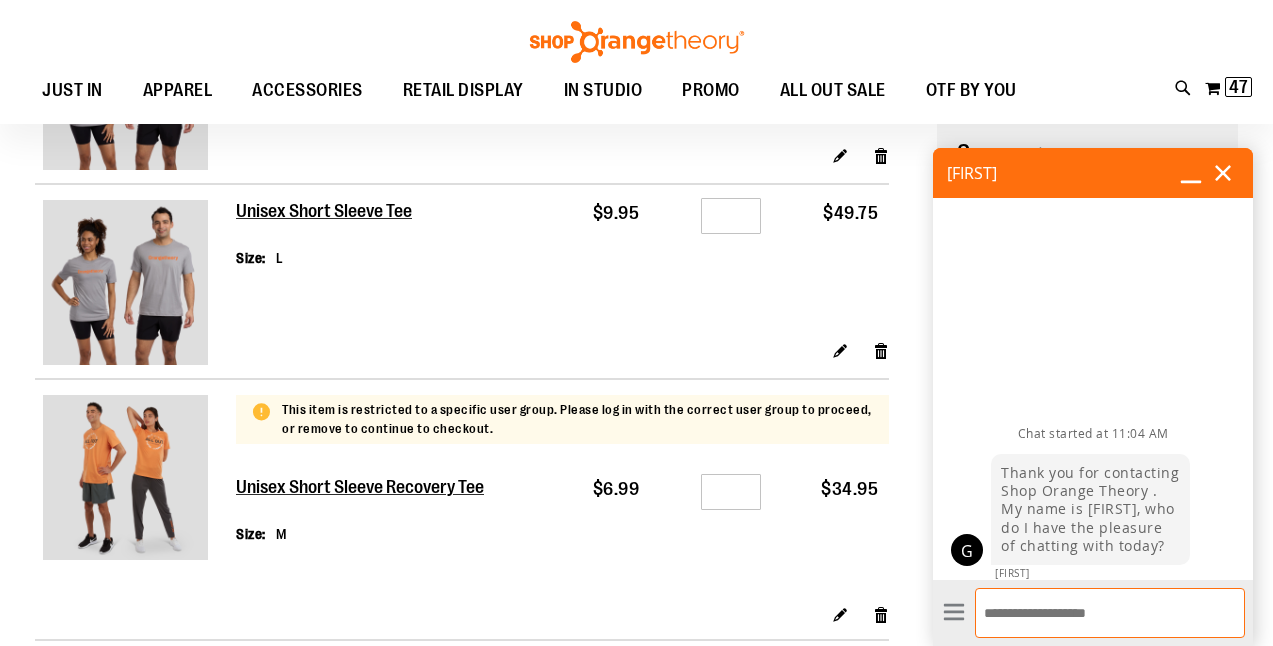 click on "Enter Message" at bounding box center [1110, 613] 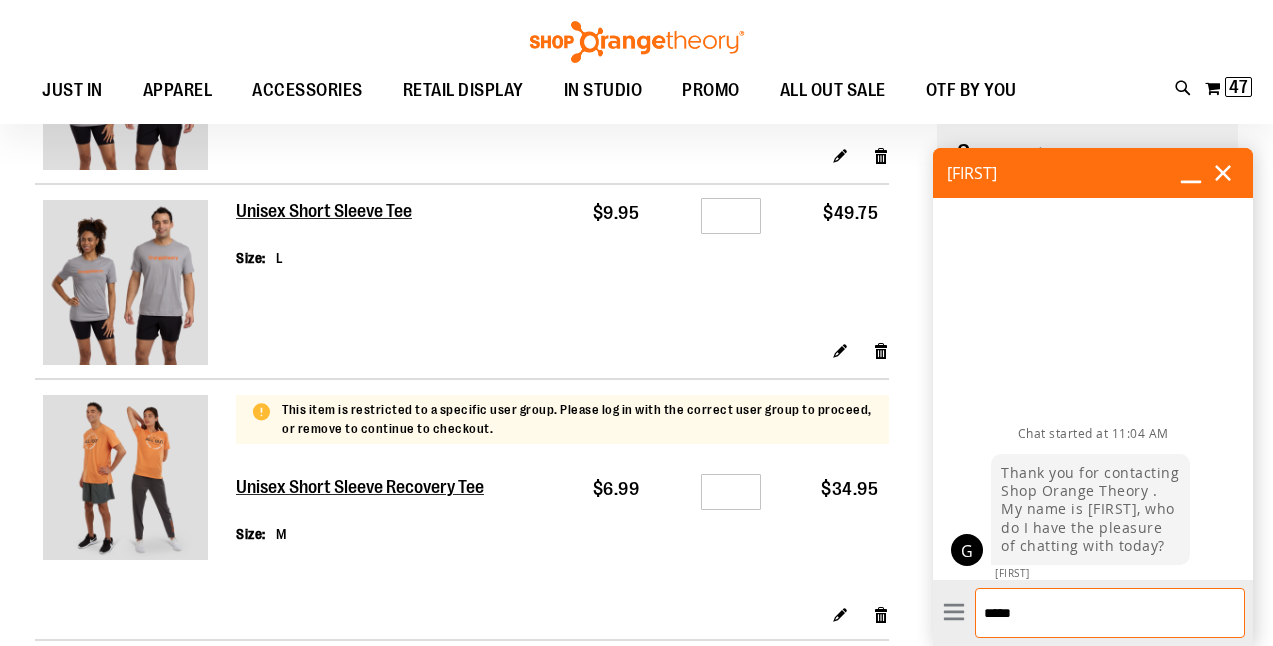 type on "*****" 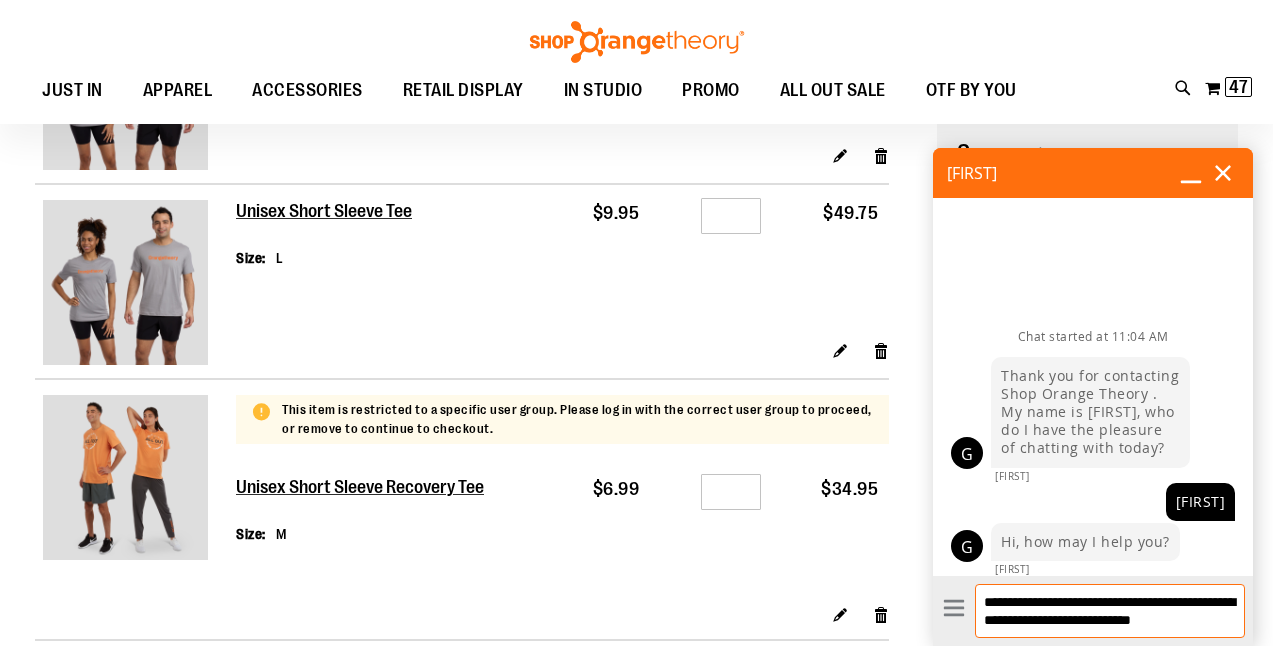 scroll, scrollTop: 10, scrollLeft: 0, axis: vertical 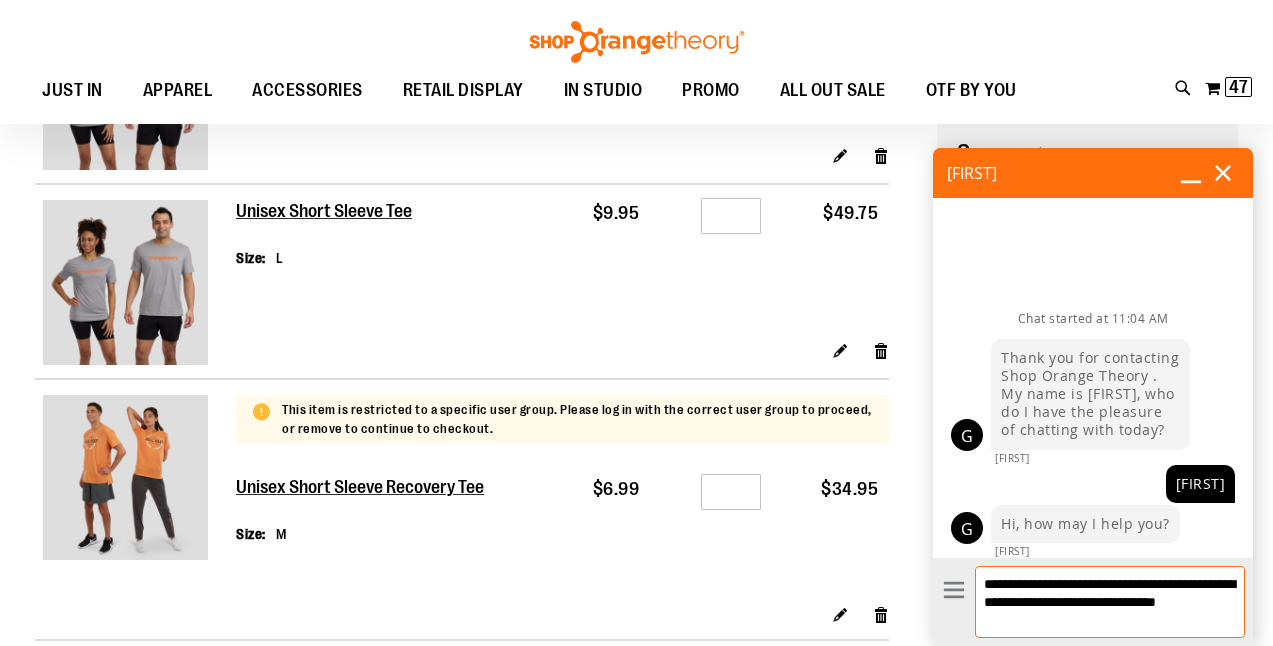 type on "**********" 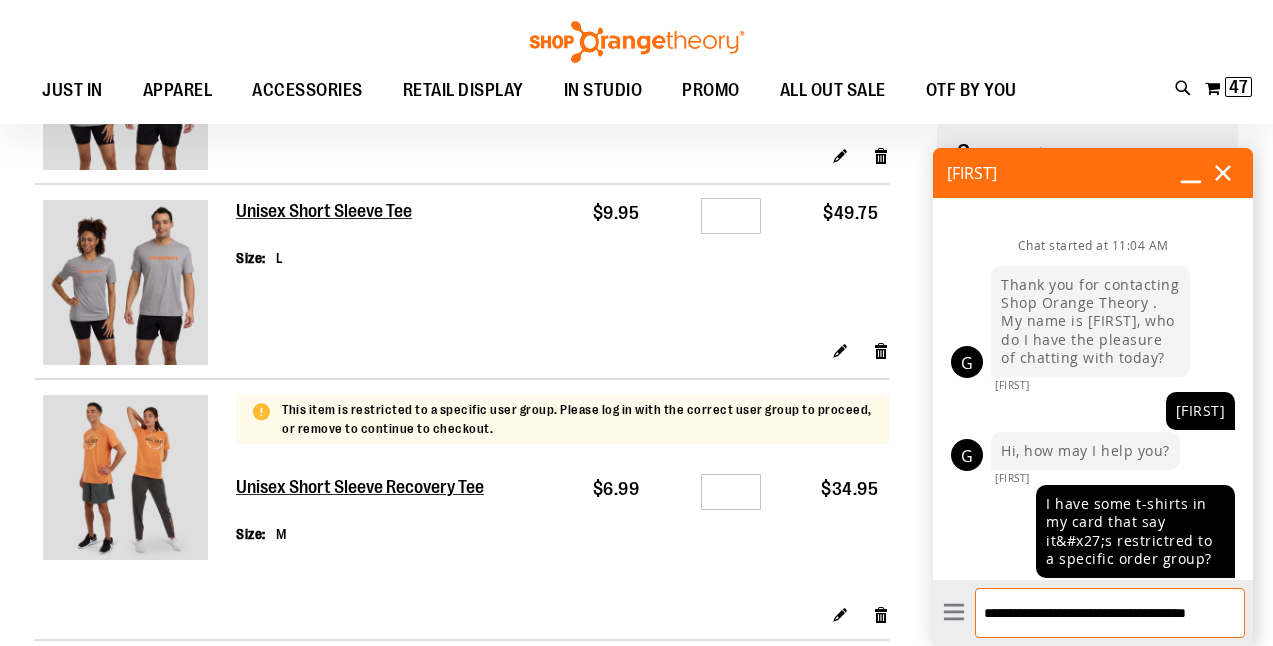scroll, scrollTop: 0, scrollLeft: 0, axis: both 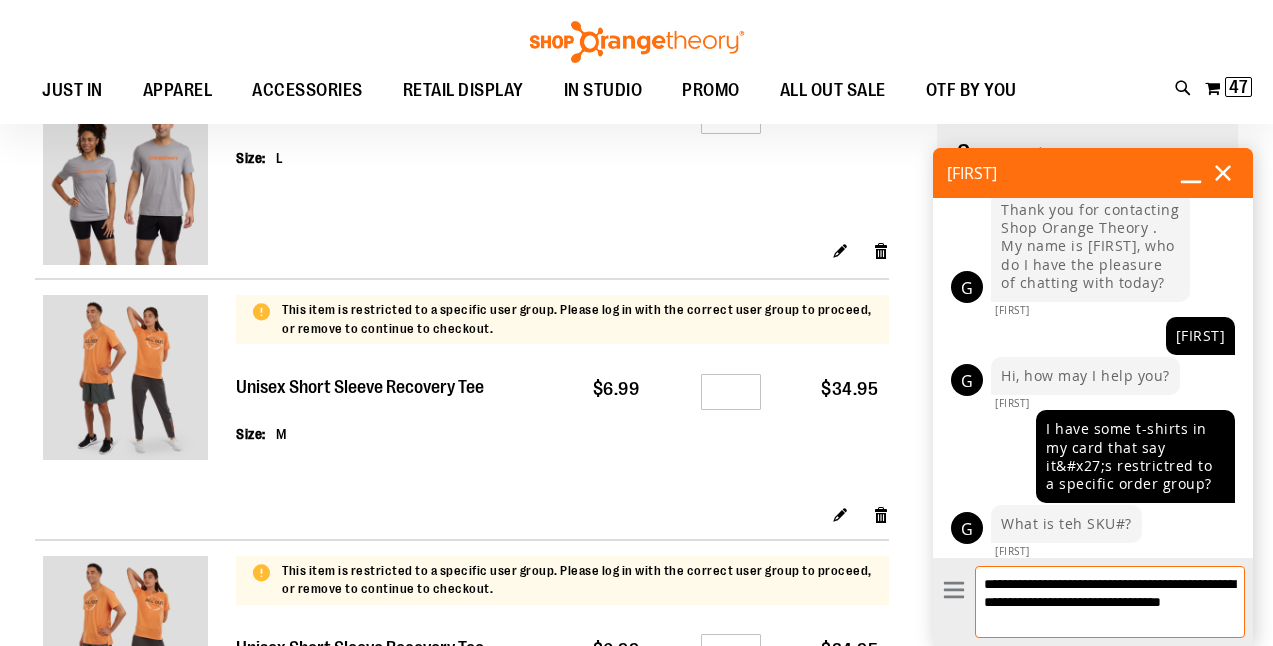 type on "**********" 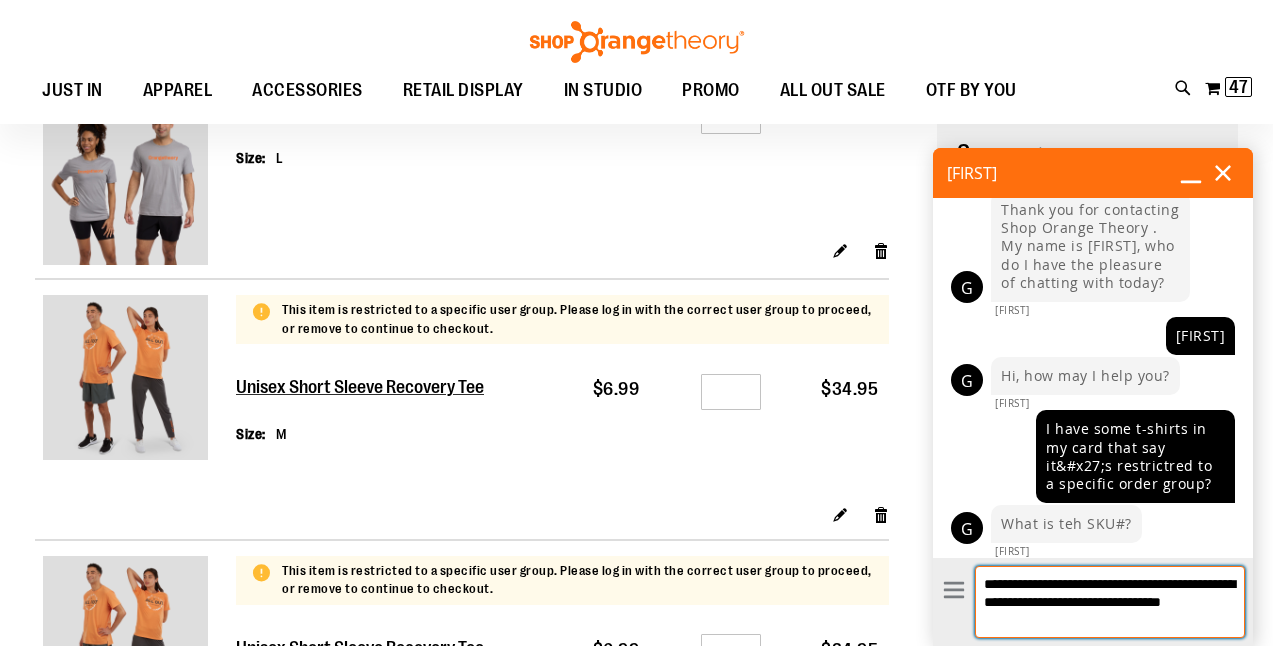 click on "**********" at bounding box center [1110, 602] 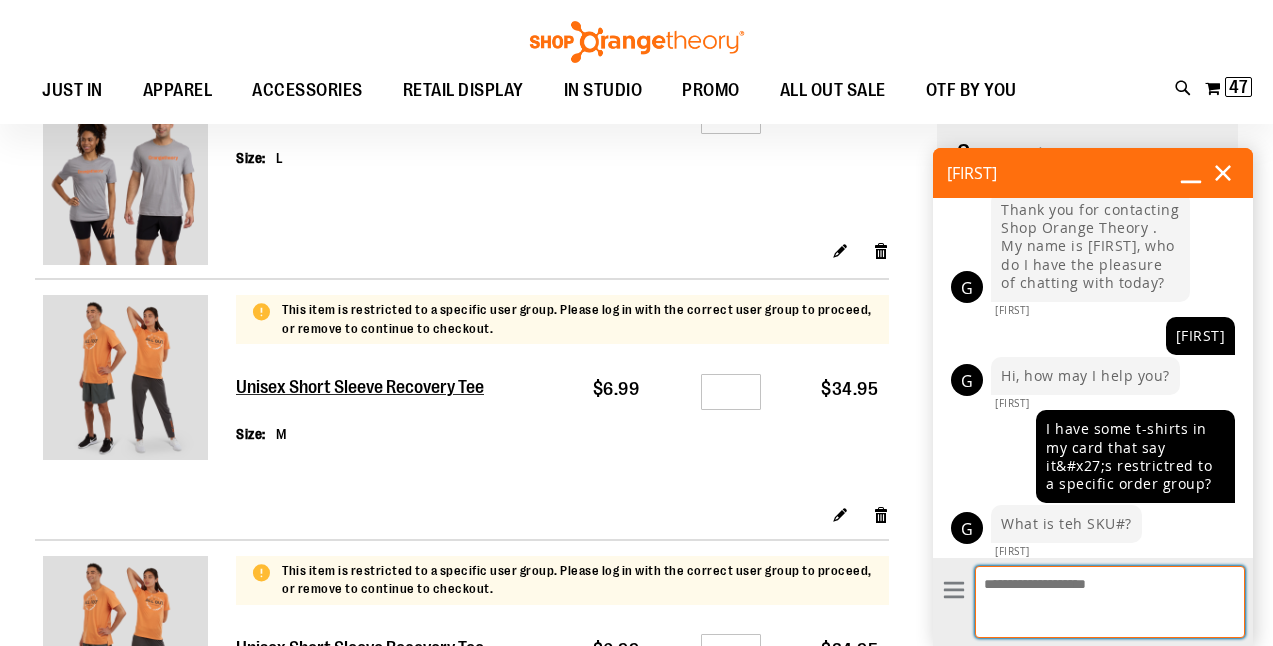 scroll, scrollTop: 0, scrollLeft: 0, axis: both 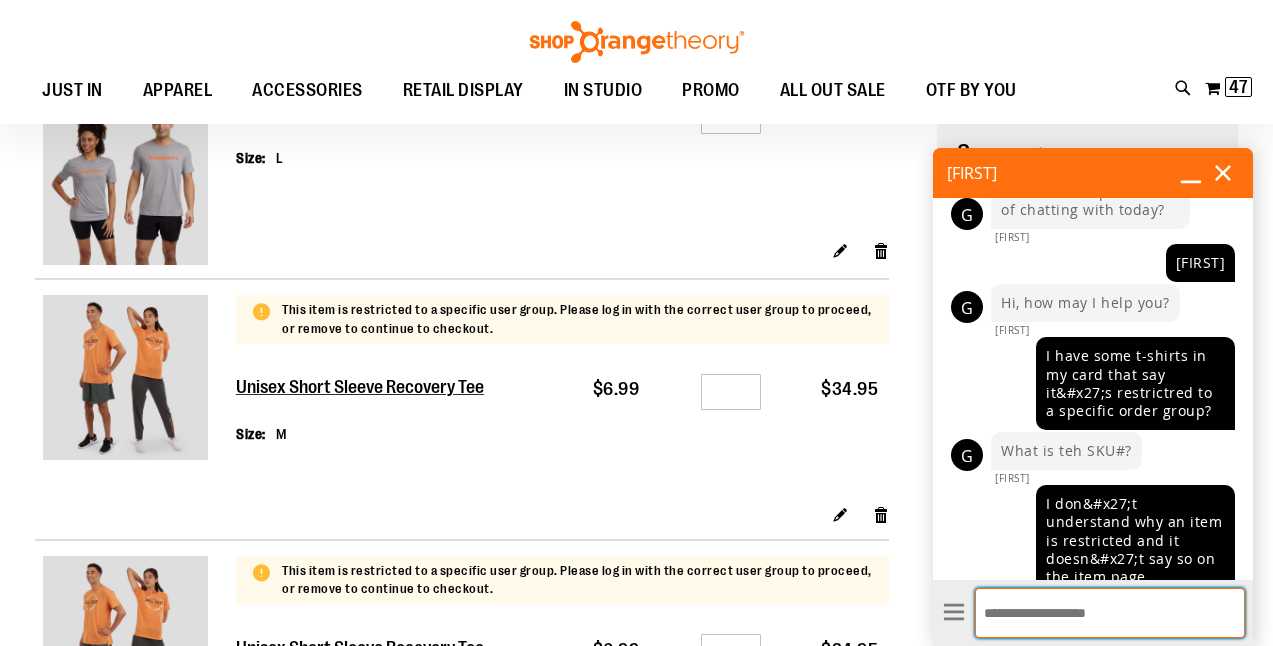 paste on "**********" 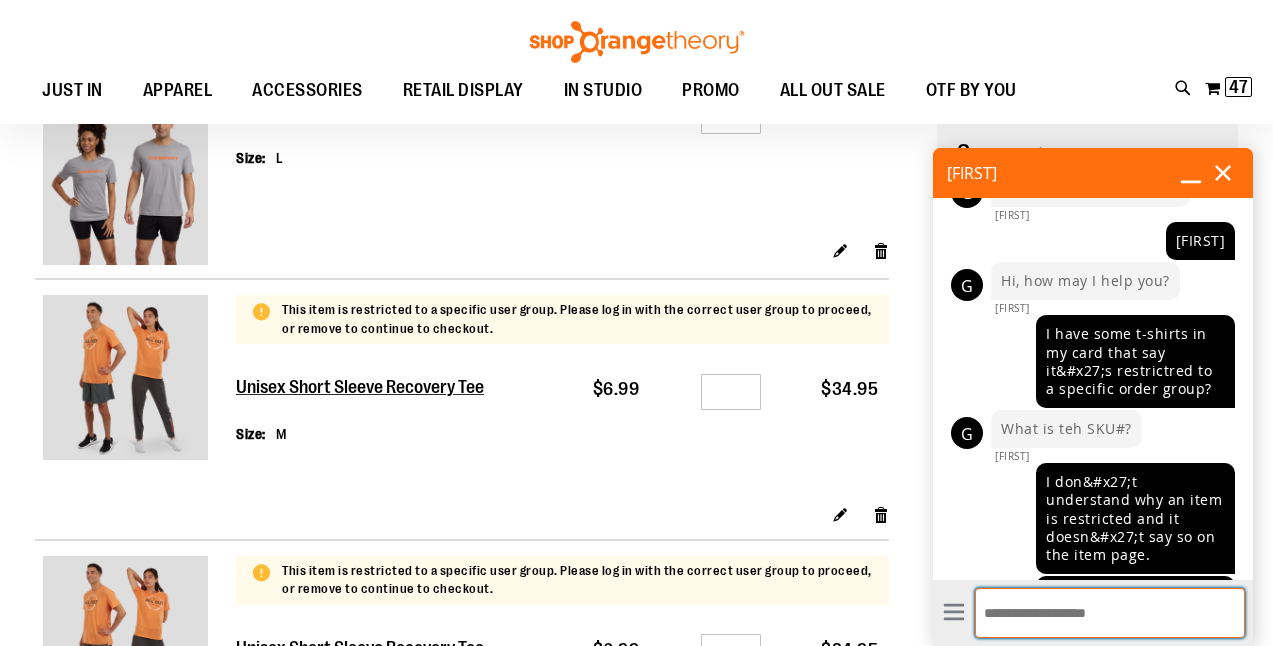 scroll, scrollTop: 298, scrollLeft: 0, axis: vertical 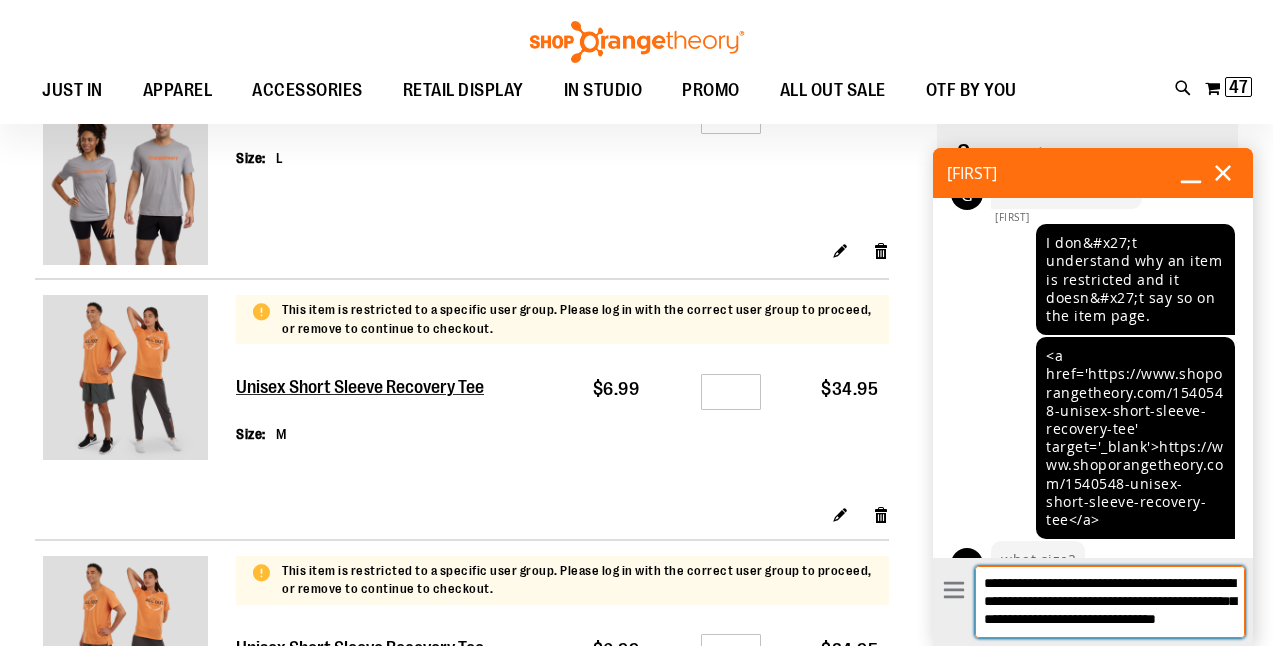 type on "**********" 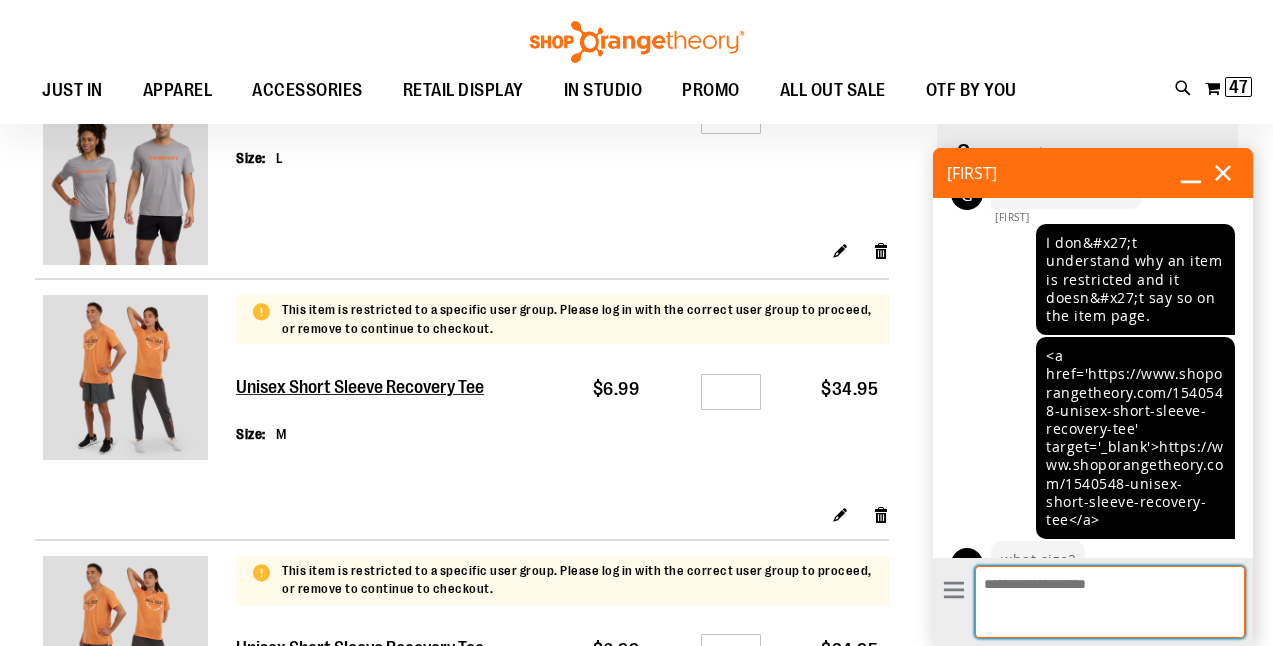 scroll, scrollTop: 482, scrollLeft: 0, axis: vertical 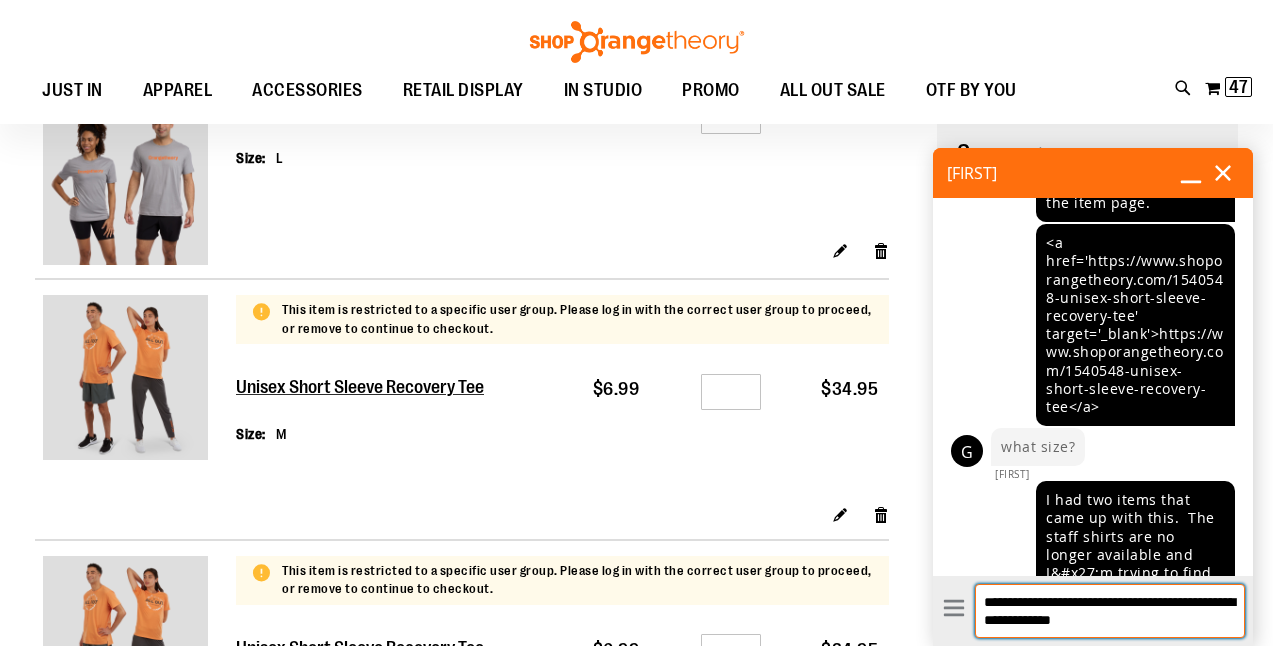 type on "**********" 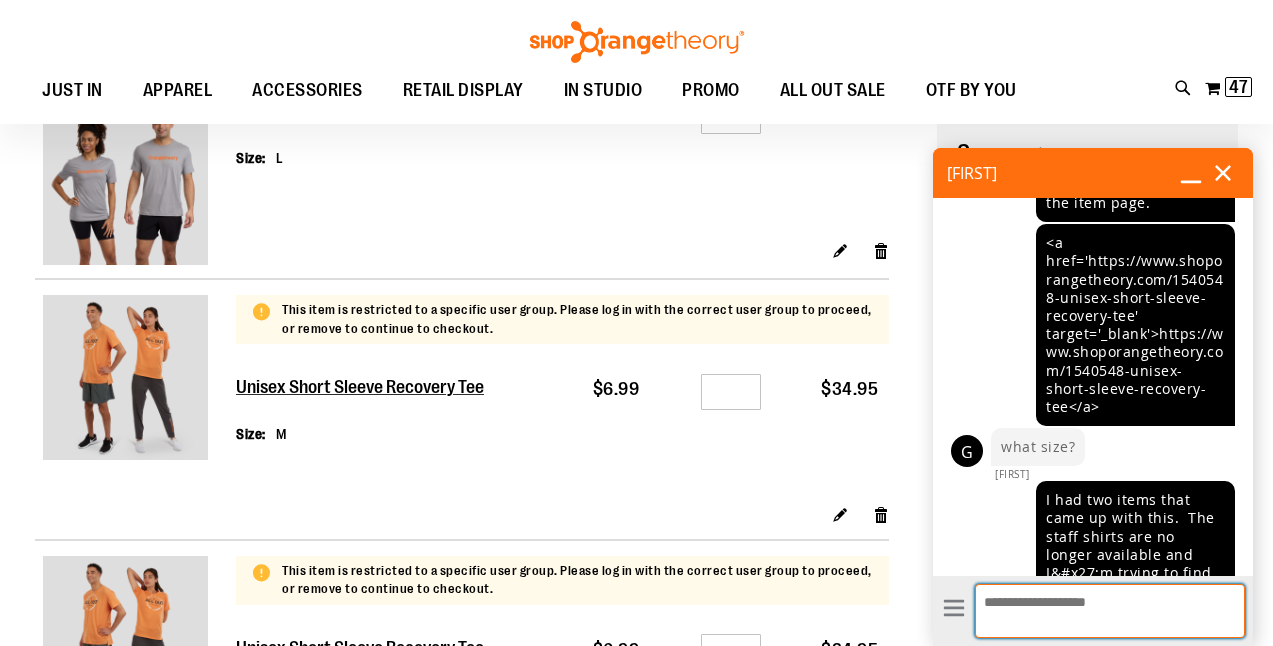 scroll, scrollTop: 559, scrollLeft: 0, axis: vertical 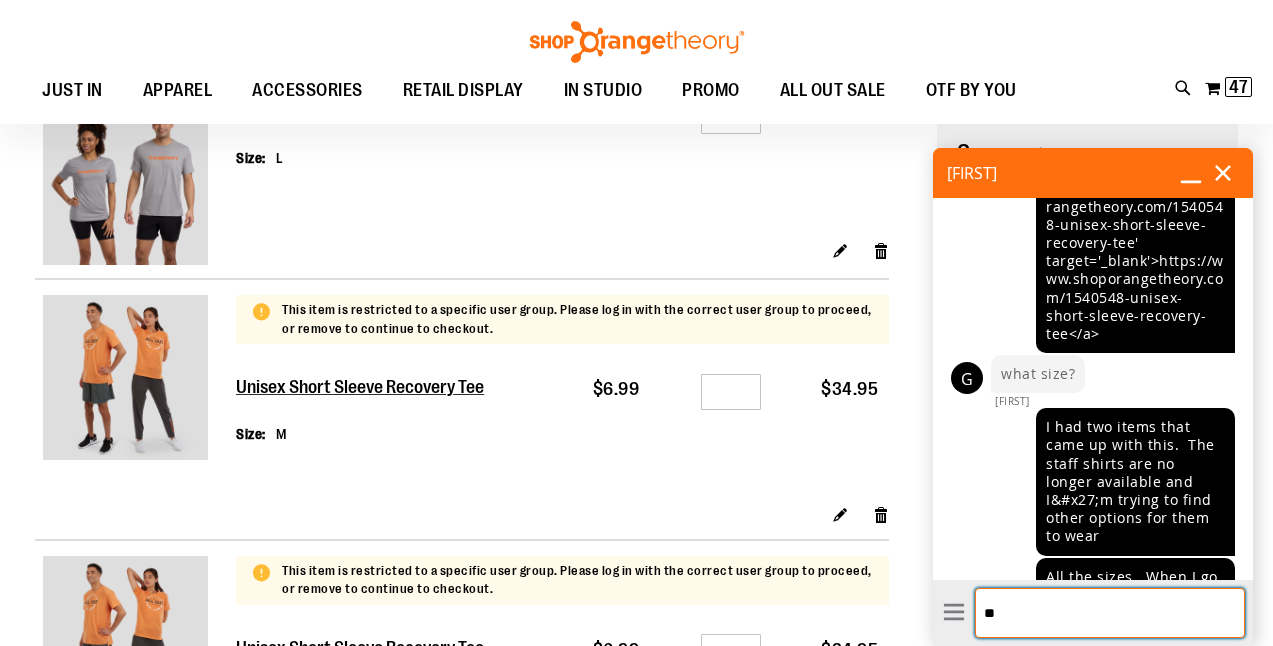 type on "*" 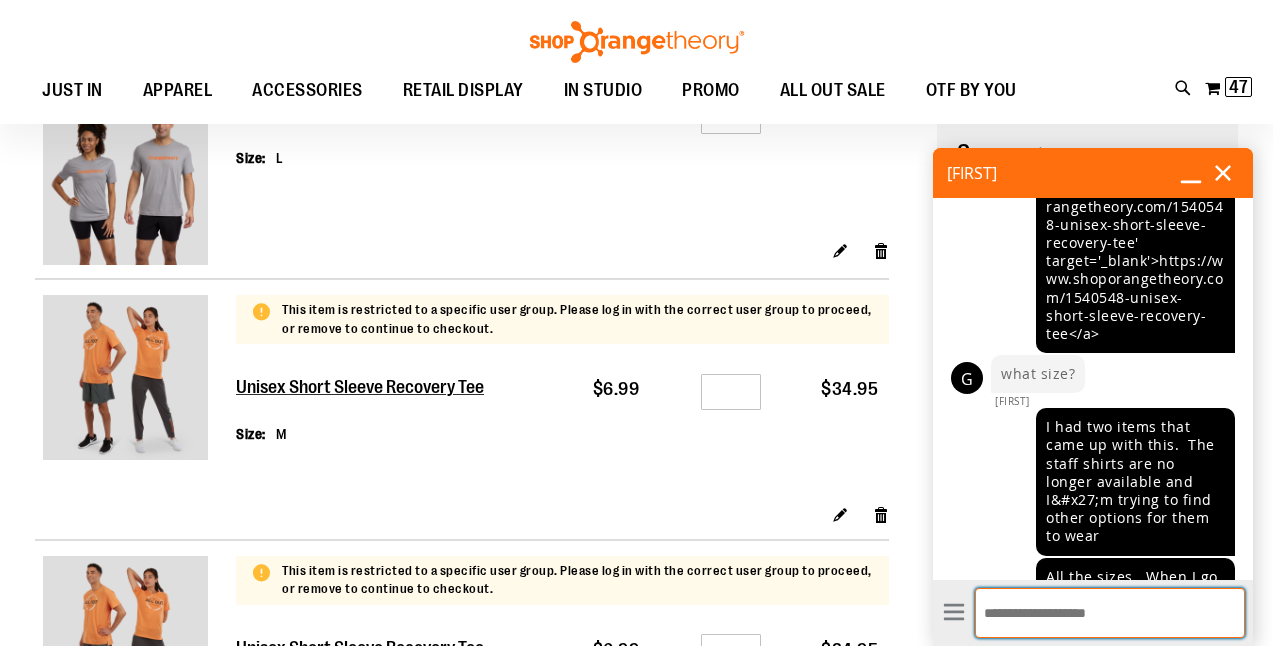scroll, scrollTop: 572, scrollLeft: 0, axis: vertical 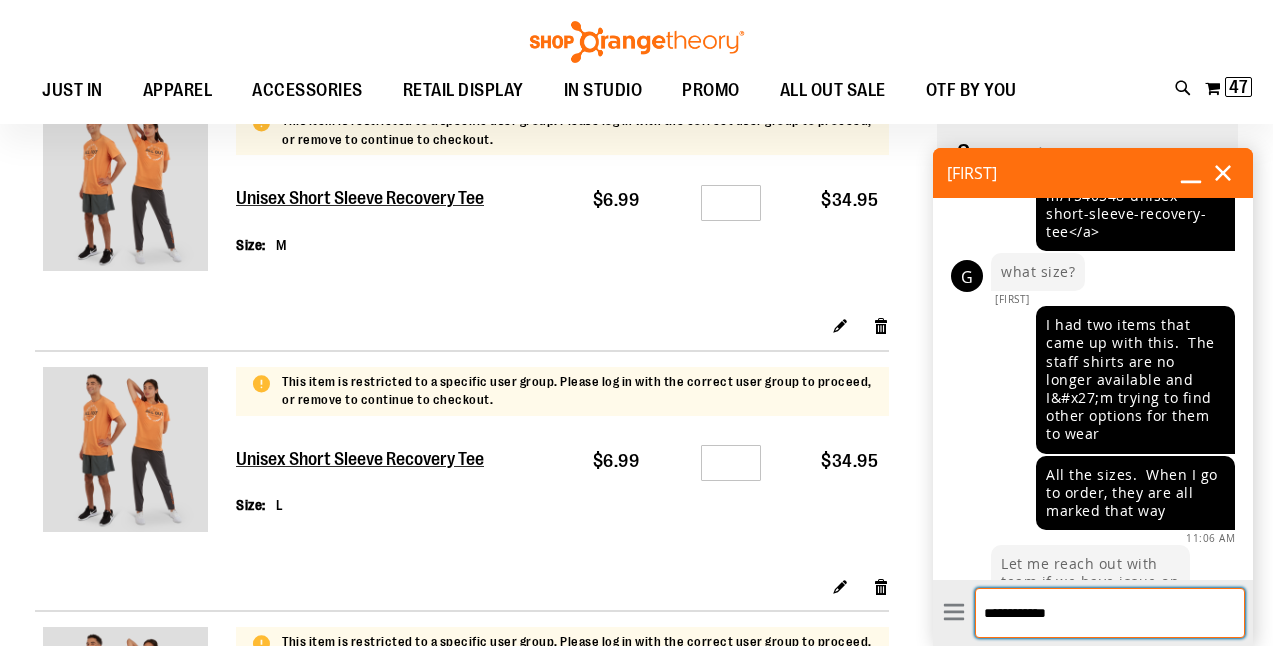 type on "**********" 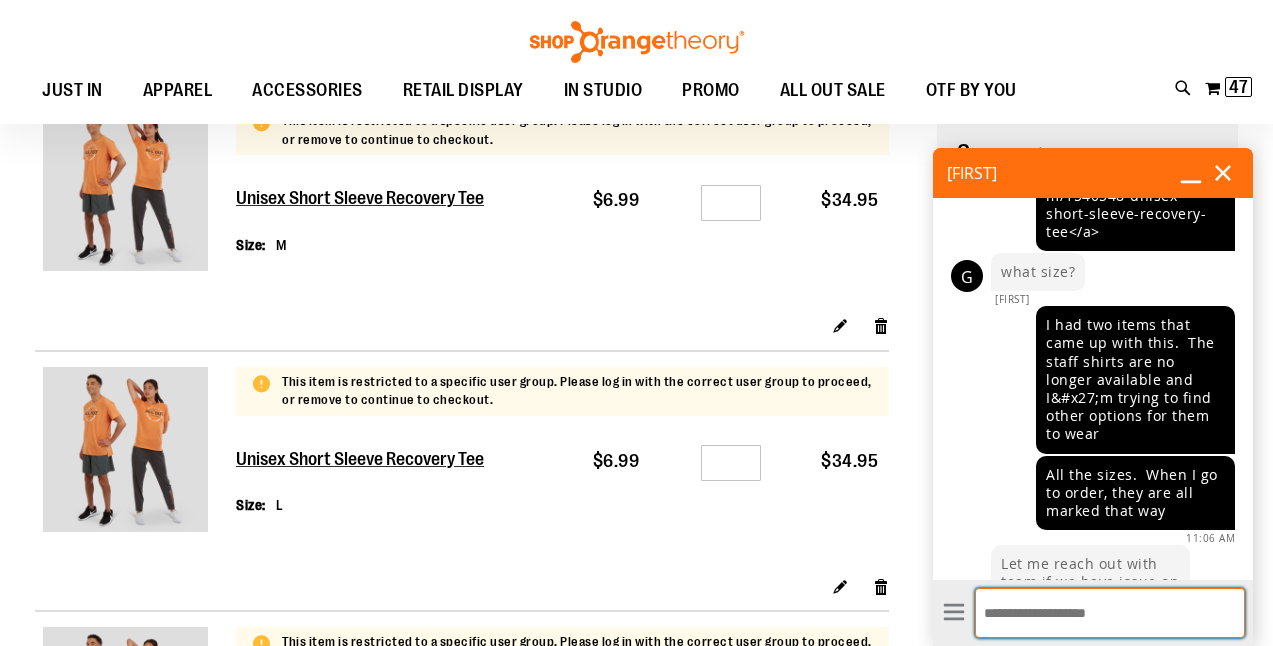 scroll, scrollTop: 714, scrollLeft: 0, axis: vertical 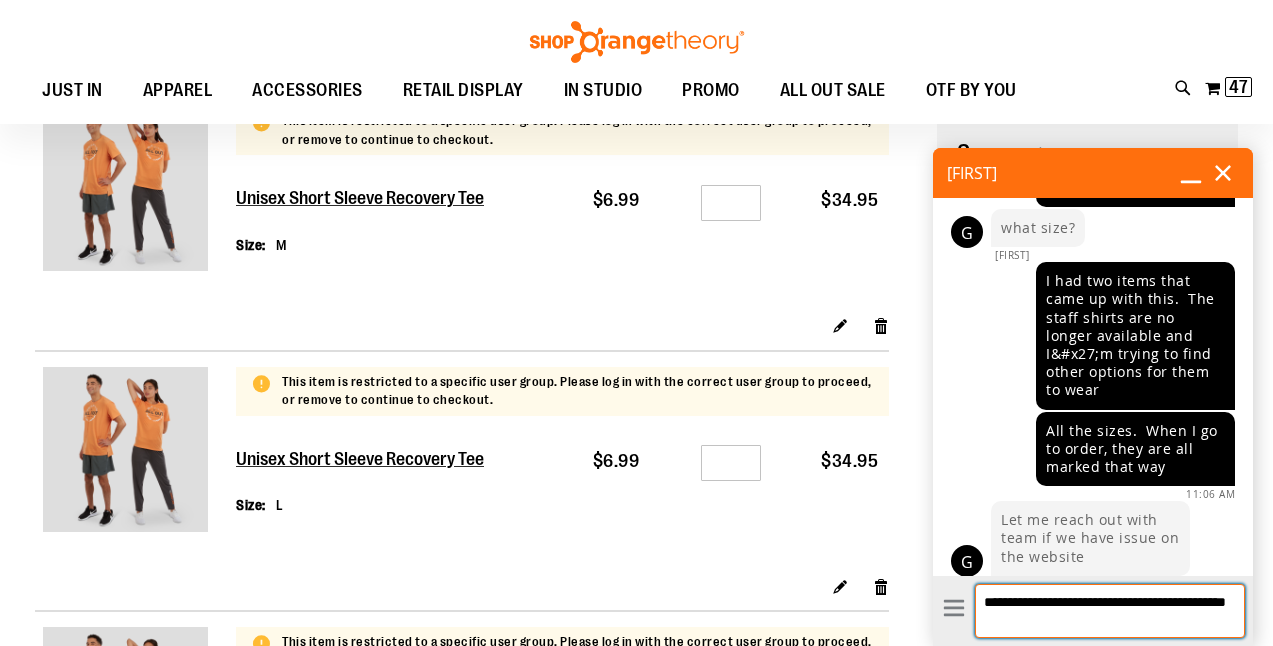 type on "**********" 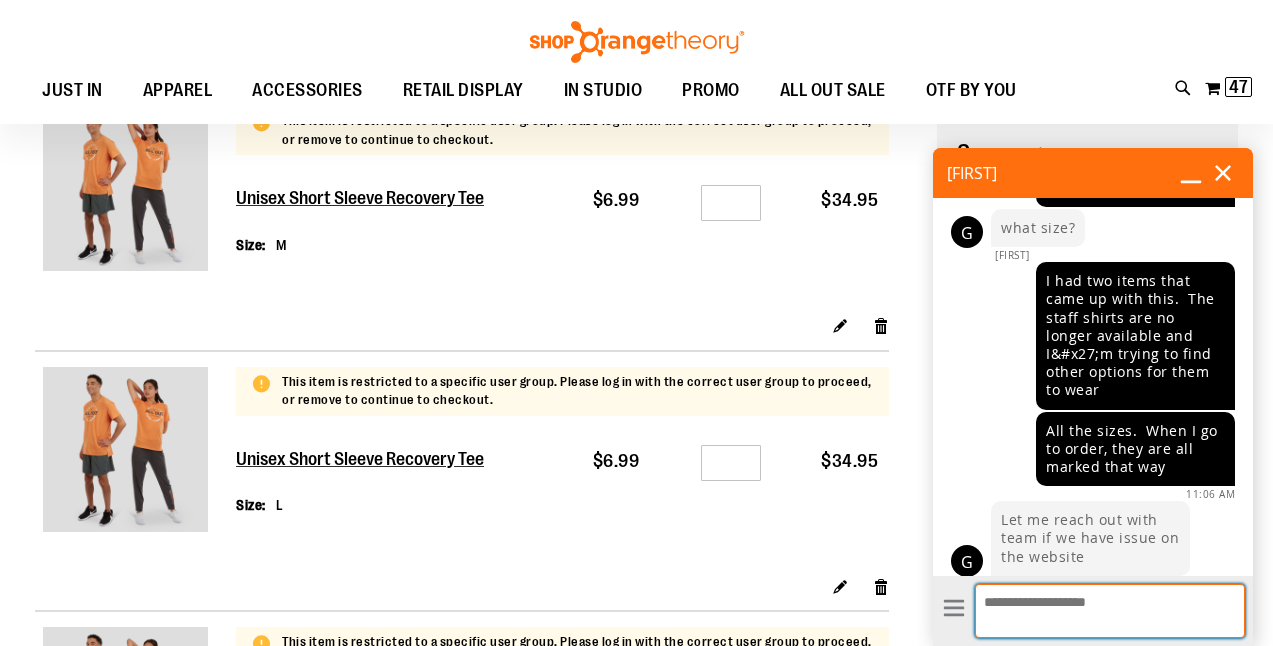 scroll, scrollTop: 791, scrollLeft: 0, axis: vertical 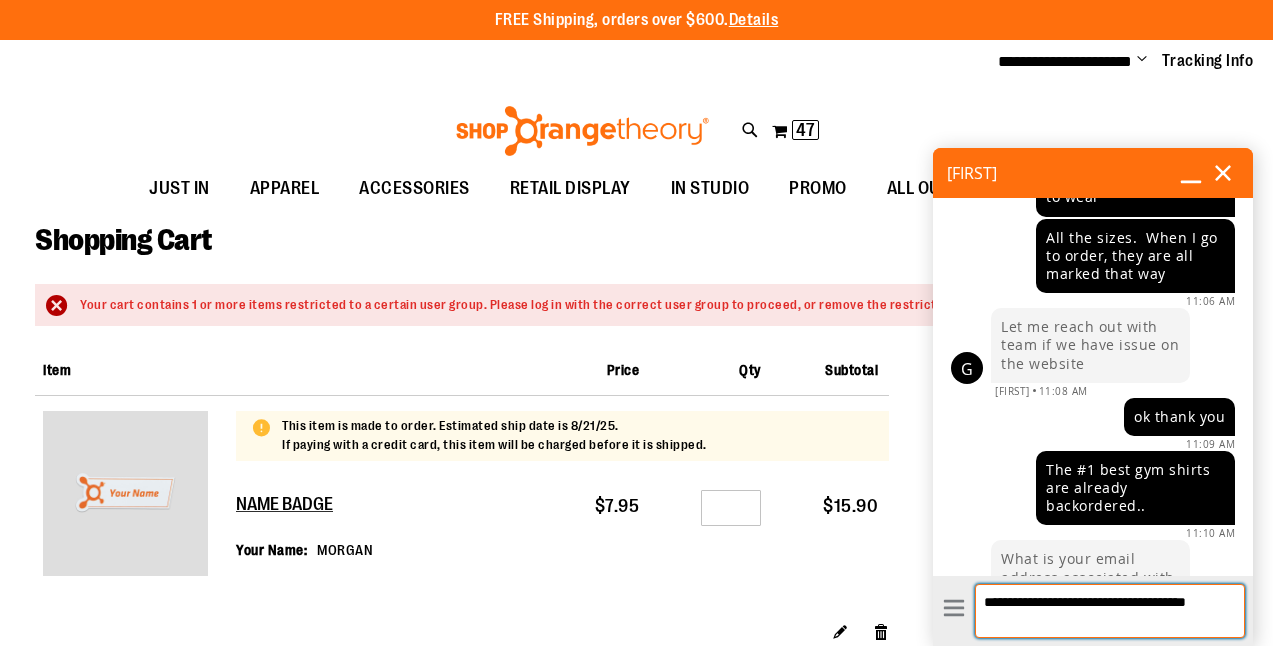 type on "**********" 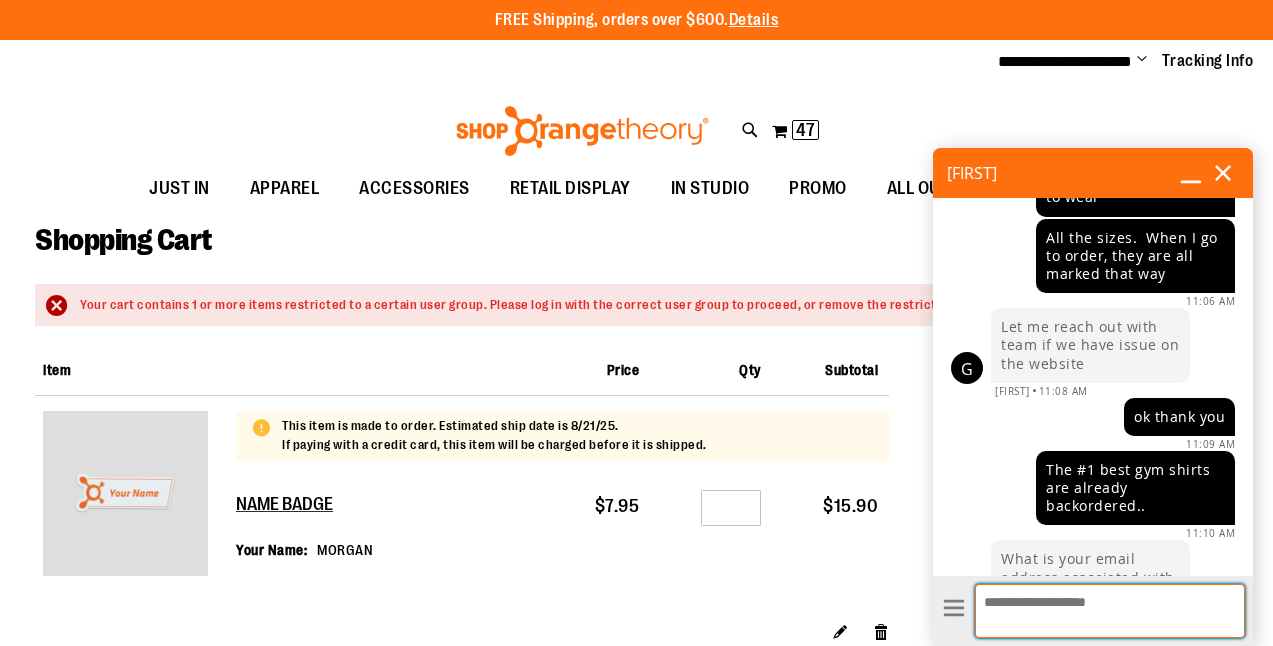scroll, scrollTop: 1038, scrollLeft: 0, axis: vertical 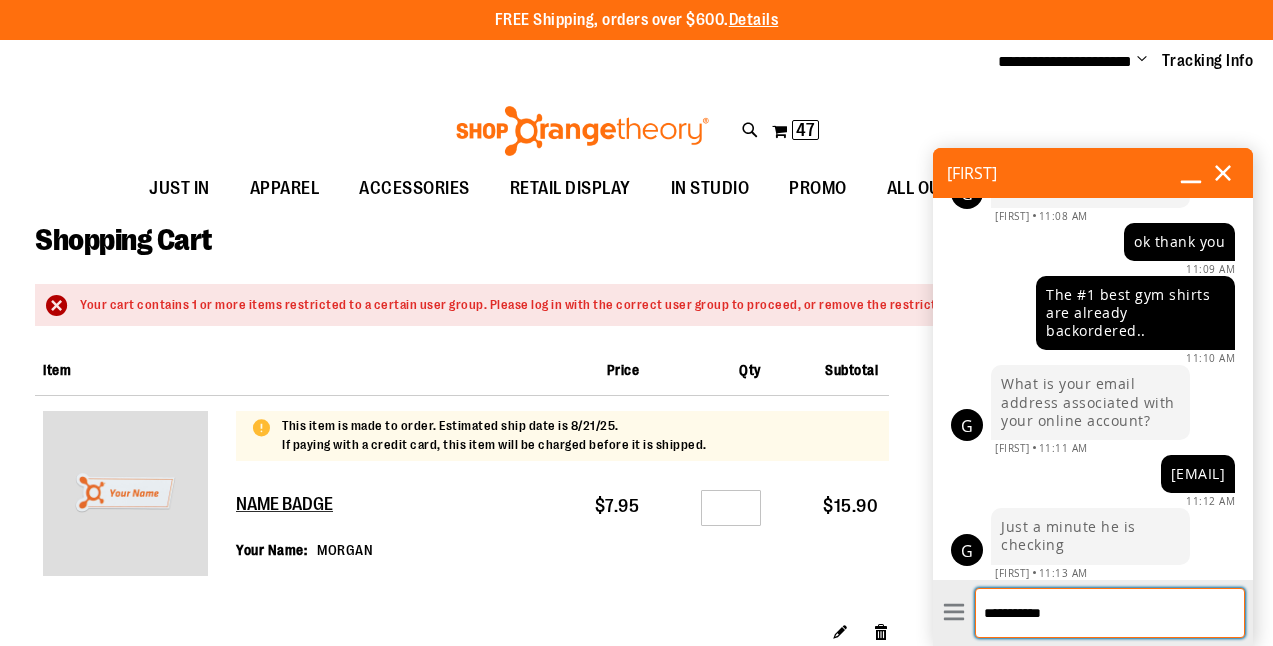 type on "**********" 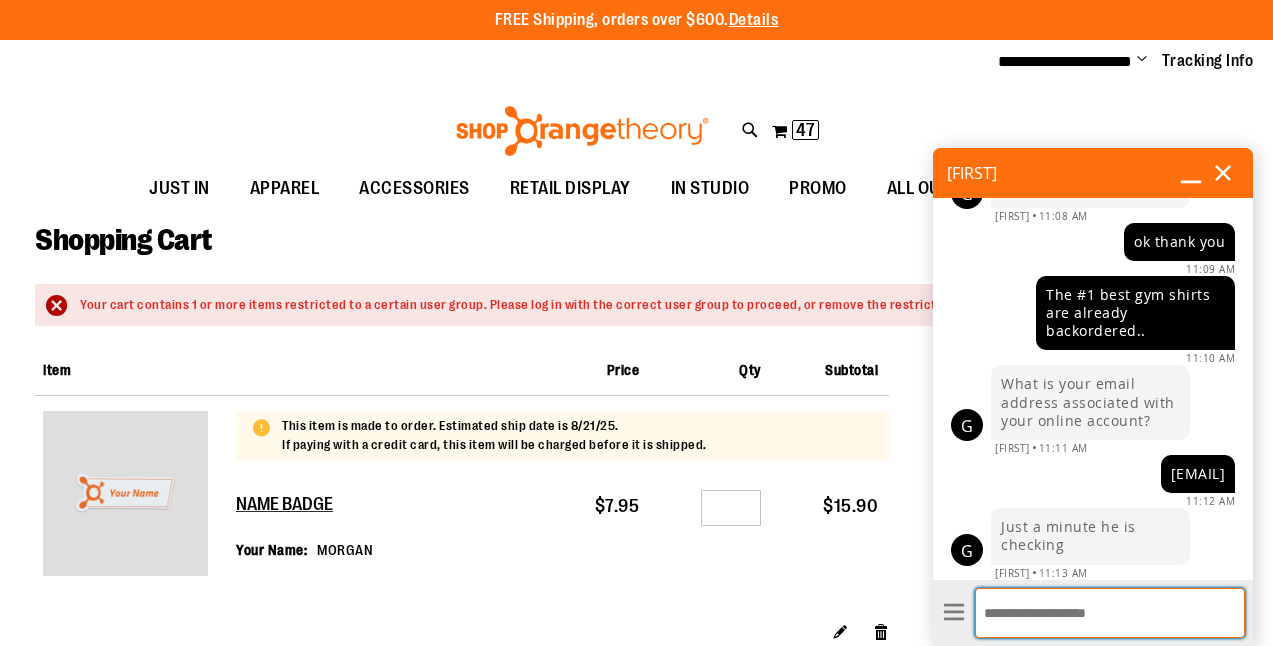 scroll, scrollTop: 1162, scrollLeft: 0, axis: vertical 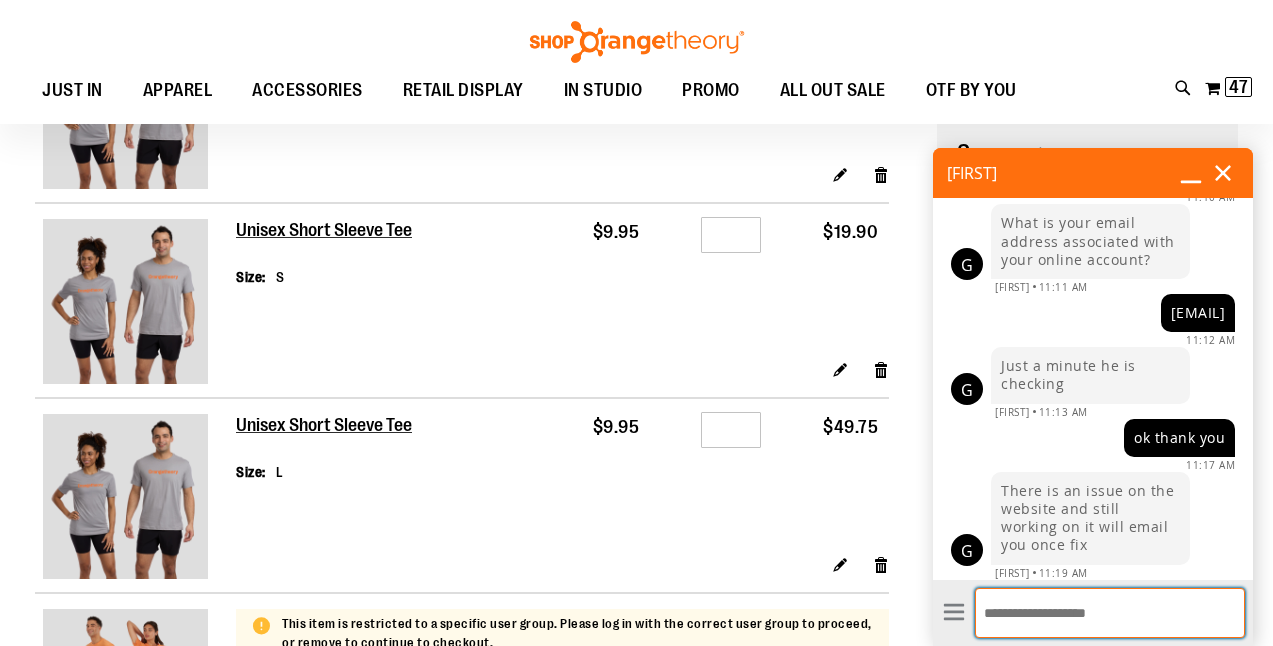click on "Enter Message" at bounding box center [1110, 613] 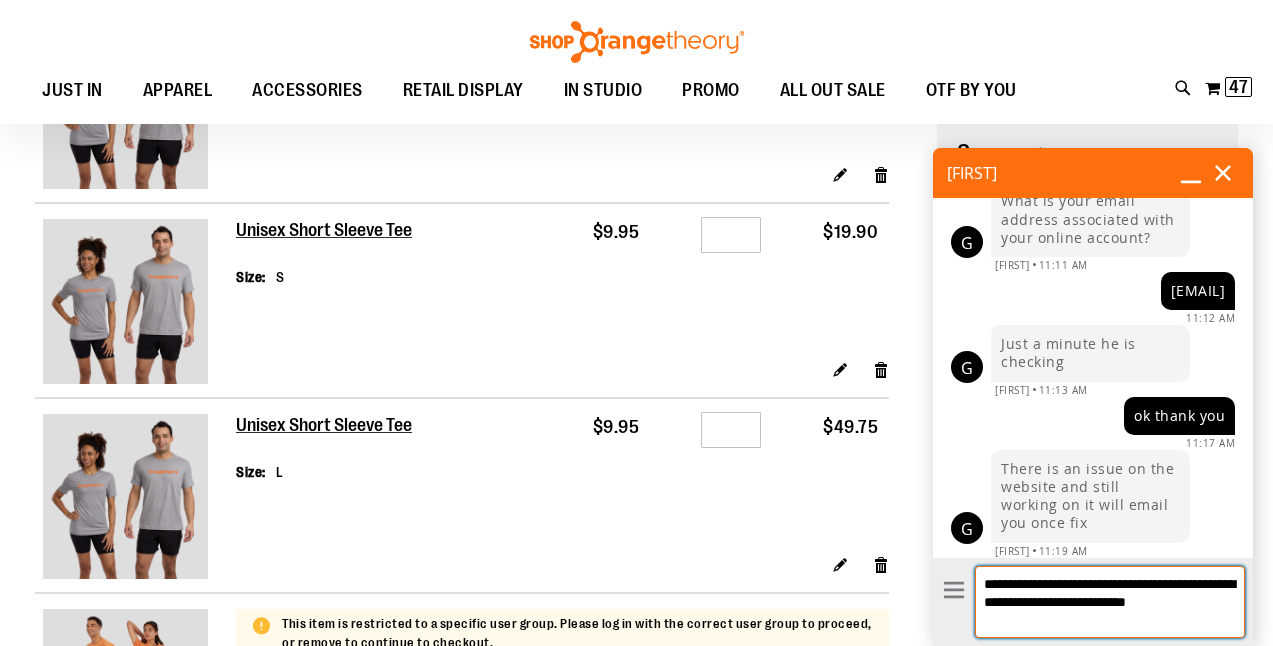scroll, scrollTop: 0, scrollLeft: 0, axis: both 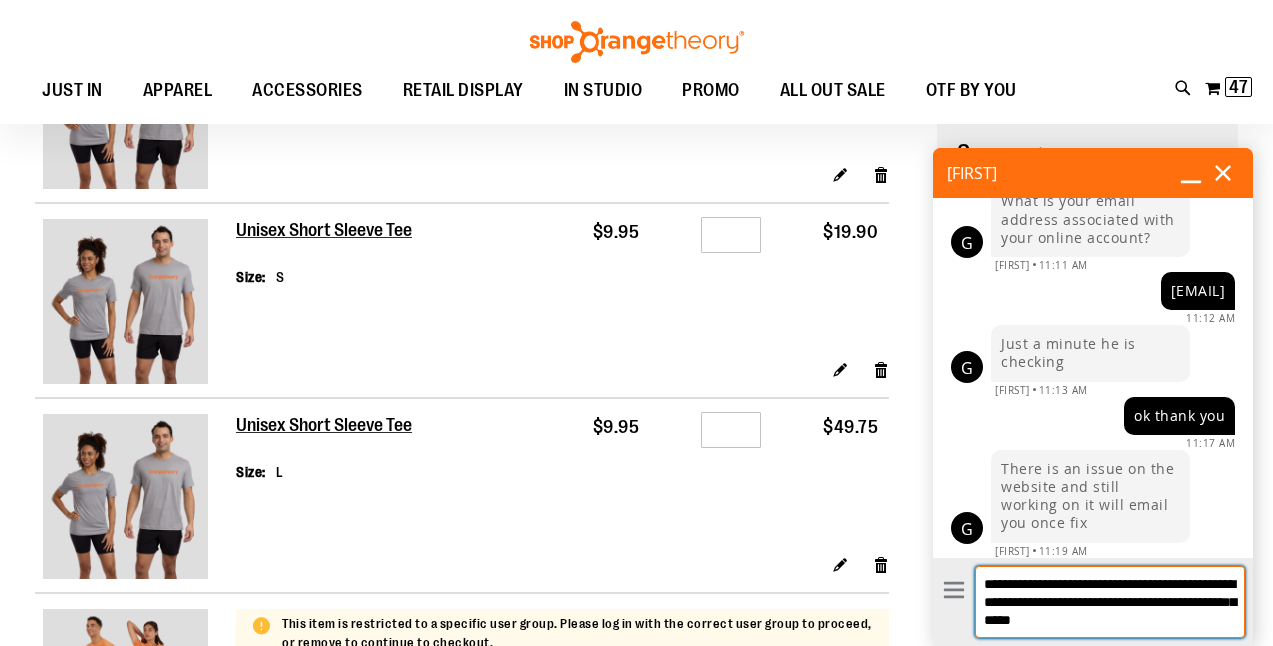 type on "**********" 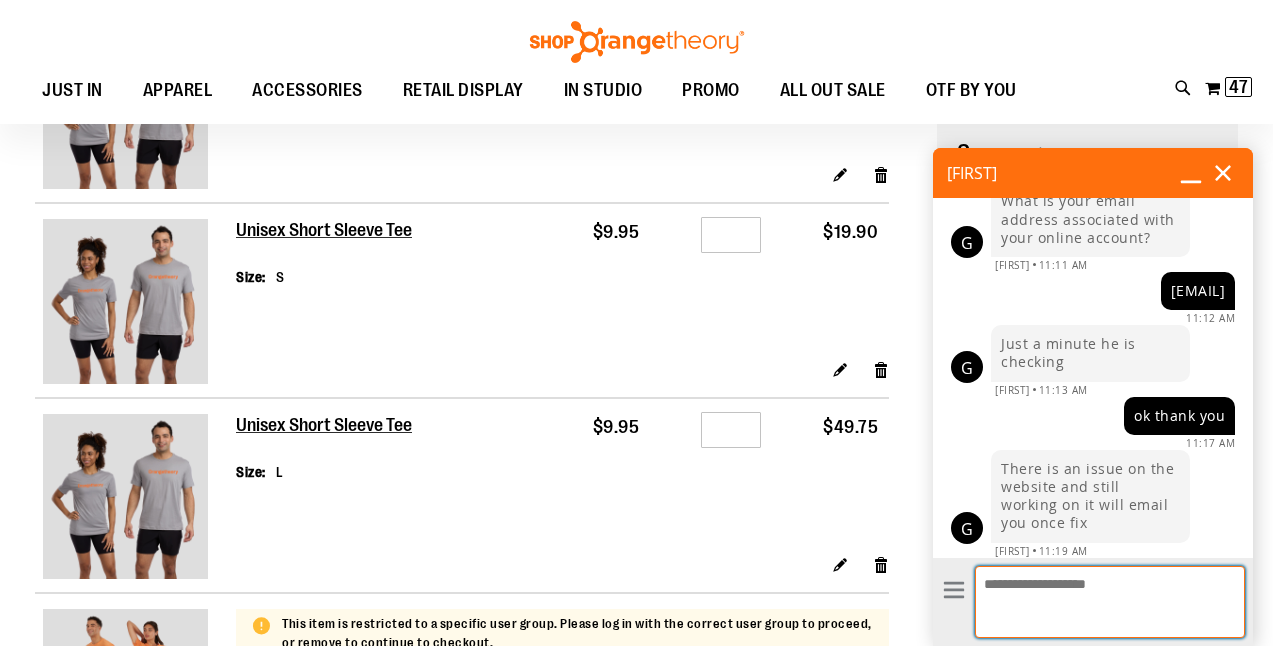scroll, scrollTop: 0, scrollLeft: 0, axis: both 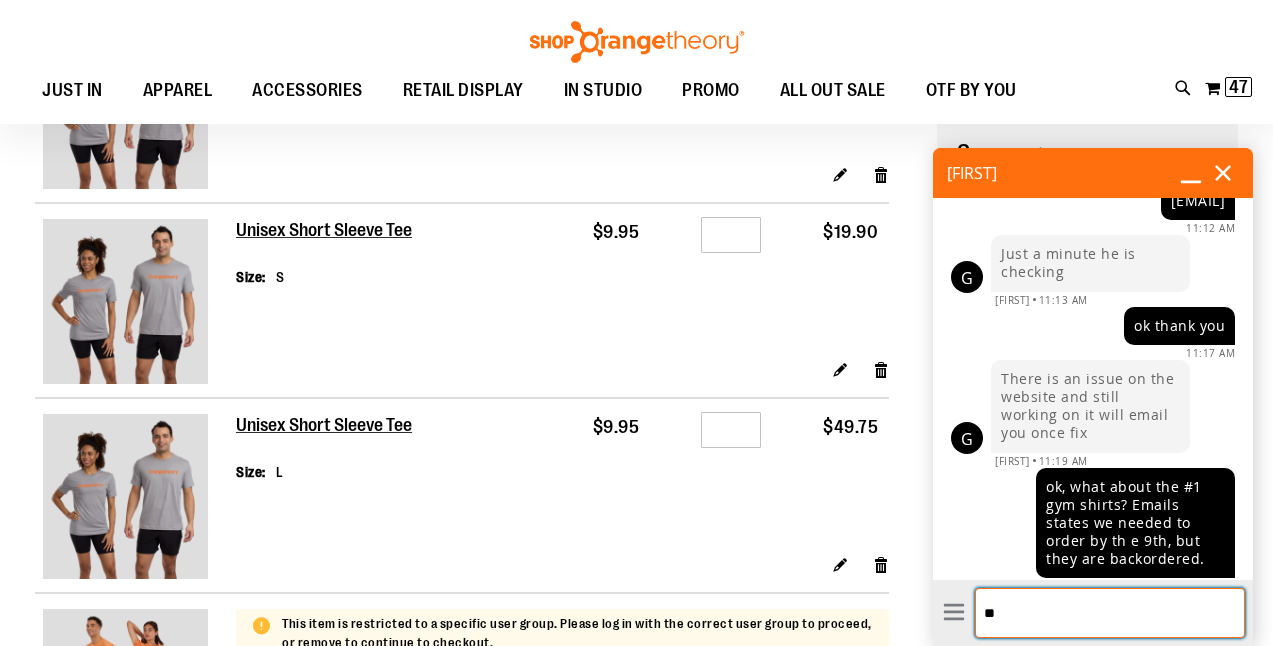 type on "*" 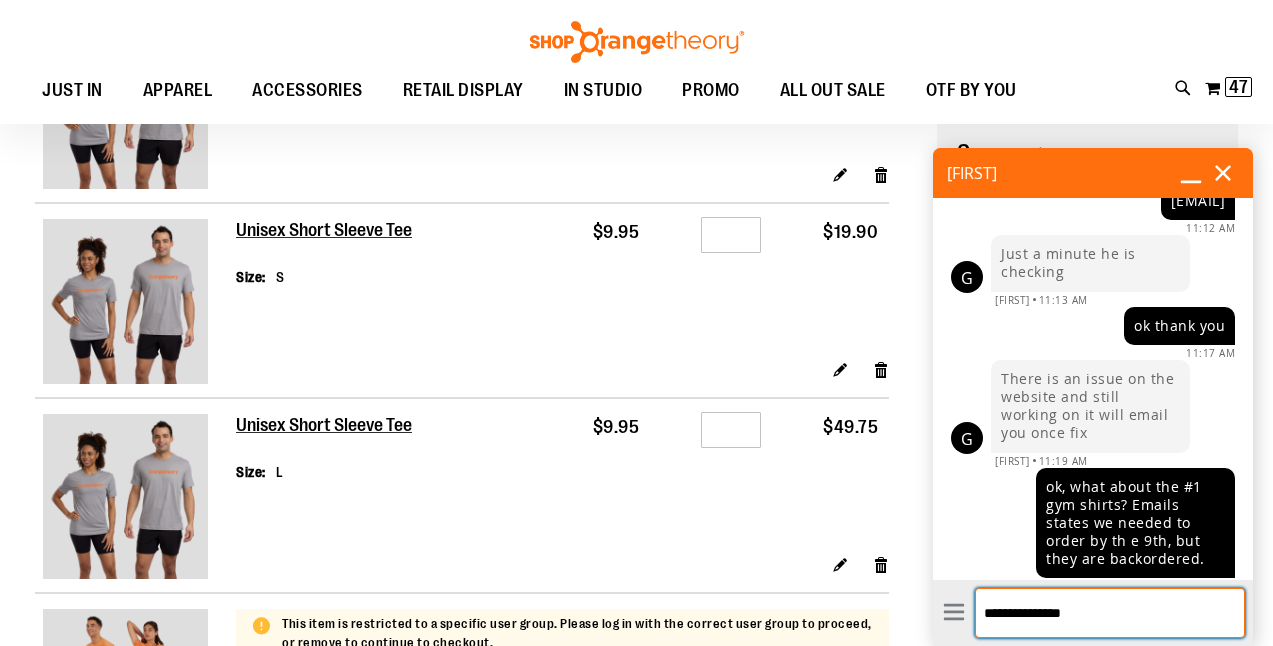 scroll, scrollTop: 1448, scrollLeft: 0, axis: vertical 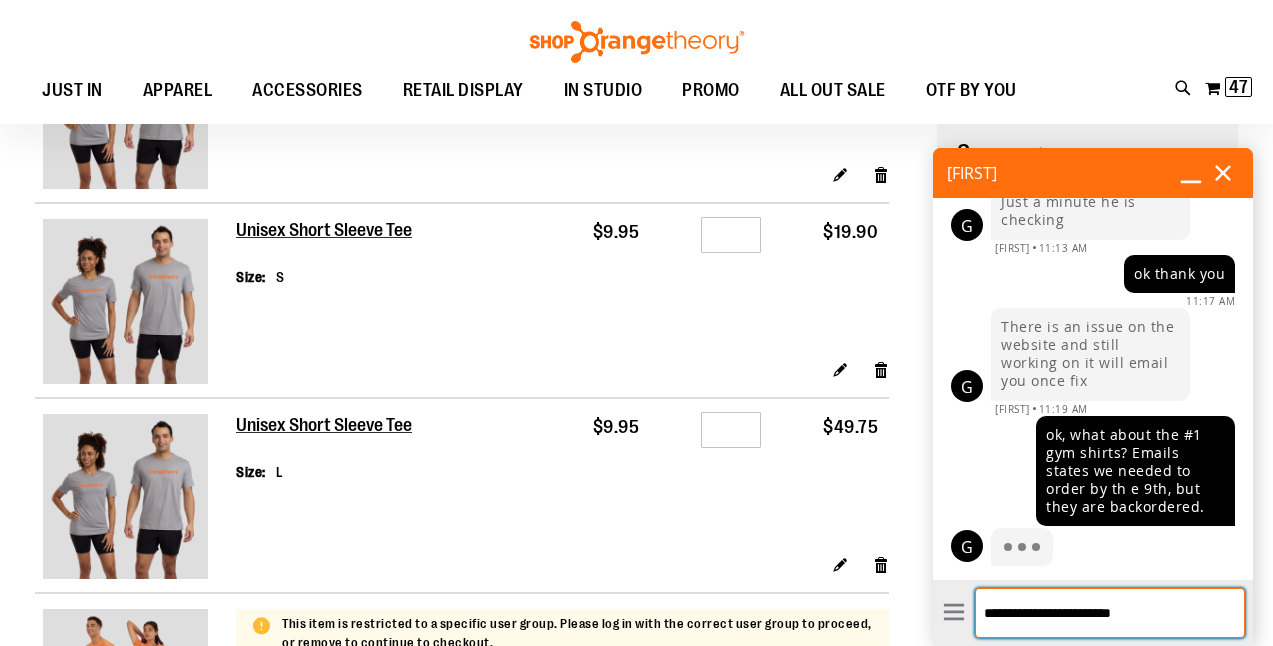 type on "**********" 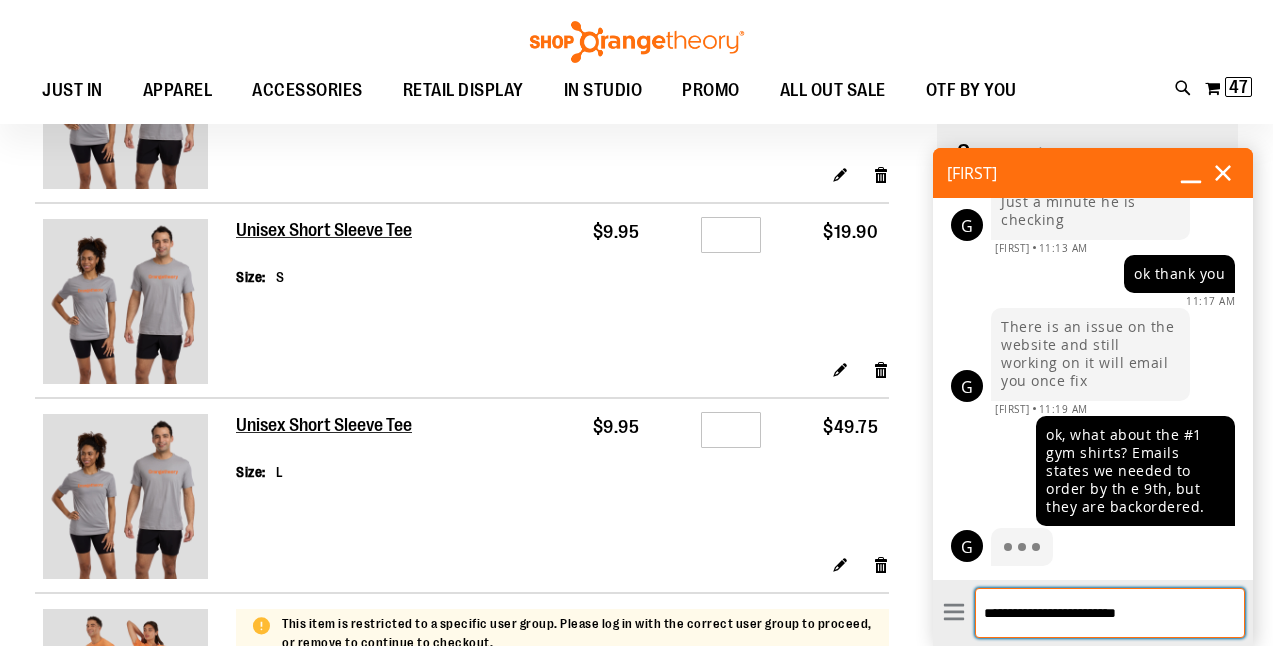 type 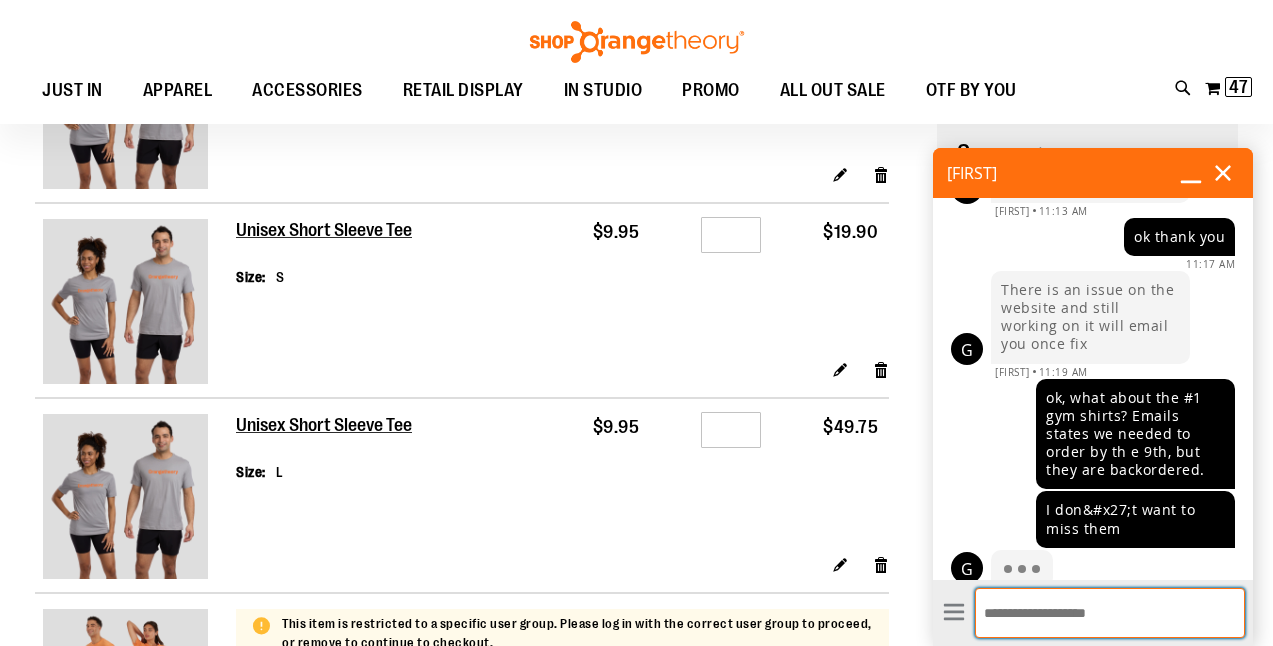 scroll, scrollTop: 1506, scrollLeft: 0, axis: vertical 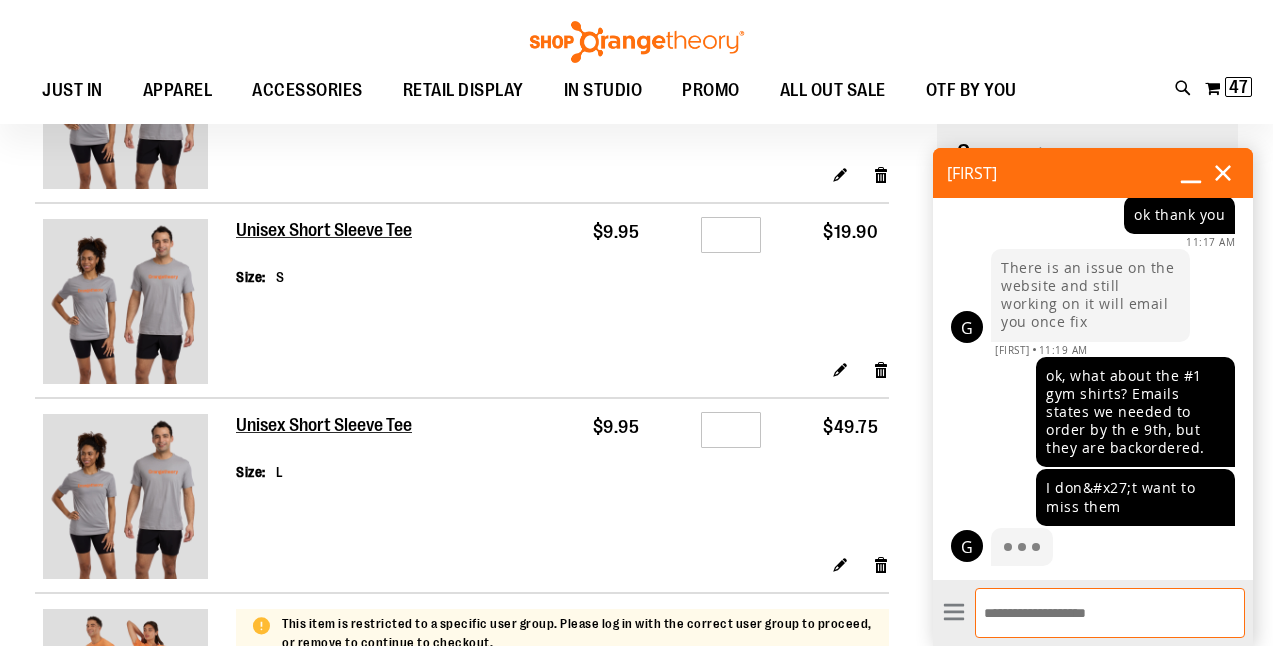 click on "Toggle Nav
Search
Popular Suggestions
Advanced Search" at bounding box center [636, 62] 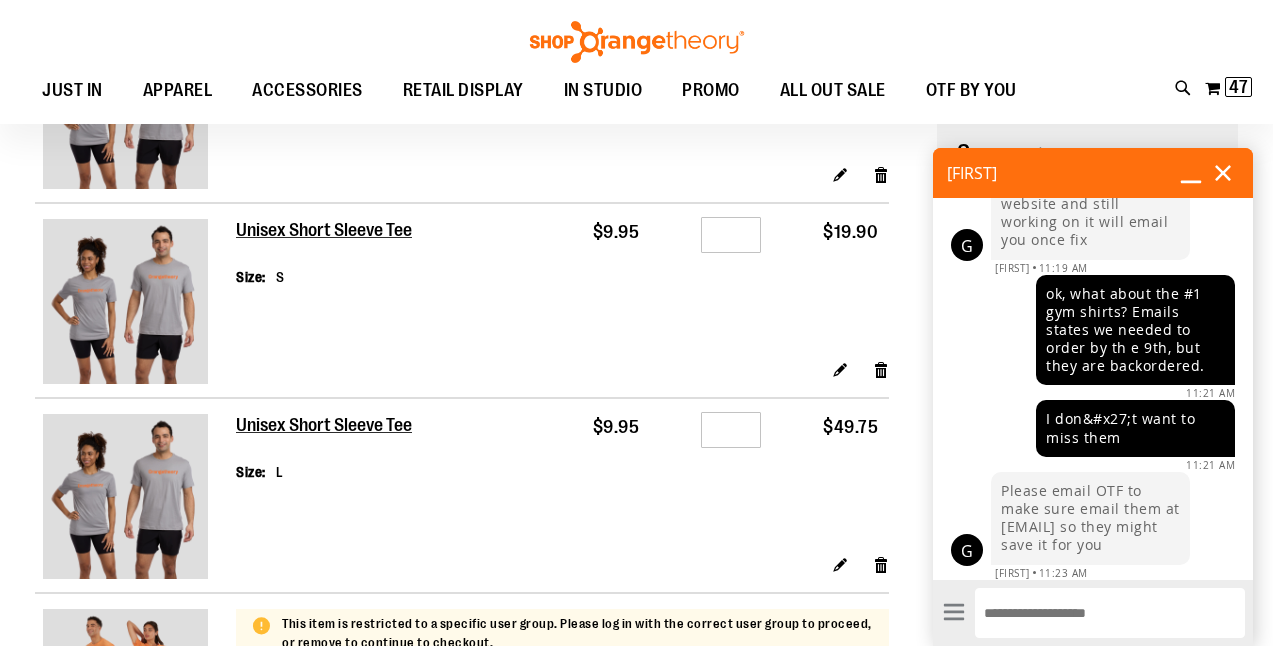 scroll, scrollTop: 1661, scrollLeft: 0, axis: vertical 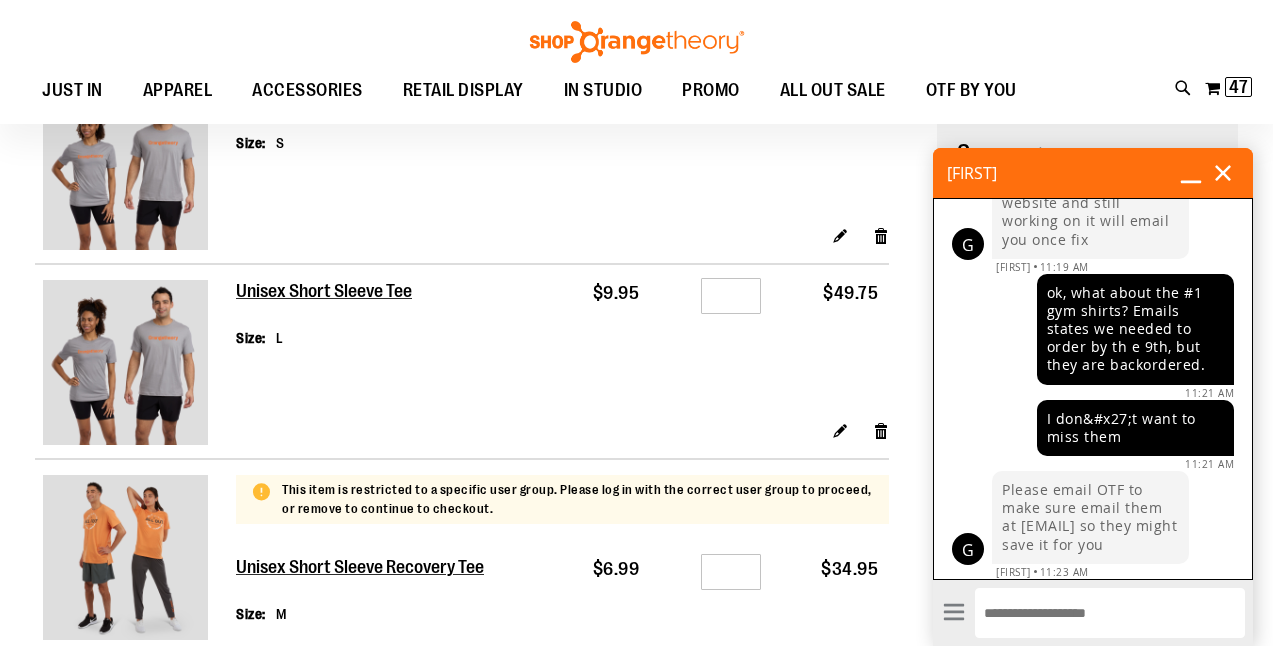 drag, startPoint x: 1094, startPoint y: 474, endPoint x: 1138, endPoint y: 493, distance: 47.92703 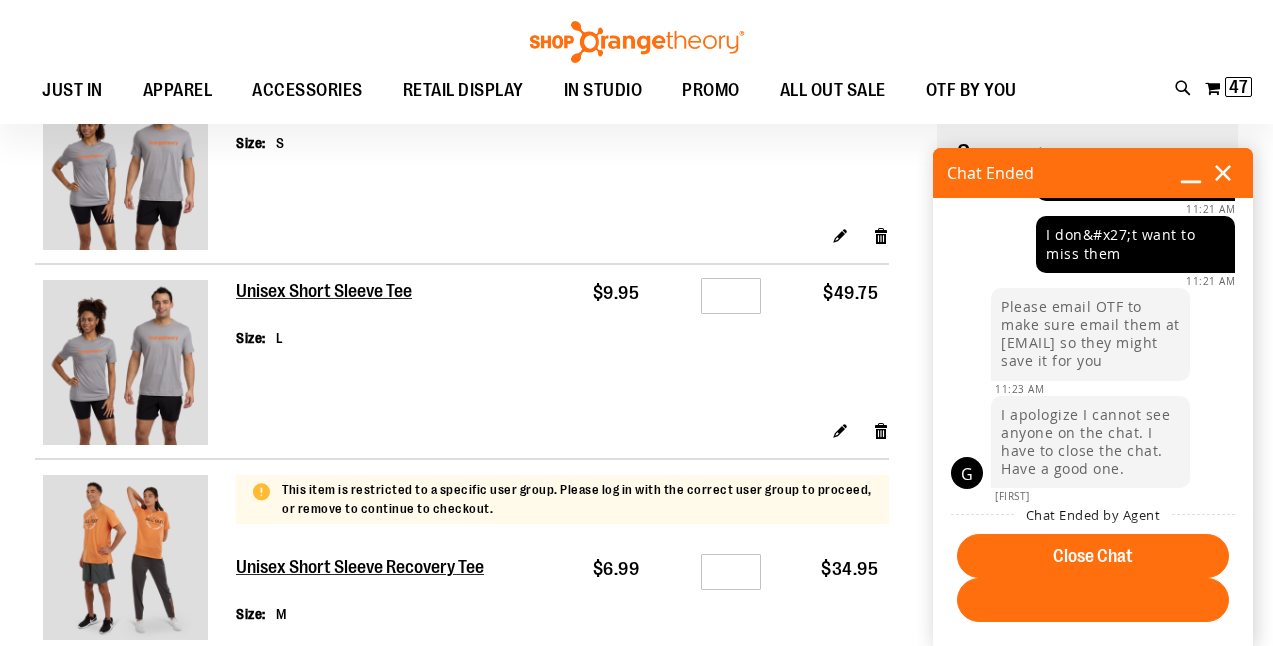 scroll, scrollTop: 1845, scrollLeft: 0, axis: vertical 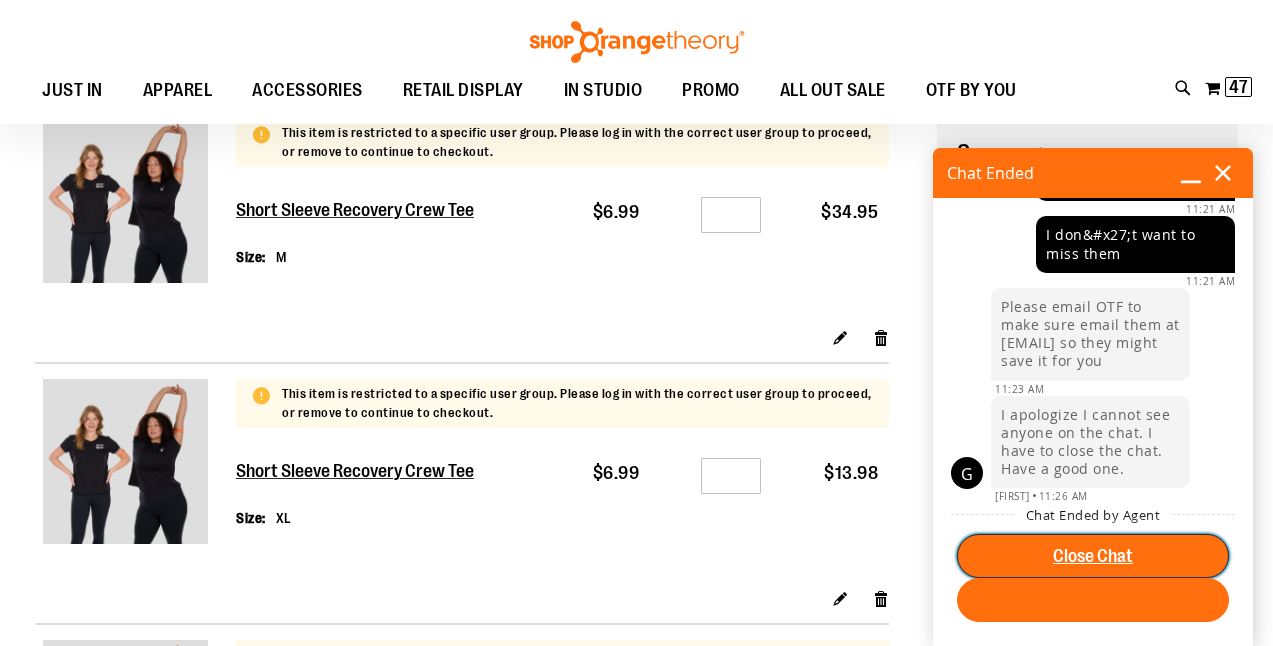 click on "Close Chat" at bounding box center [1093, 556] 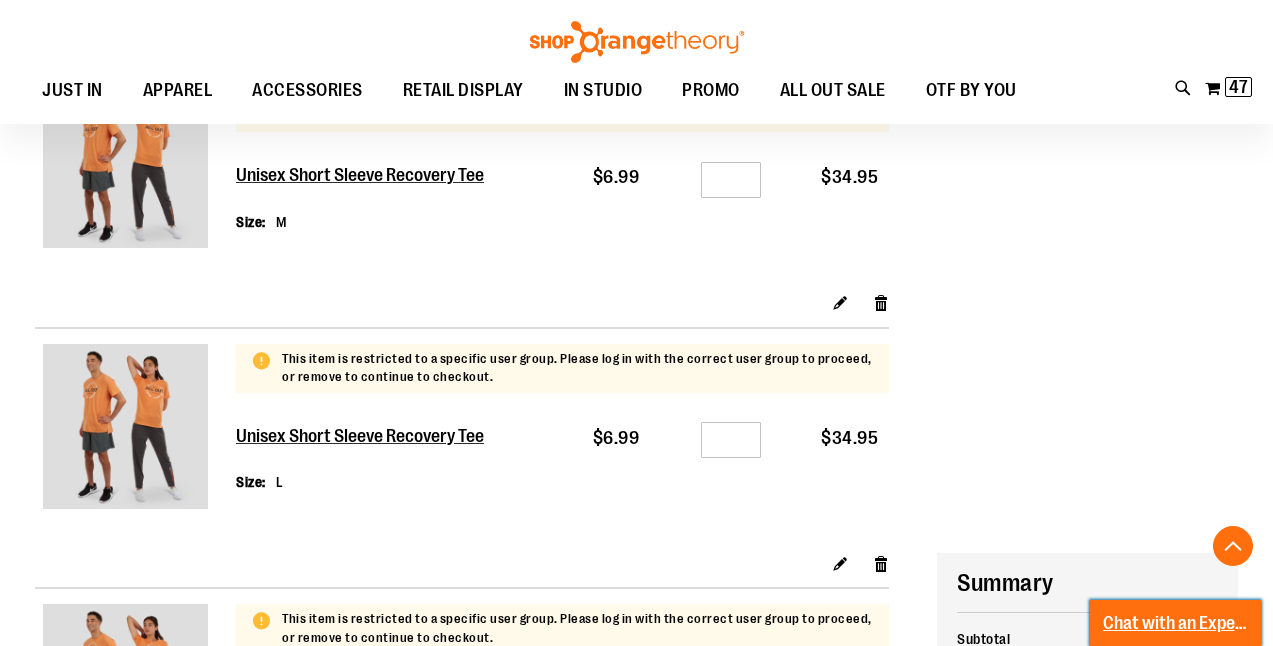 scroll, scrollTop: 1332, scrollLeft: 0, axis: vertical 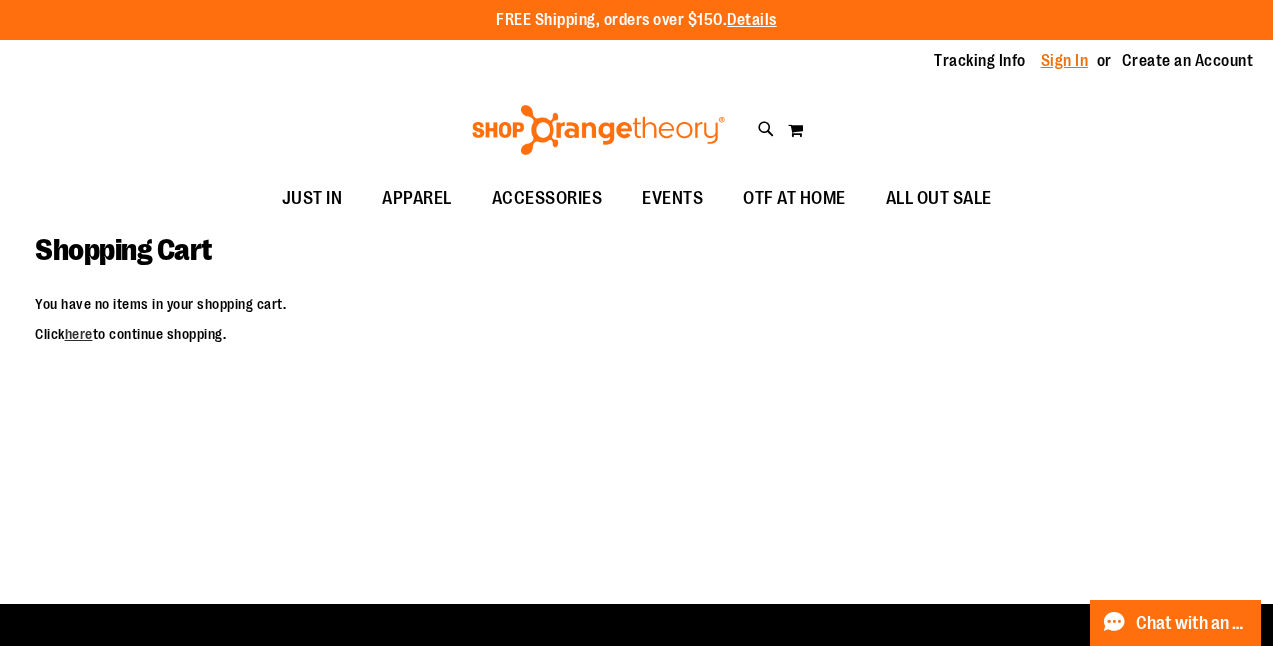 type on "**********" 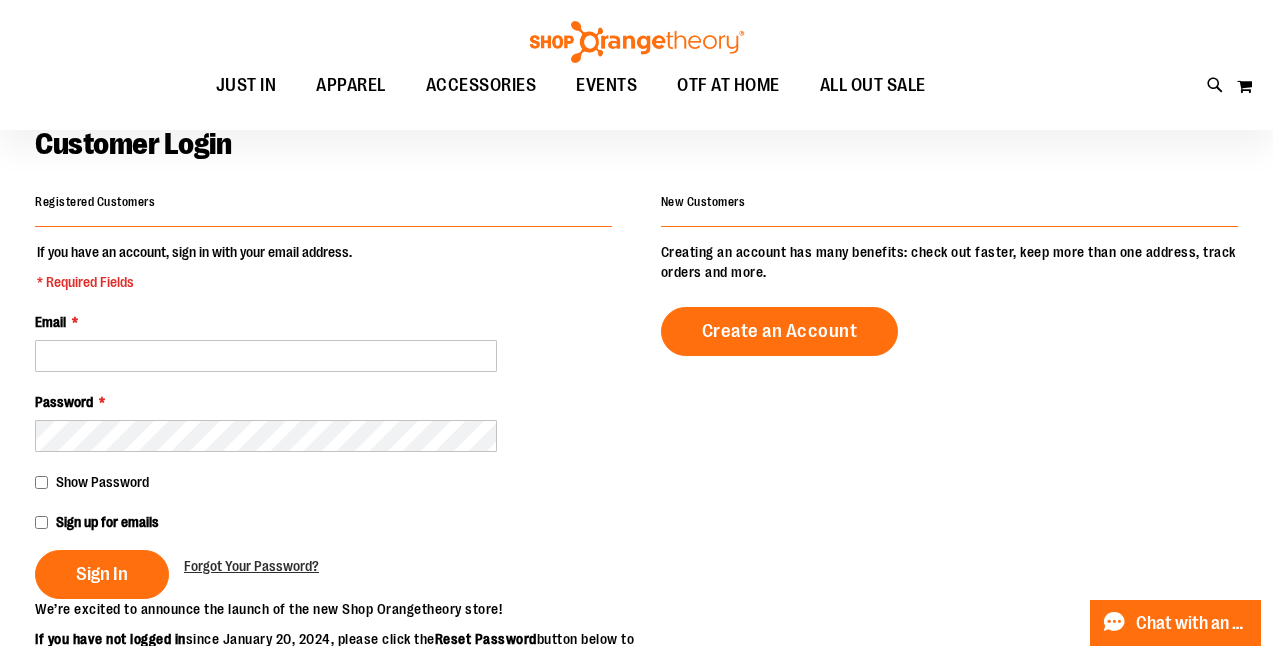 scroll, scrollTop: 172, scrollLeft: 0, axis: vertical 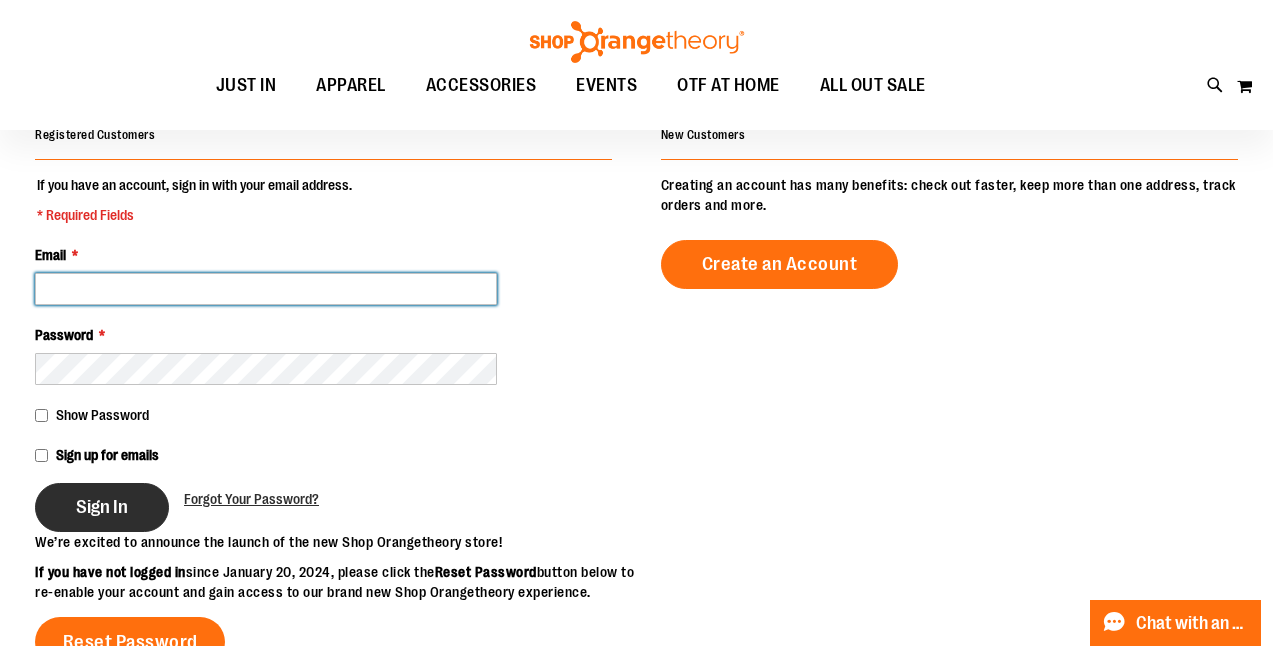 type on "**********" 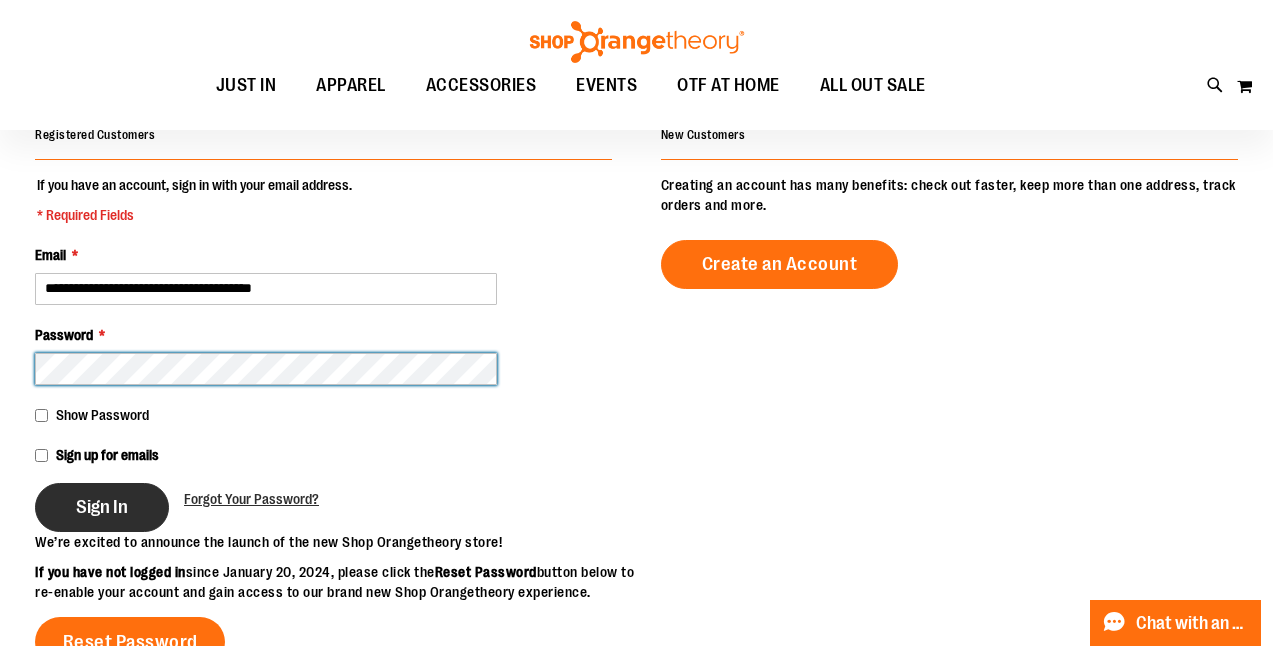 type on "**********" 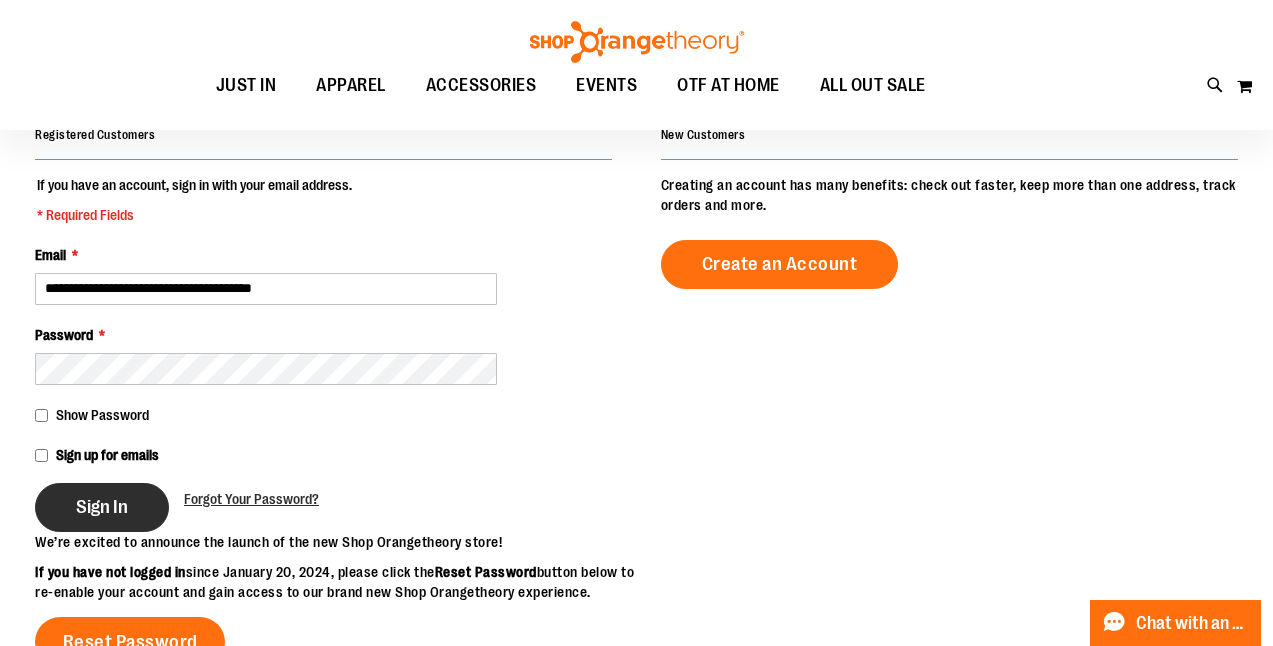 click on "Sign In" at bounding box center [102, 507] 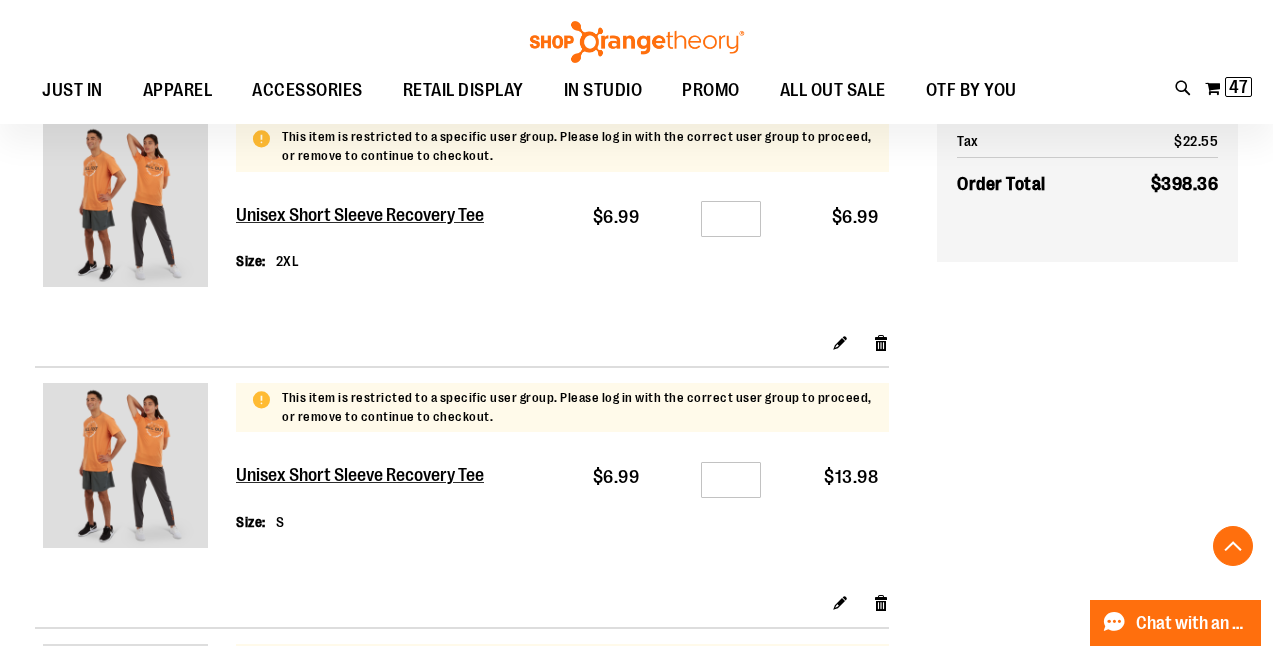 scroll, scrollTop: 2166, scrollLeft: 0, axis: vertical 